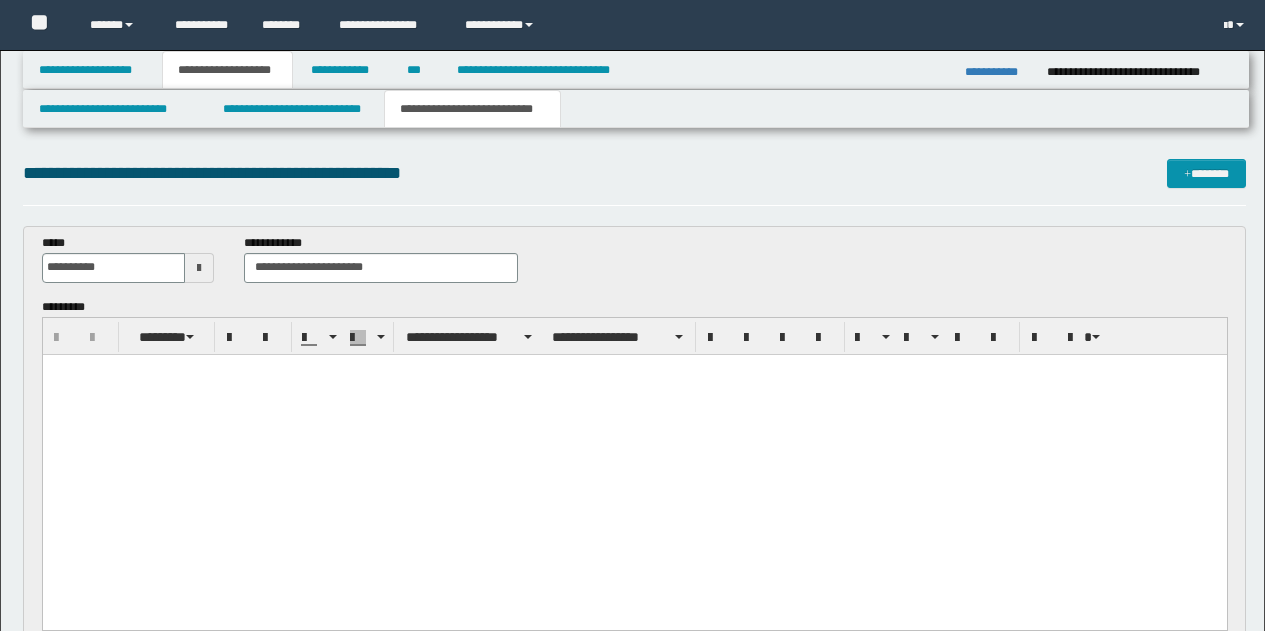 scroll, scrollTop: 0, scrollLeft: 0, axis: both 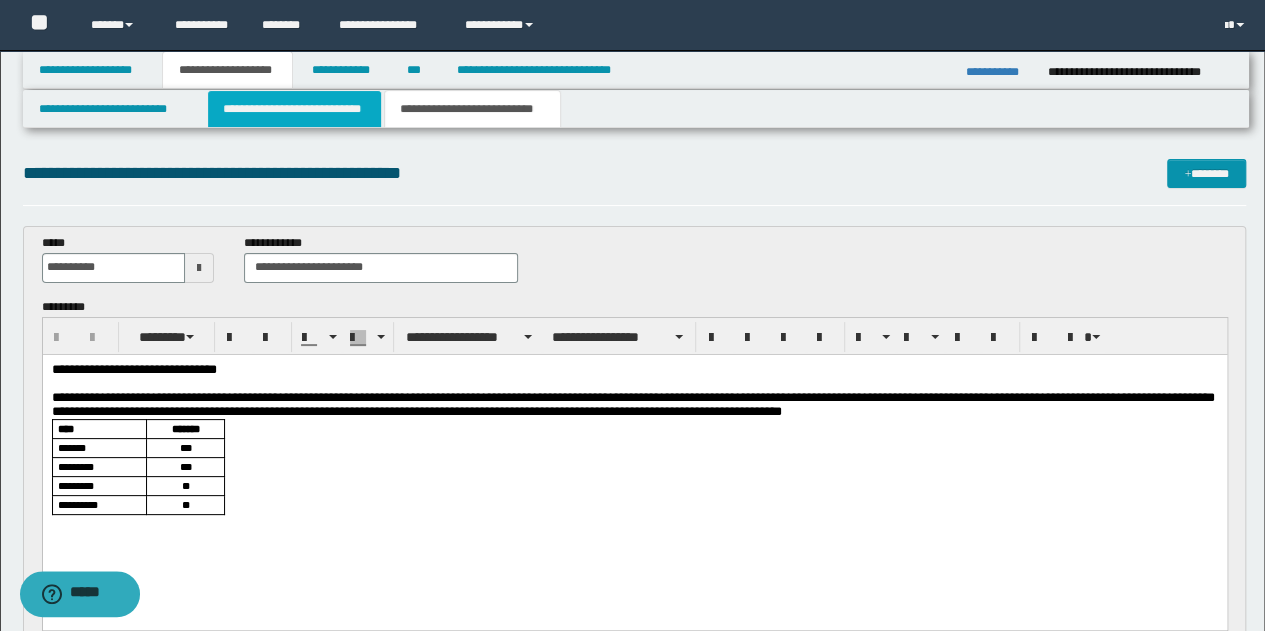 drag, startPoint x: 275, startPoint y: 108, endPoint x: 344, endPoint y: 333, distance: 235.3423 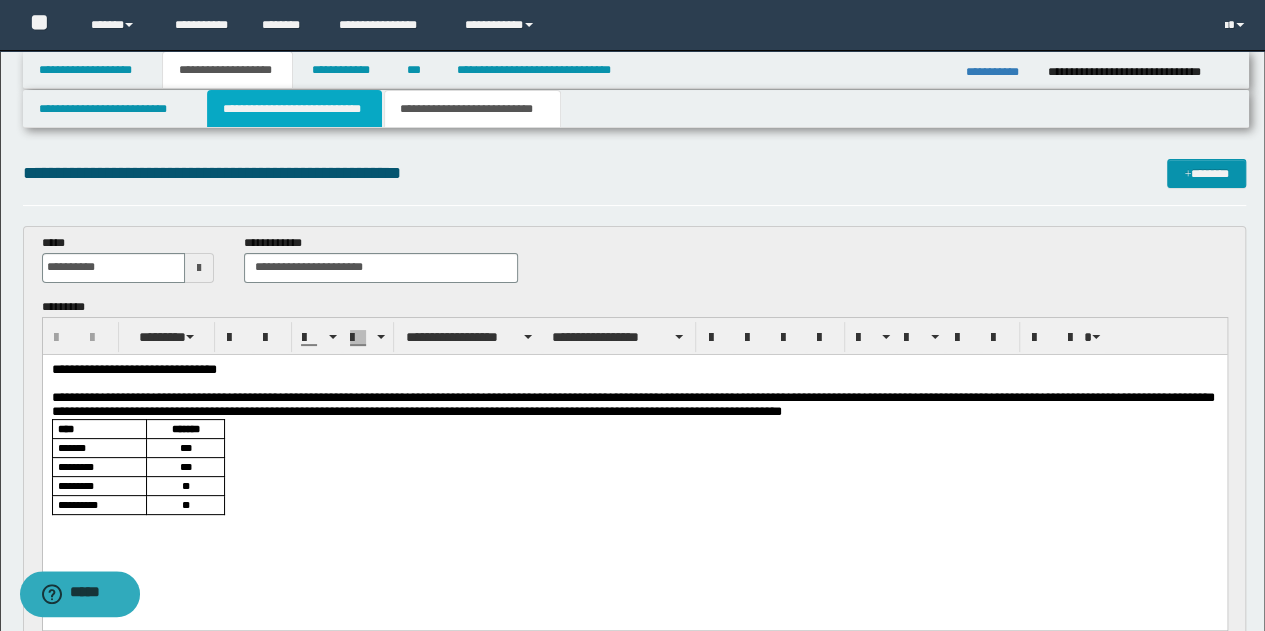 click on "**********" at bounding box center (294, 109) 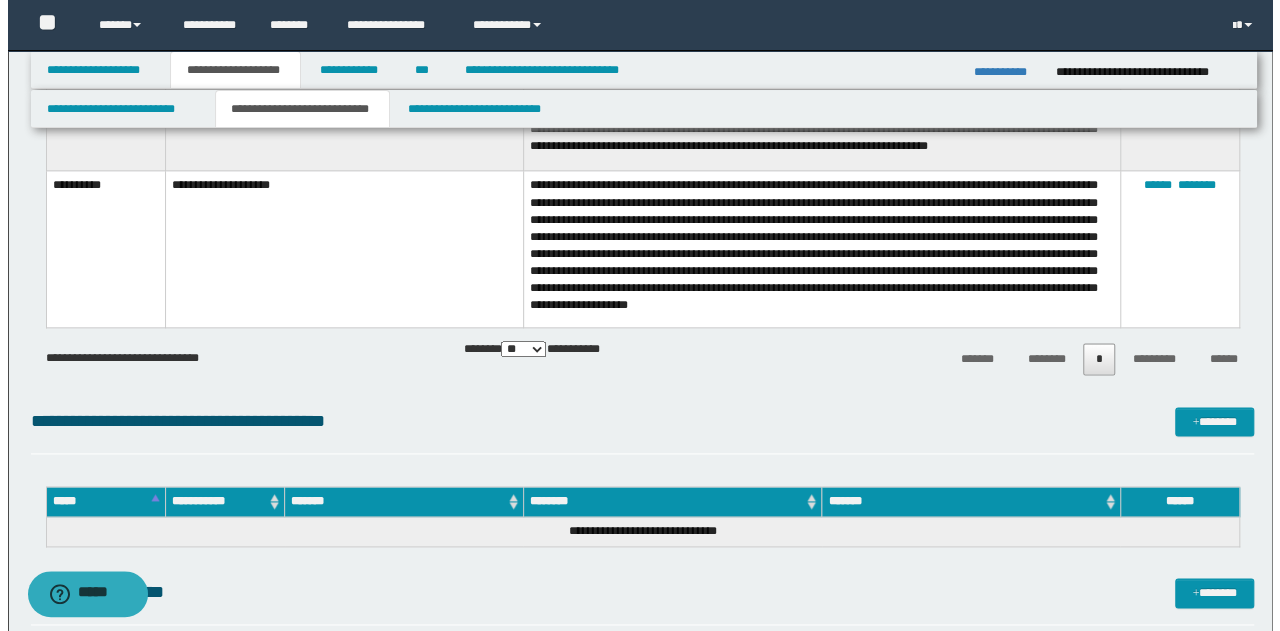 scroll, scrollTop: 700, scrollLeft: 0, axis: vertical 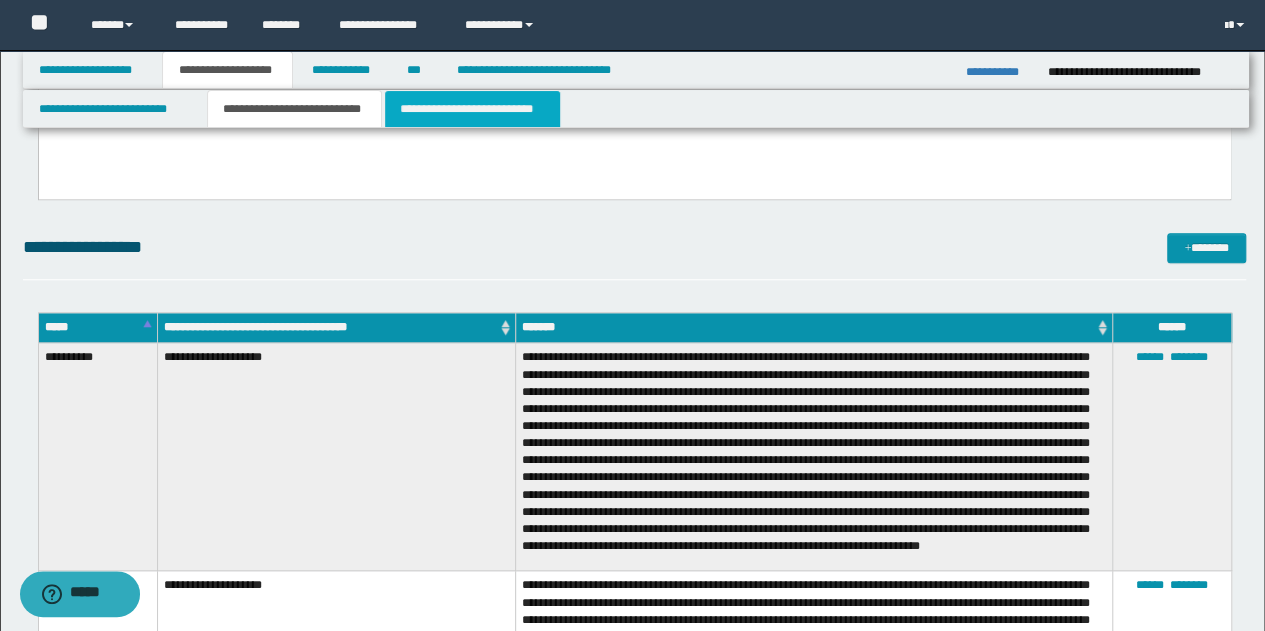 click on "**********" at bounding box center [472, 109] 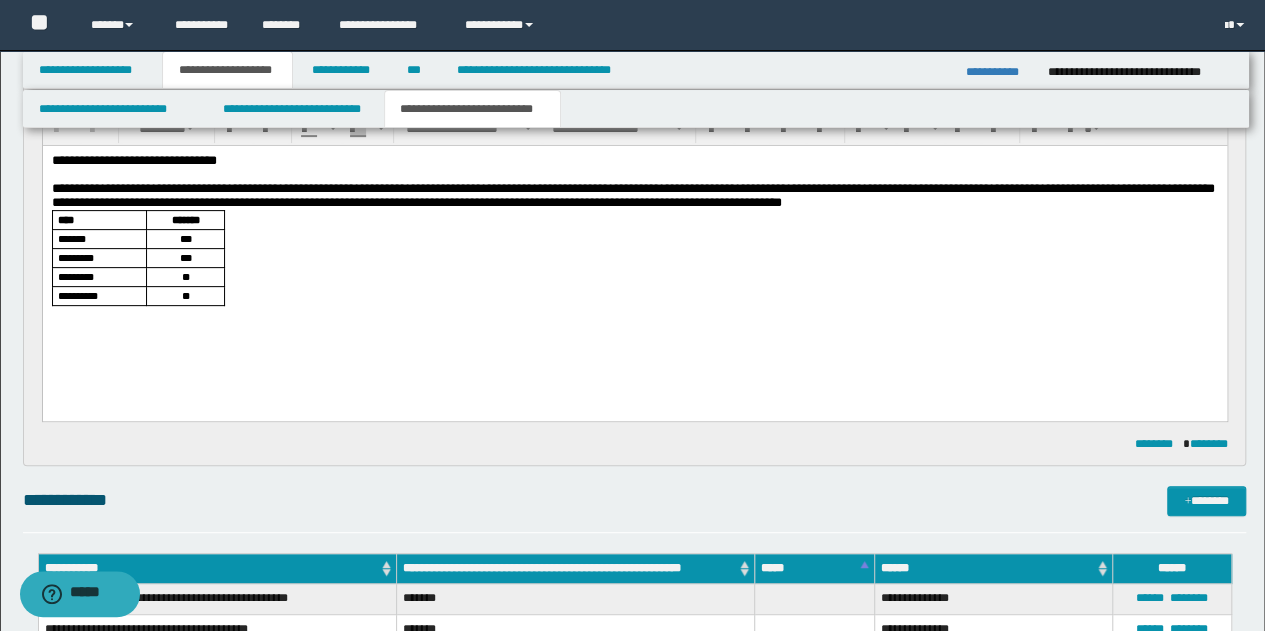 scroll, scrollTop: 0, scrollLeft: 0, axis: both 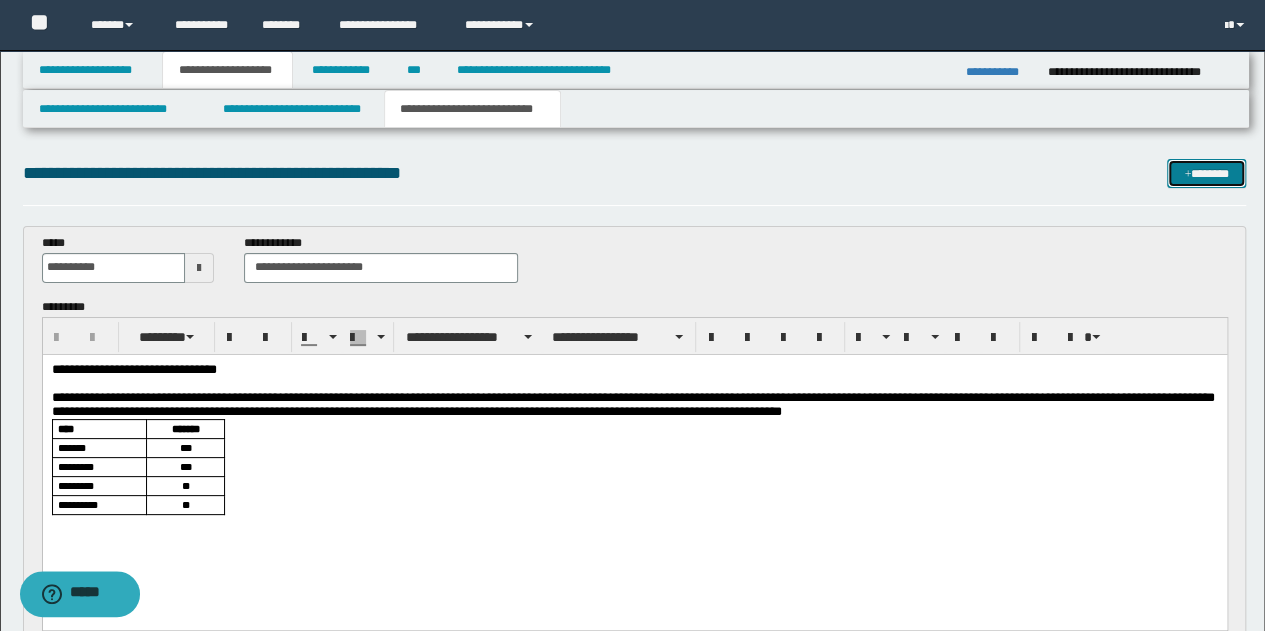click on "*******" at bounding box center [1206, 173] 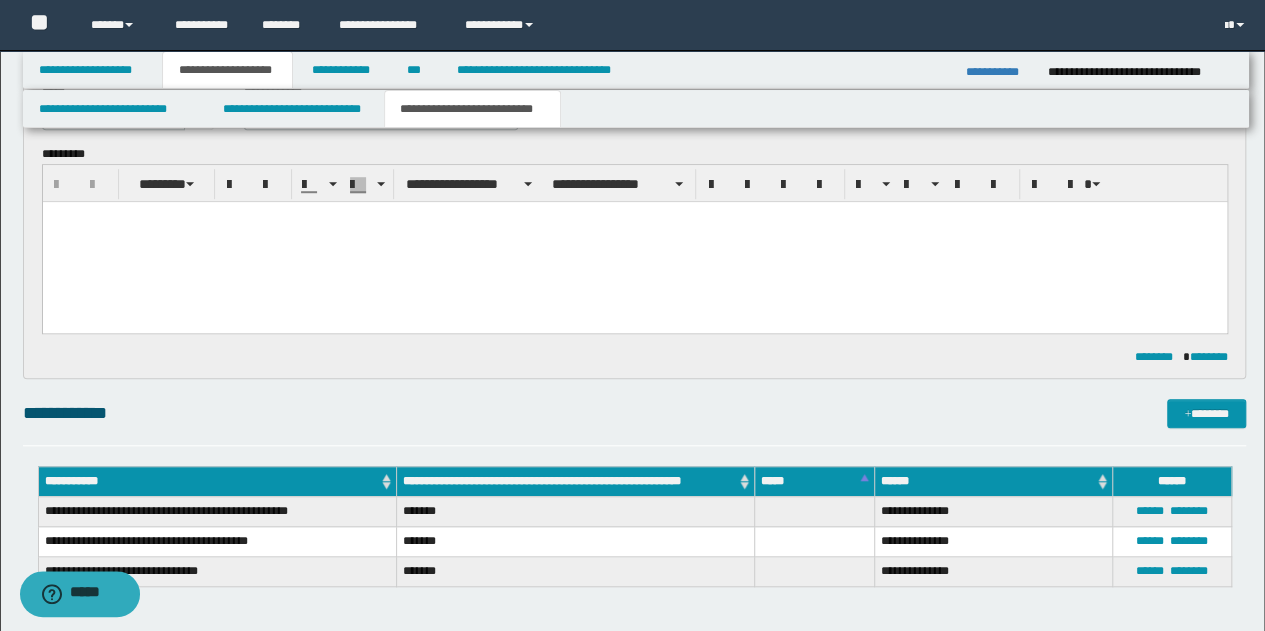 scroll, scrollTop: 0, scrollLeft: 0, axis: both 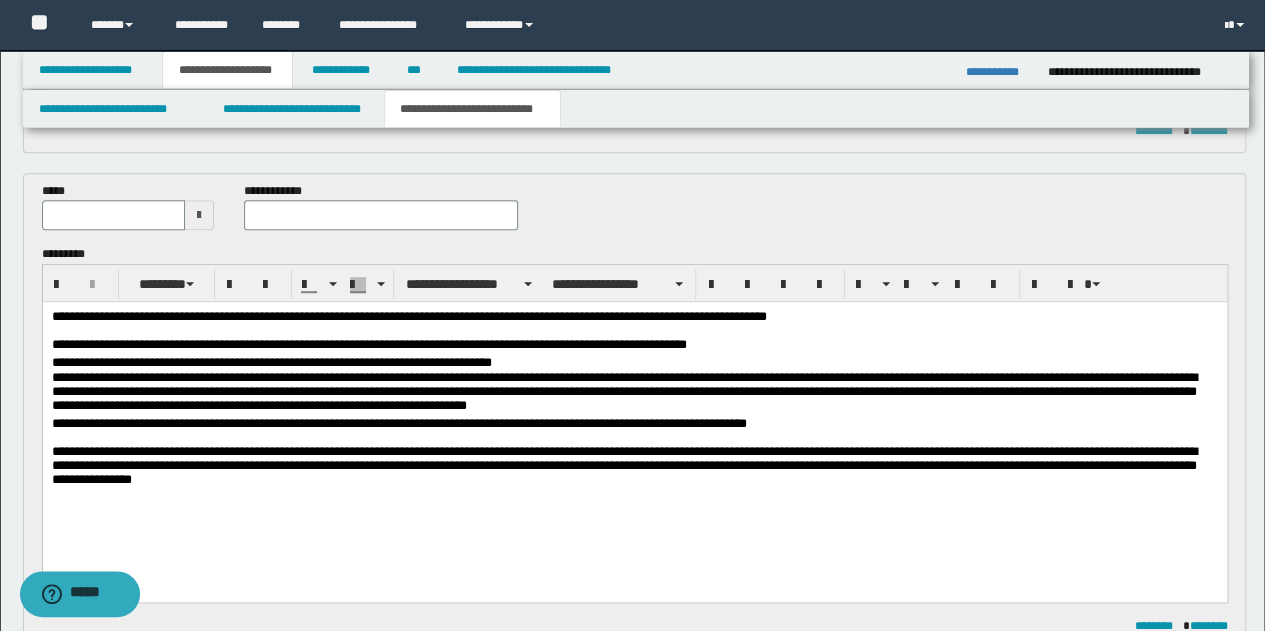 click at bounding box center [199, 215] 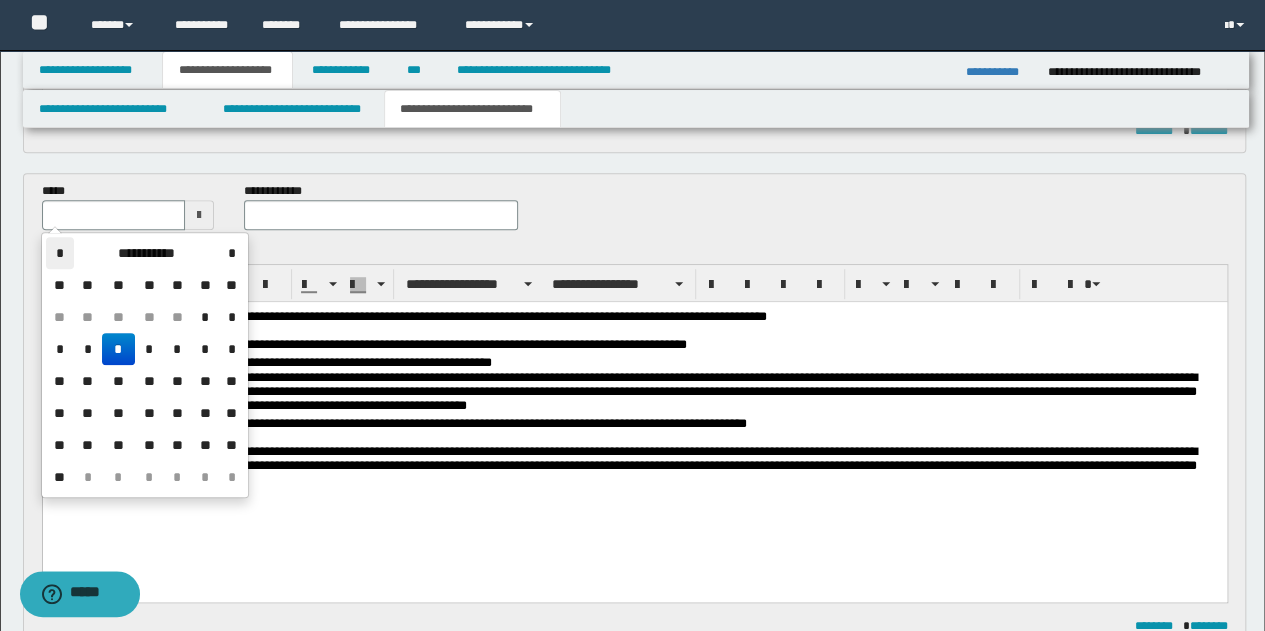 click on "*" at bounding box center (60, 253) 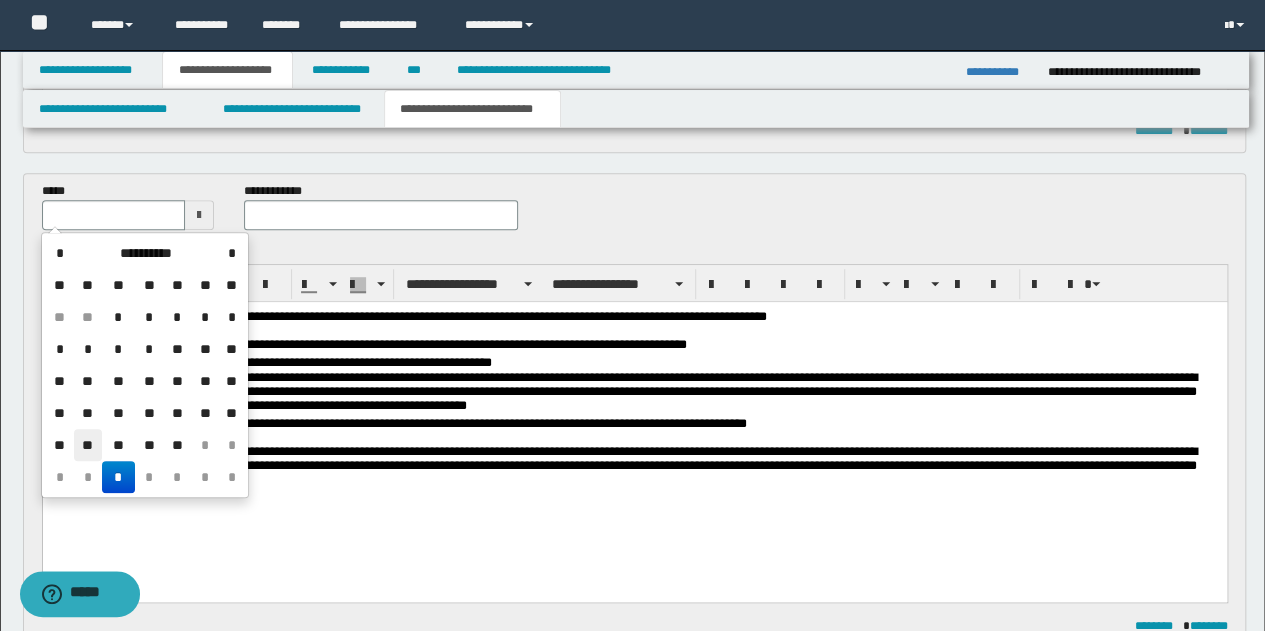 drag, startPoint x: 87, startPoint y: 437, endPoint x: 92, endPoint y: 17, distance: 420.02975 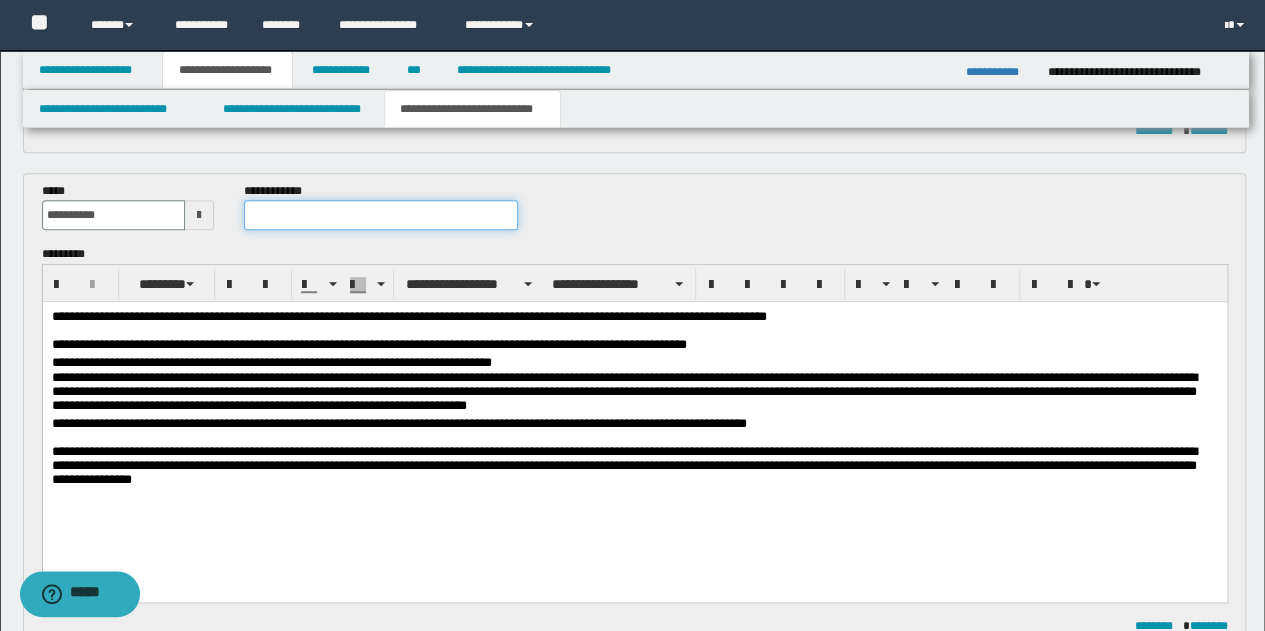 click at bounding box center [381, 215] 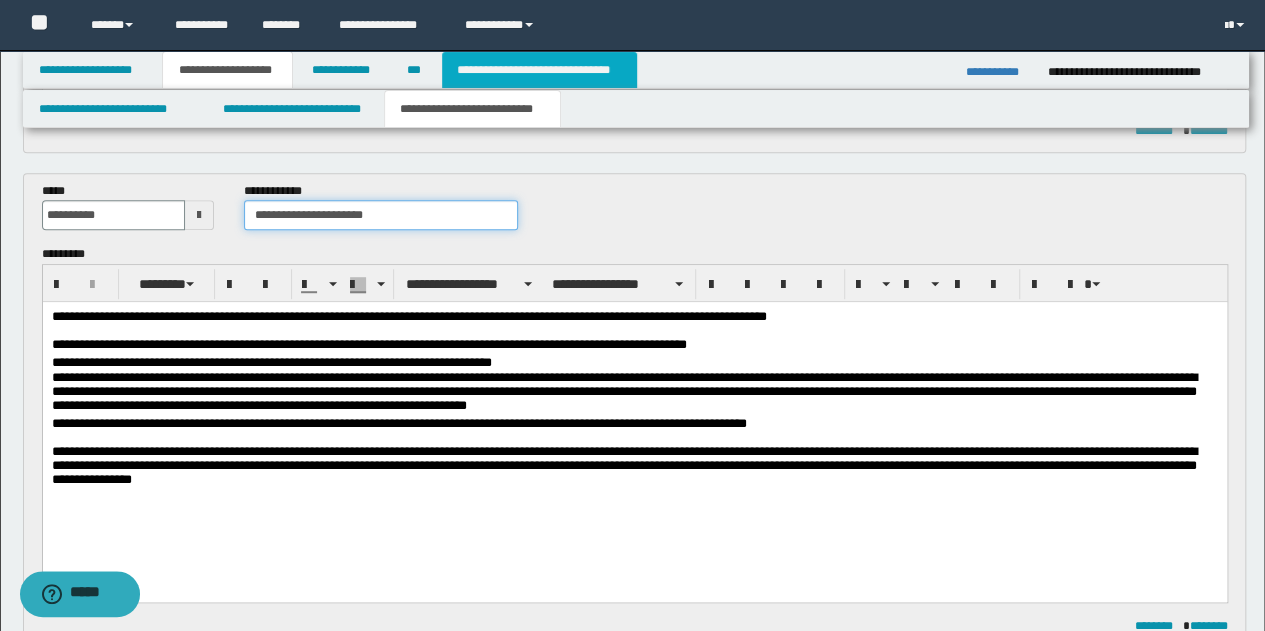 type on "**********" 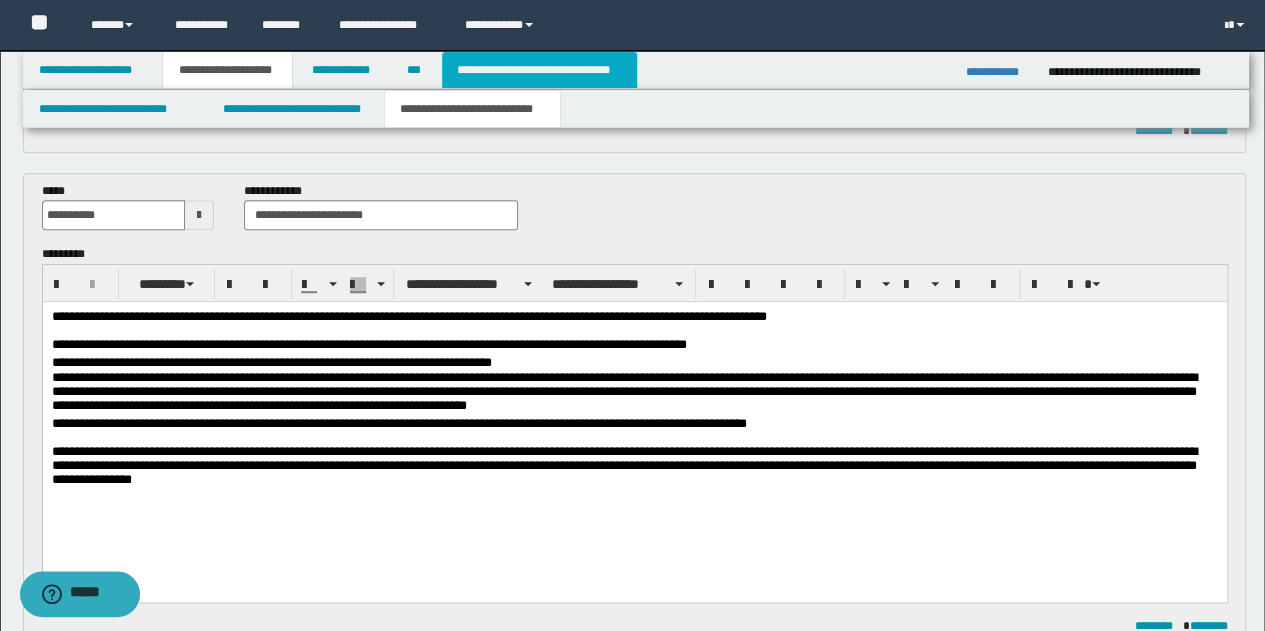 click on "**********" at bounding box center (539, 70) 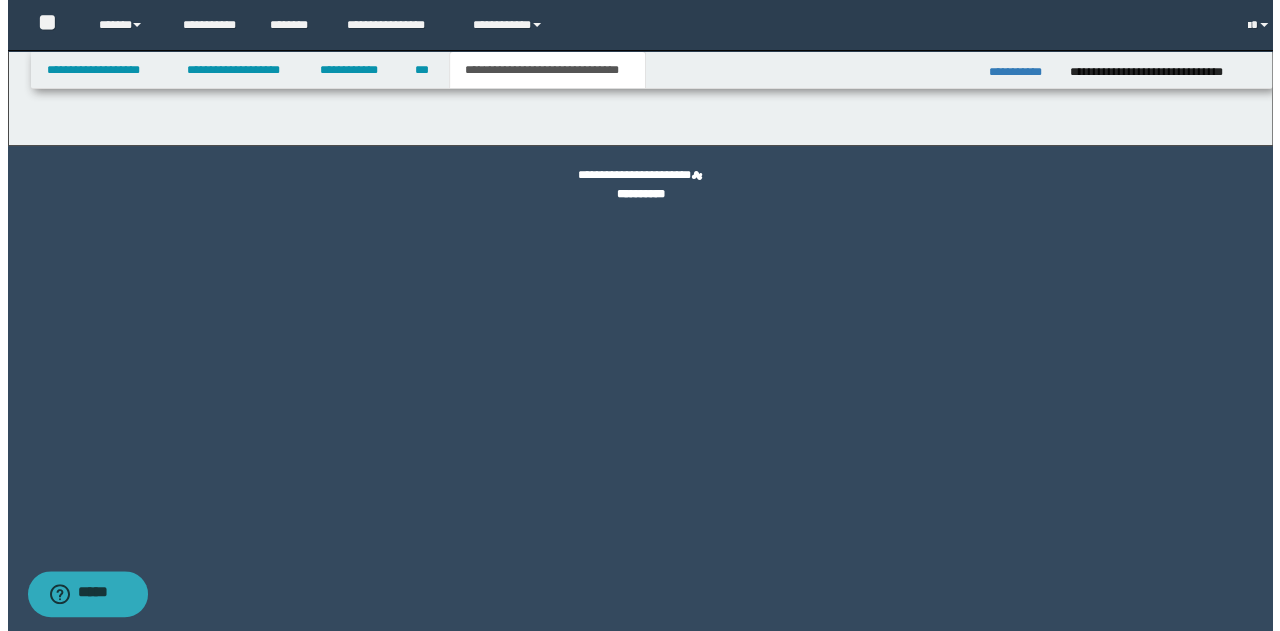 scroll, scrollTop: 0, scrollLeft: 0, axis: both 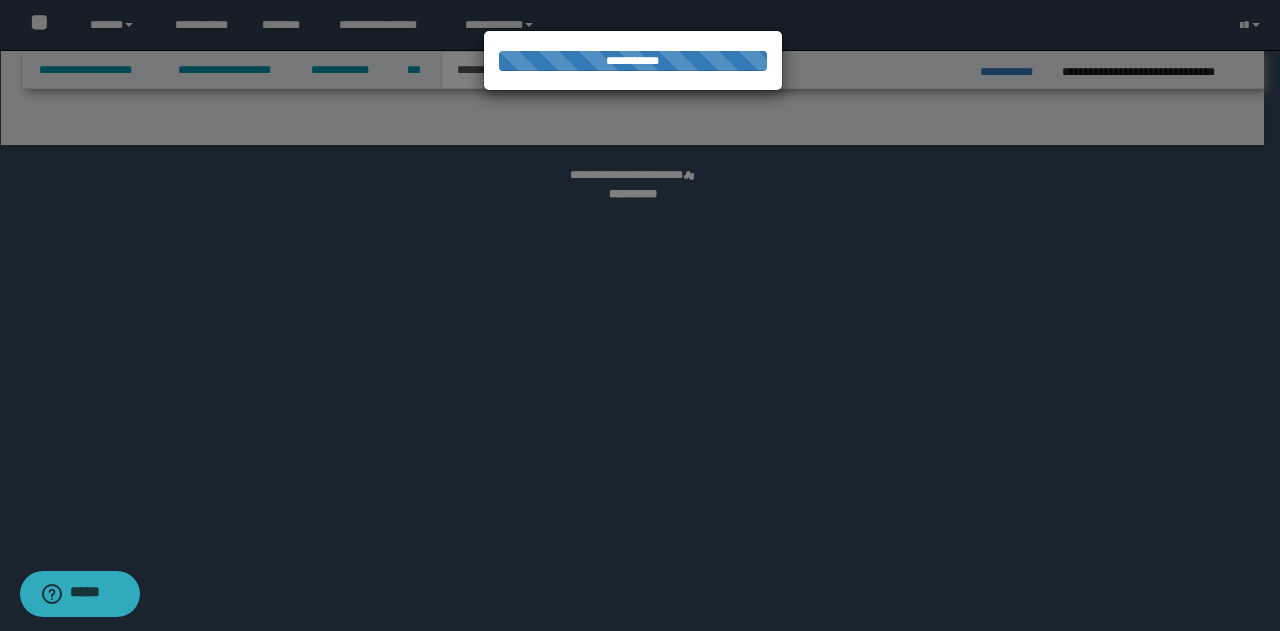 select on "*" 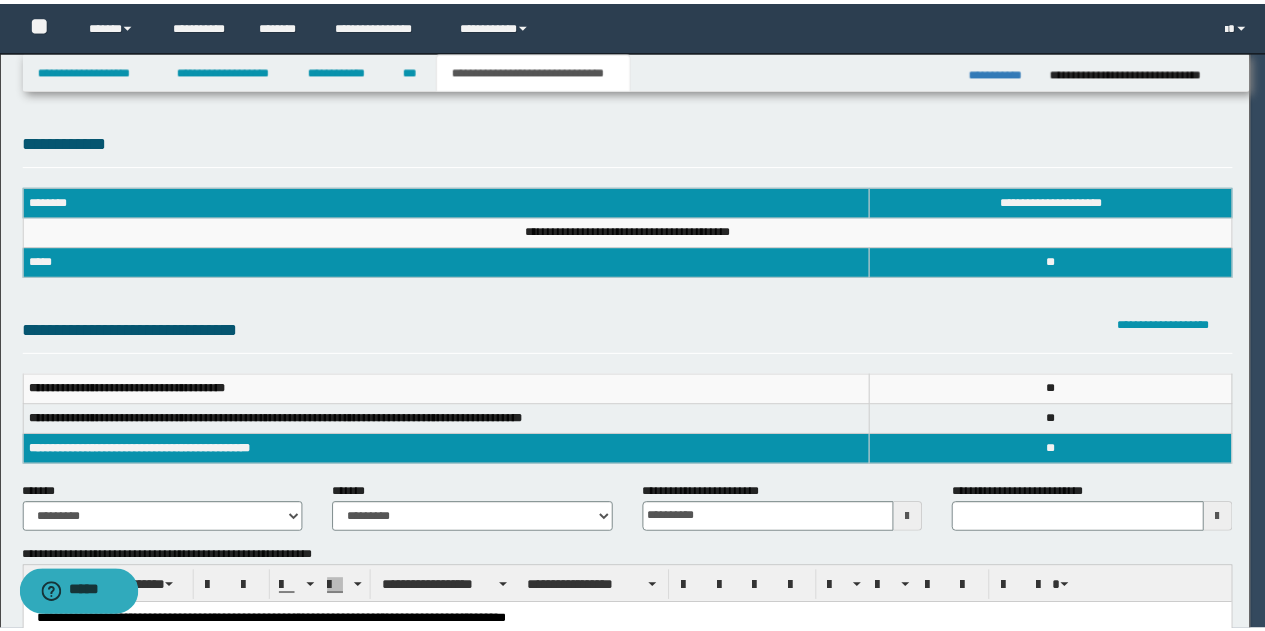 scroll, scrollTop: 0, scrollLeft: 0, axis: both 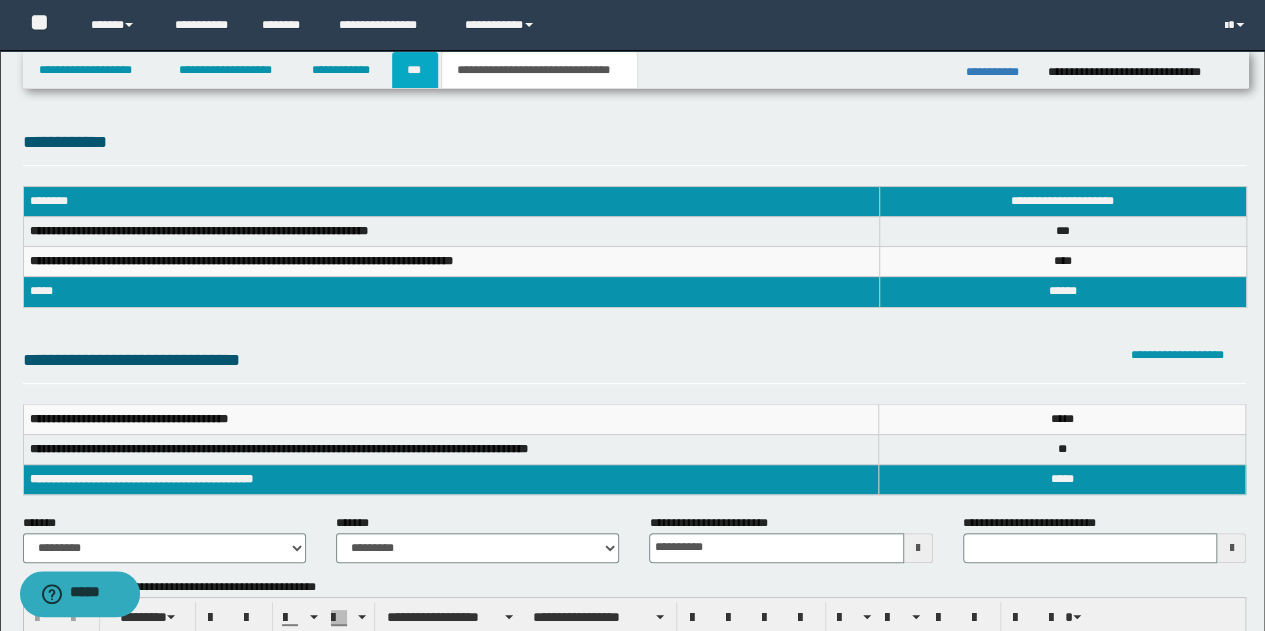 click on "***" at bounding box center (415, 70) 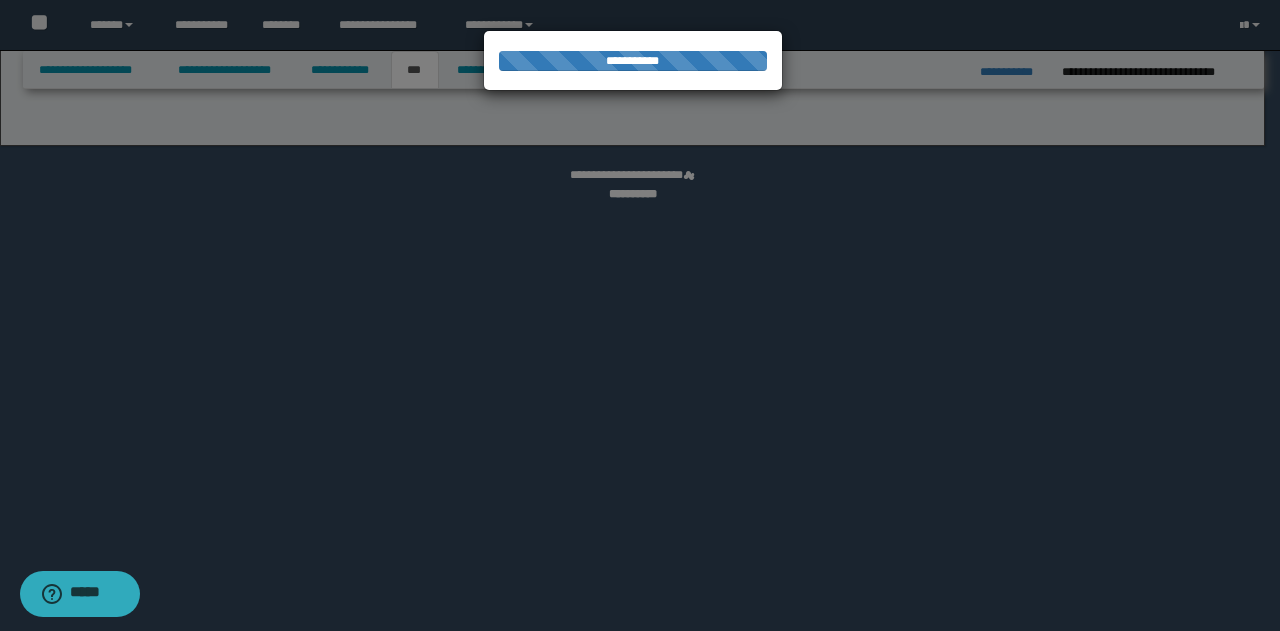 select on "***" 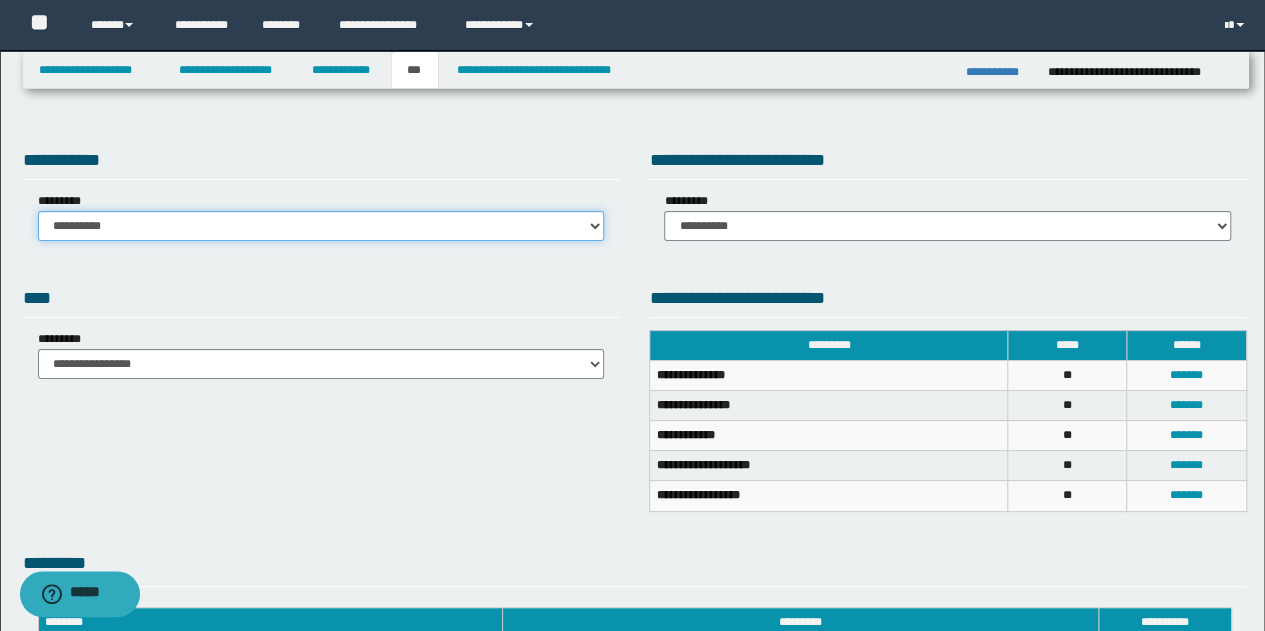 click on "**********" at bounding box center (321, 226) 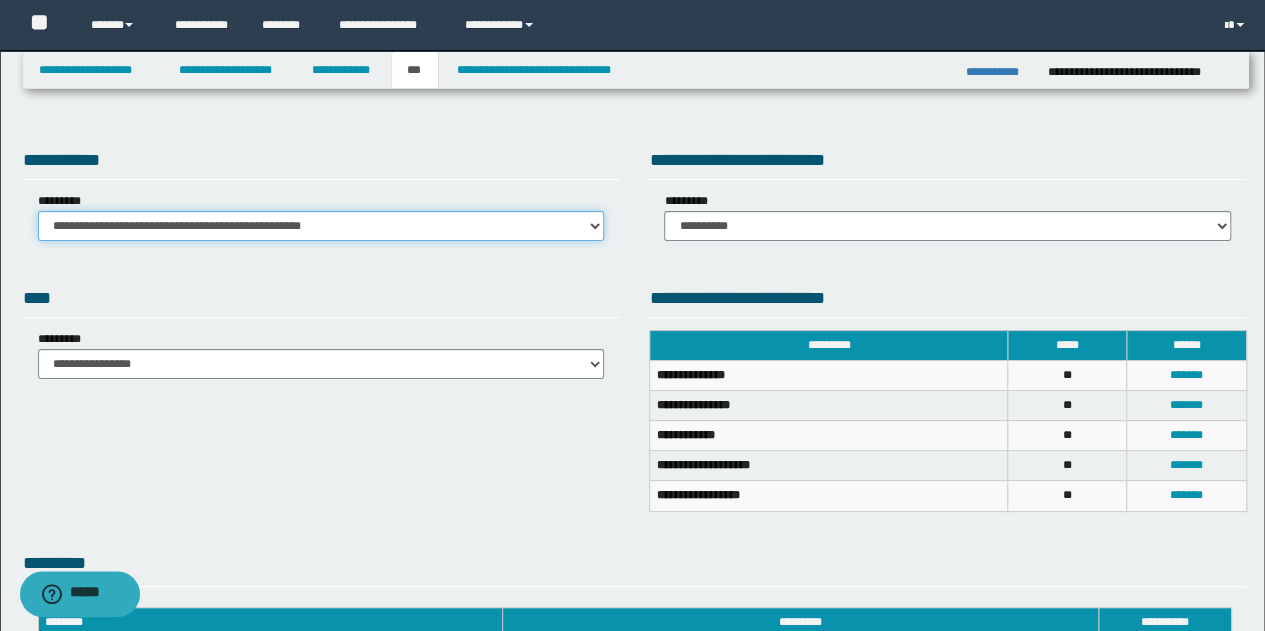 click on "**********" at bounding box center (321, 226) 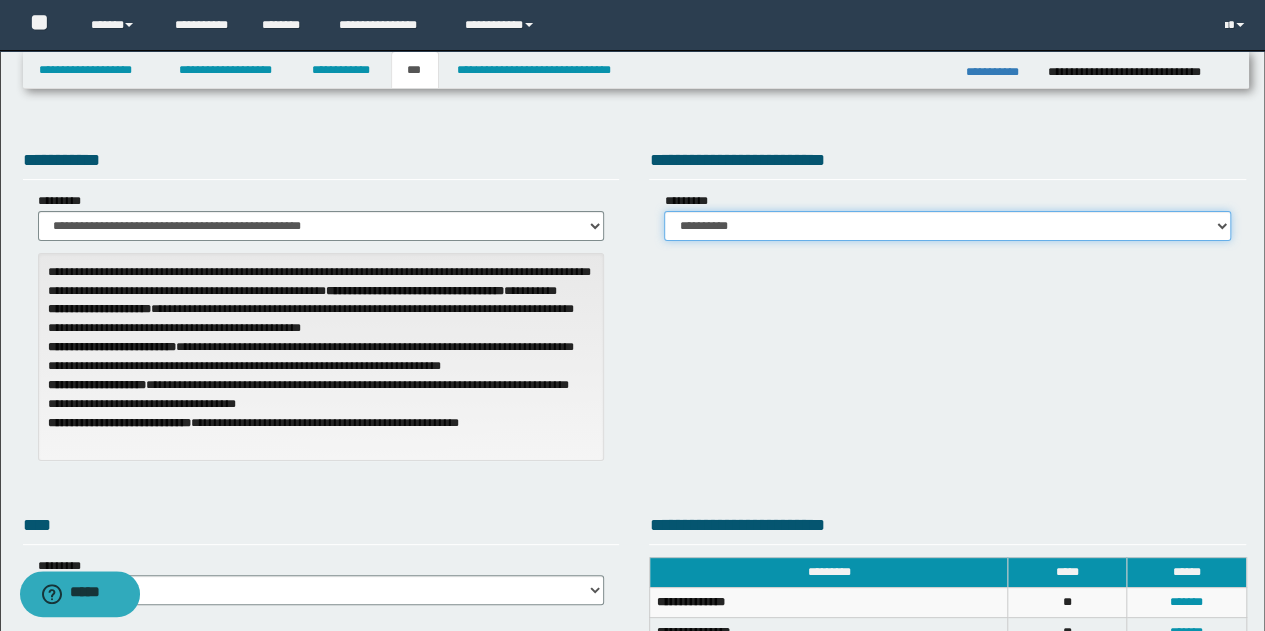 click on "**********" at bounding box center (947, 226) 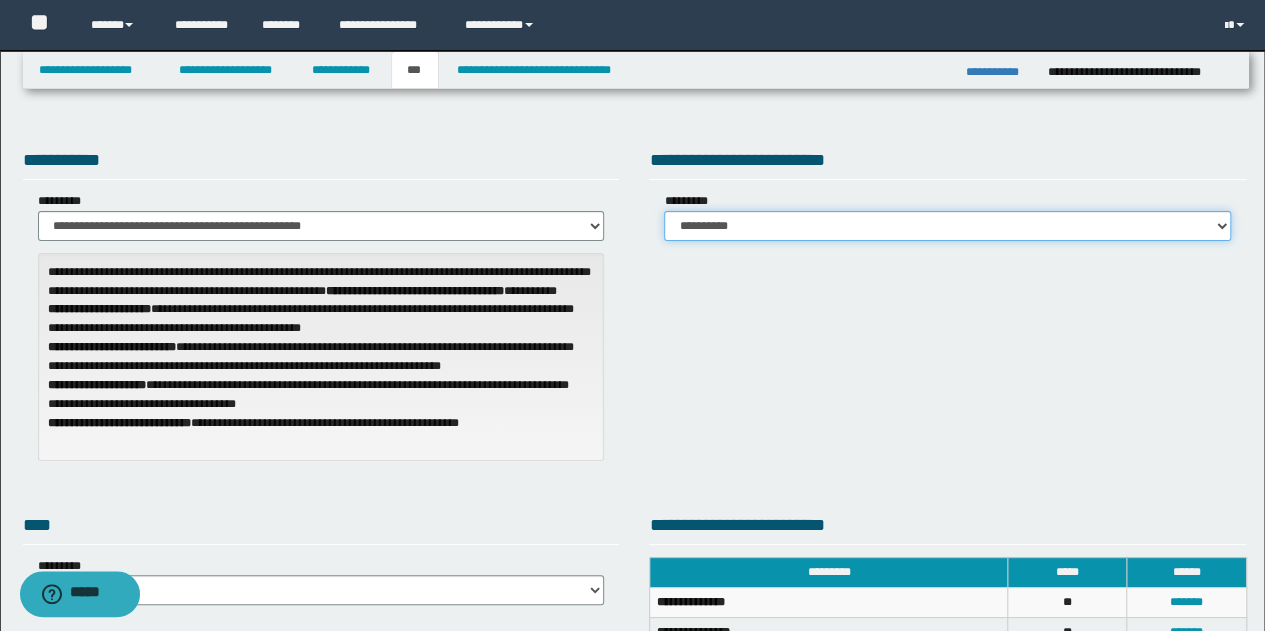 select on "*" 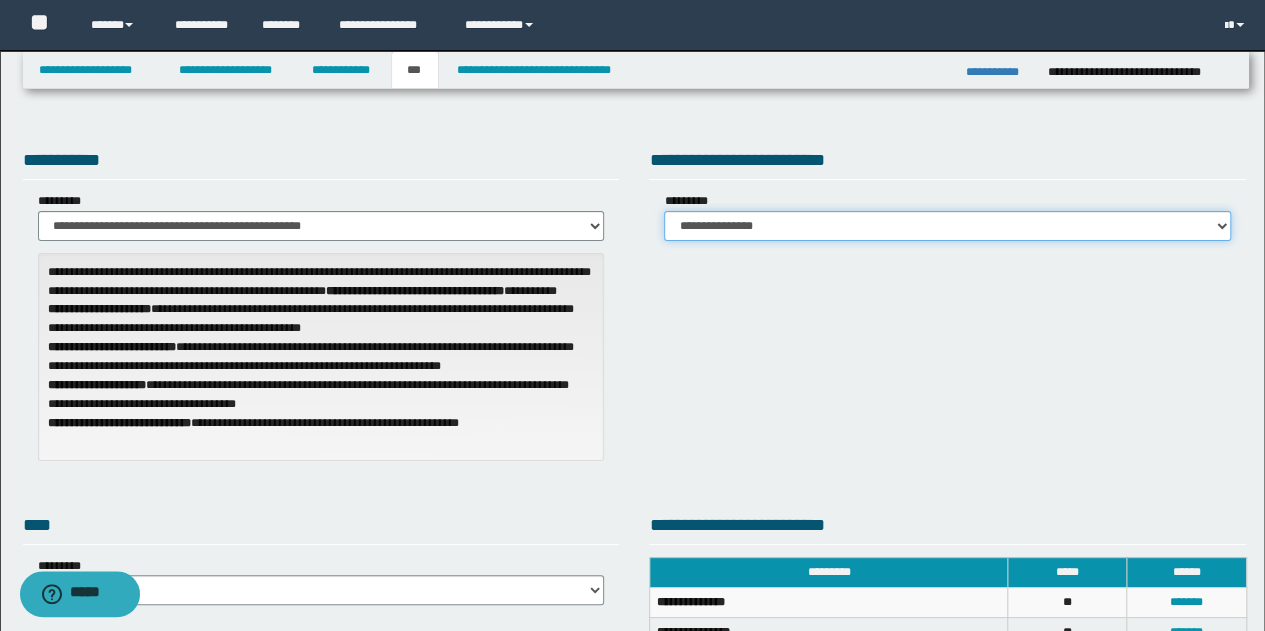 click on "**********" at bounding box center (947, 226) 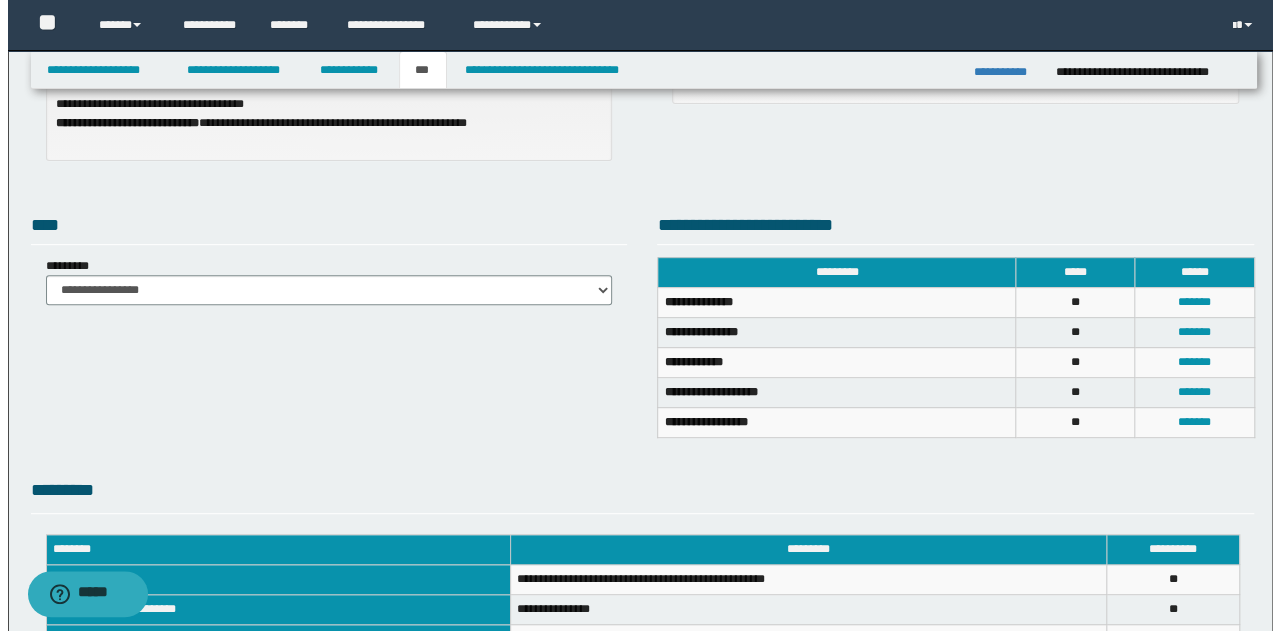 scroll, scrollTop: 400, scrollLeft: 0, axis: vertical 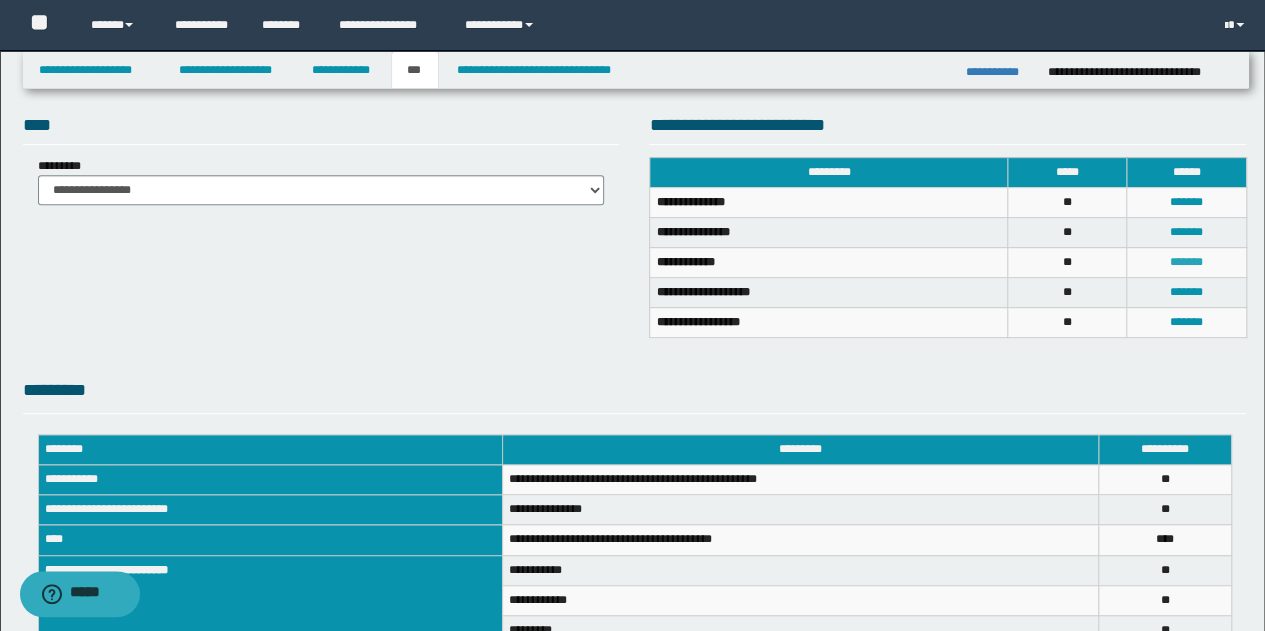 click on "*******" at bounding box center [1186, 262] 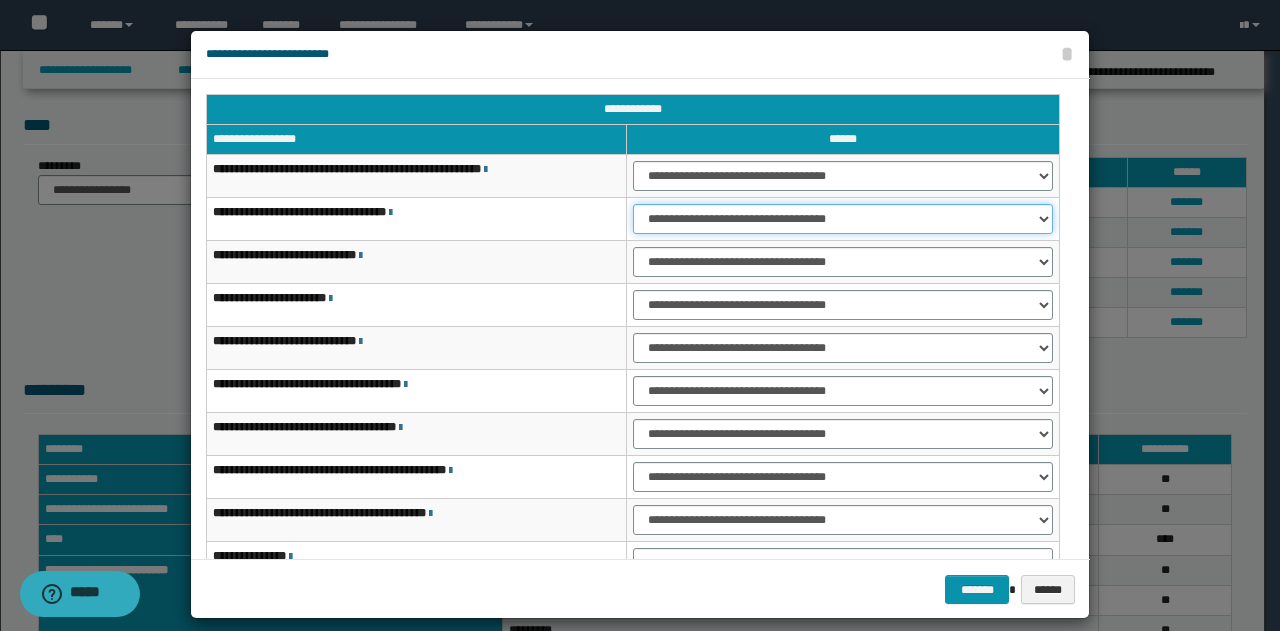 click on "**********" at bounding box center [843, 219] 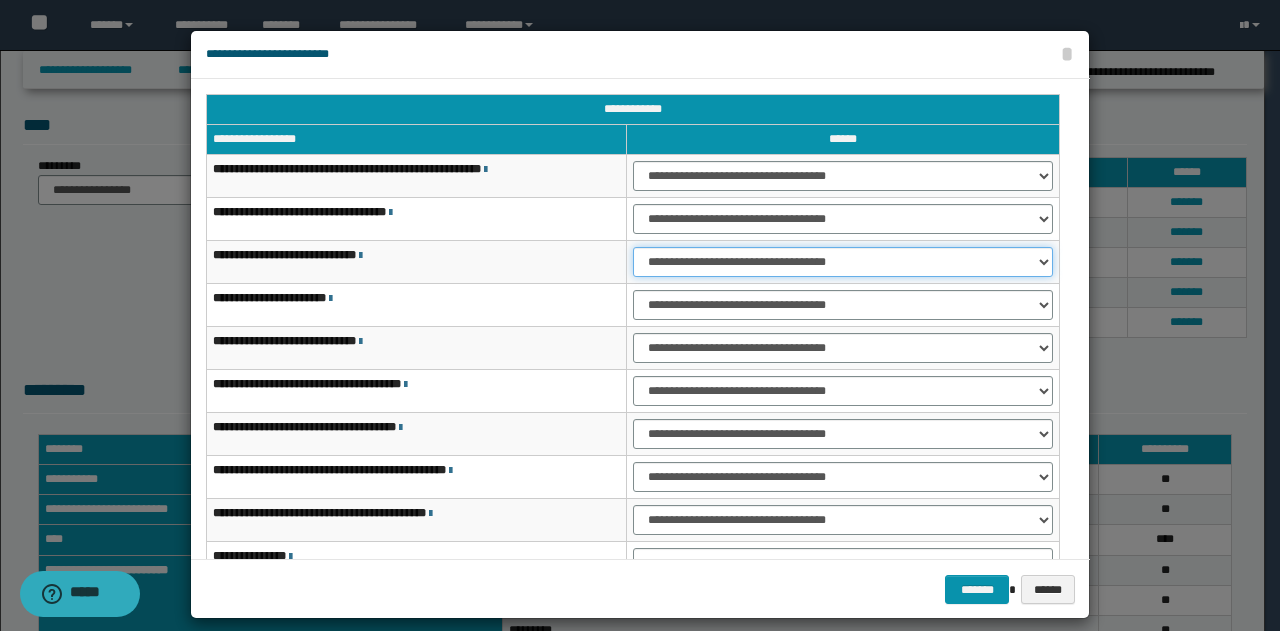 click on "**********" at bounding box center (843, 262) 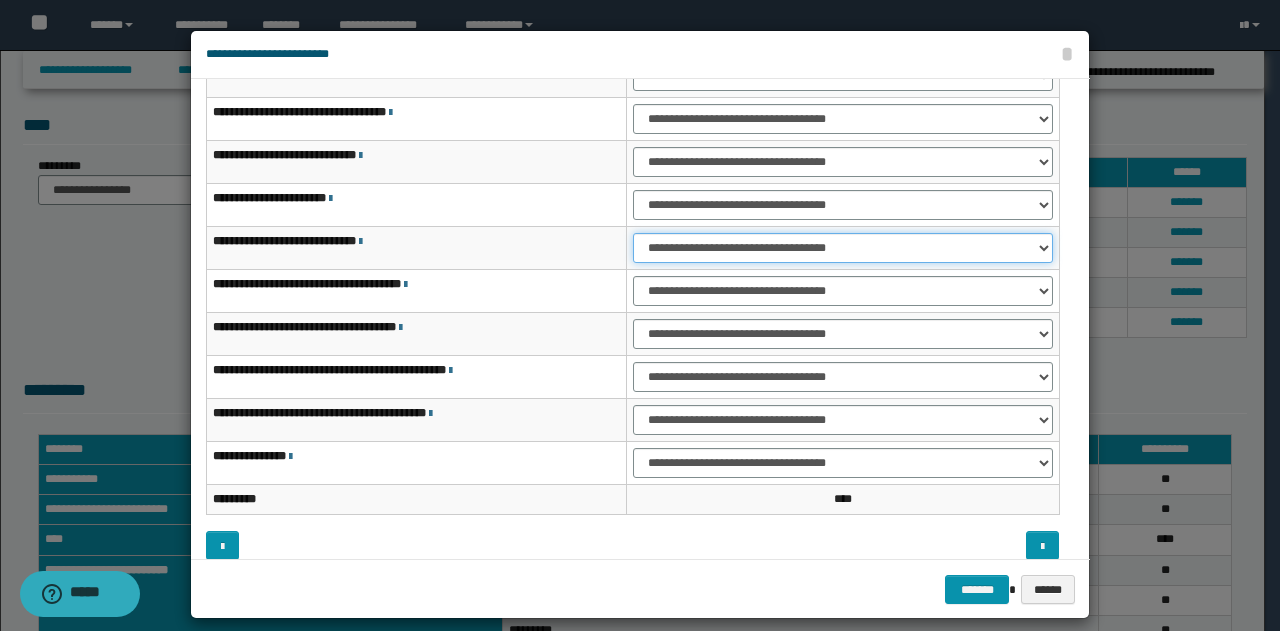 click on "**********" at bounding box center [843, 248] 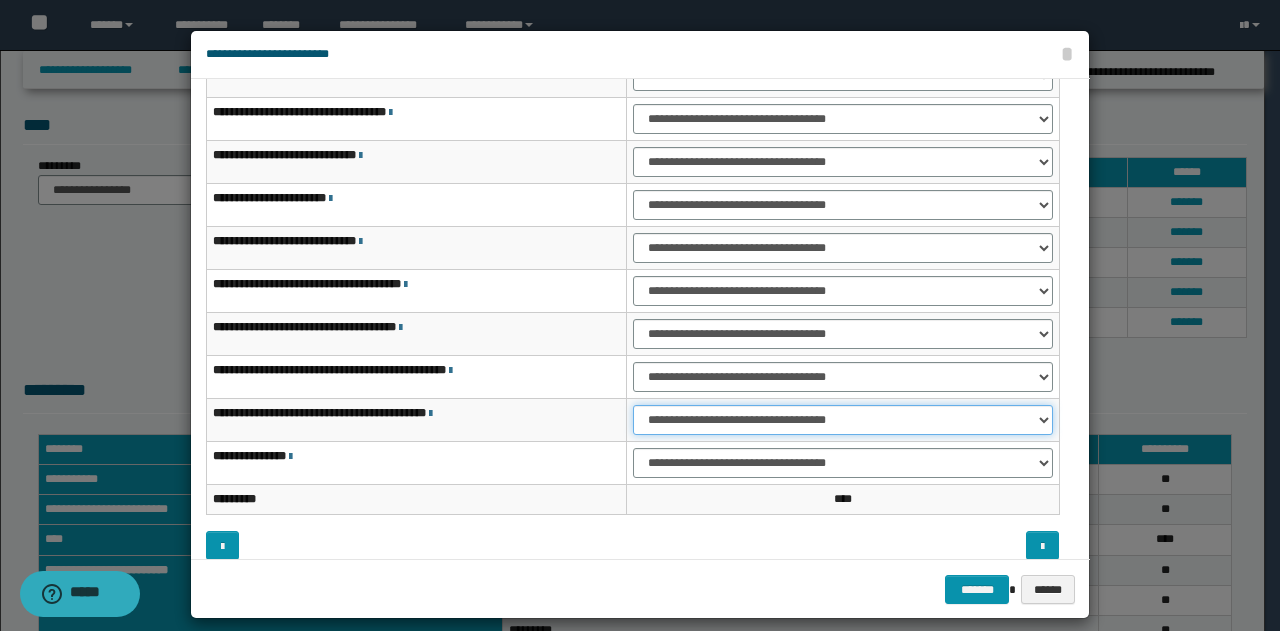 click on "**********" at bounding box center (843, 420) 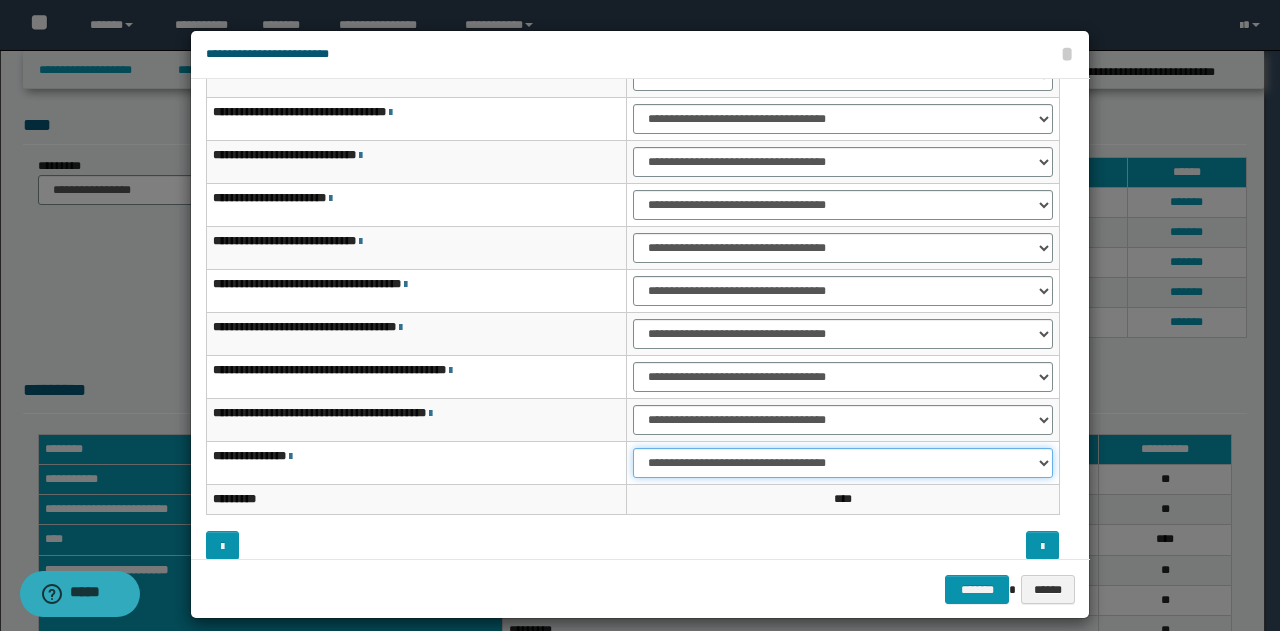click on "**********" at bounding box center [843, 463] 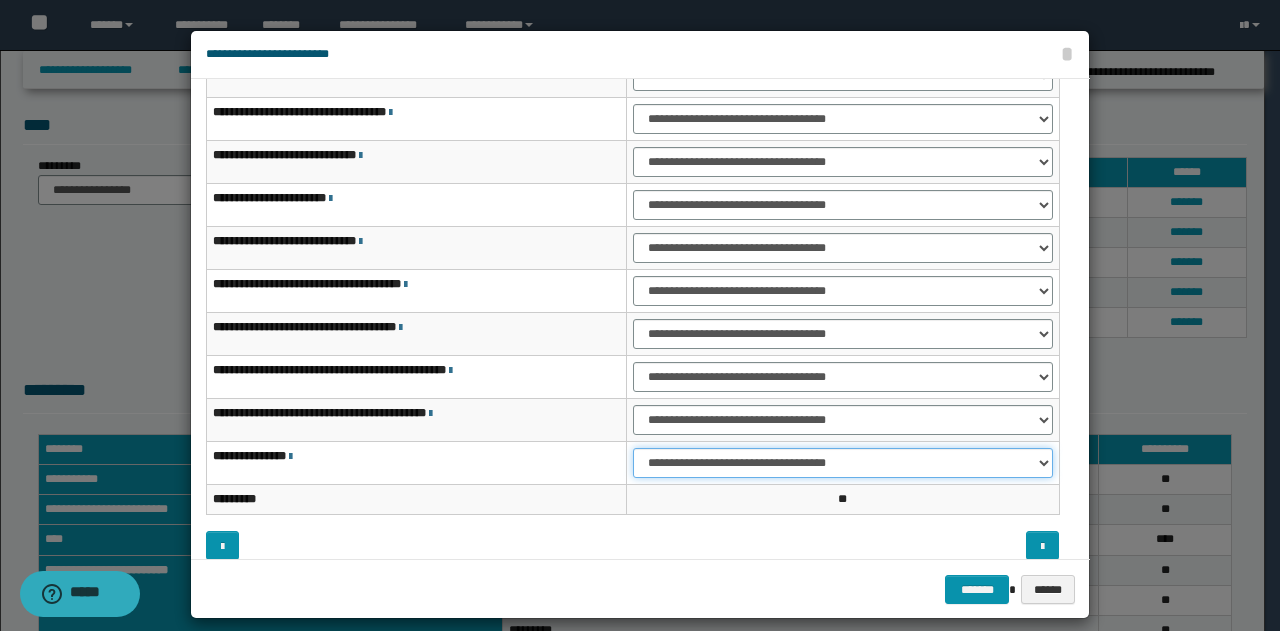 scroll, scrollTop: 116, scrollLeft: 0, axis: vertical 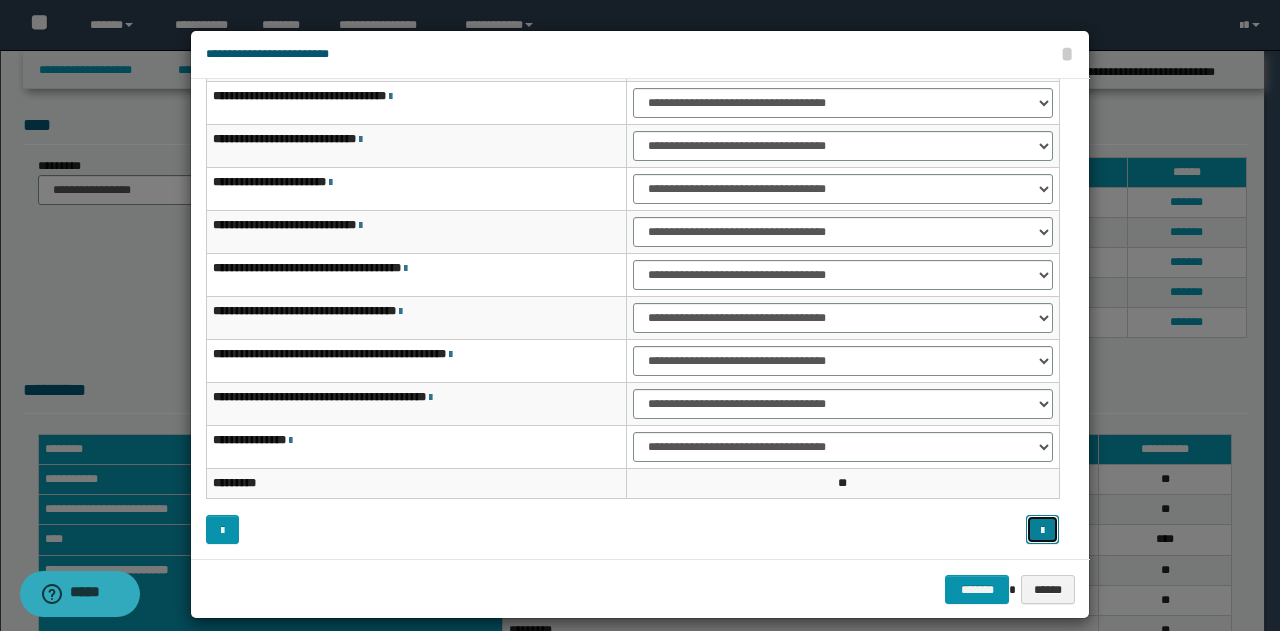 click at bounding box center [1042, 529] 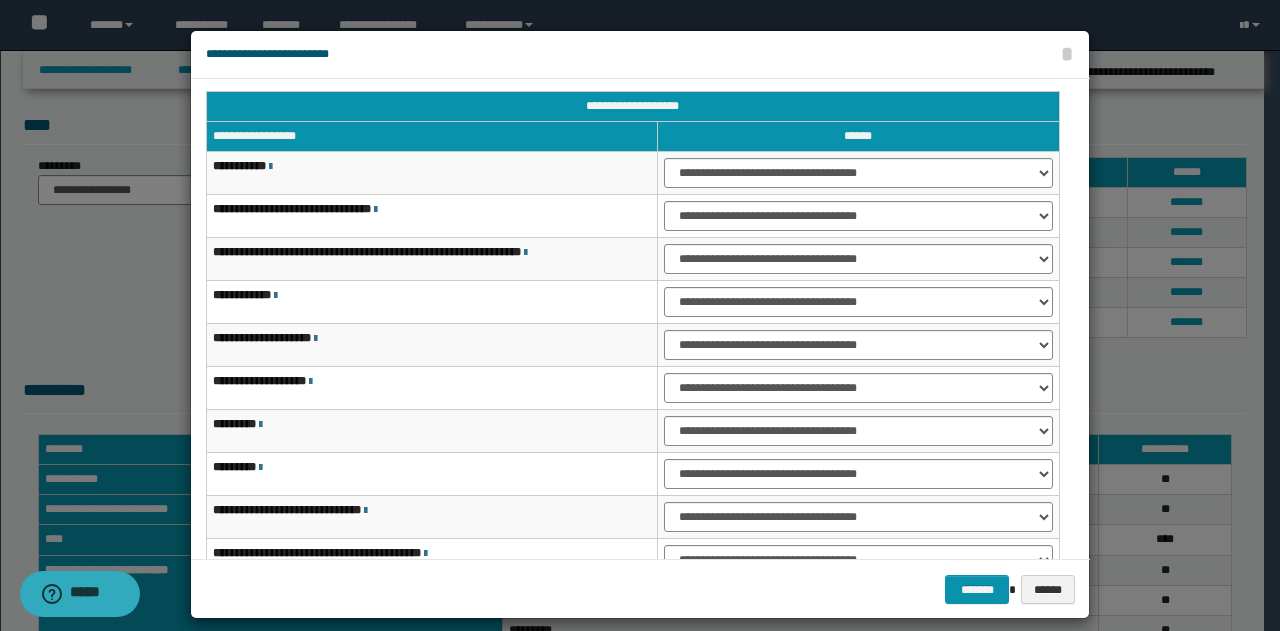 scroll, scrollTop: 0, scrollLeft: 0, axis: both 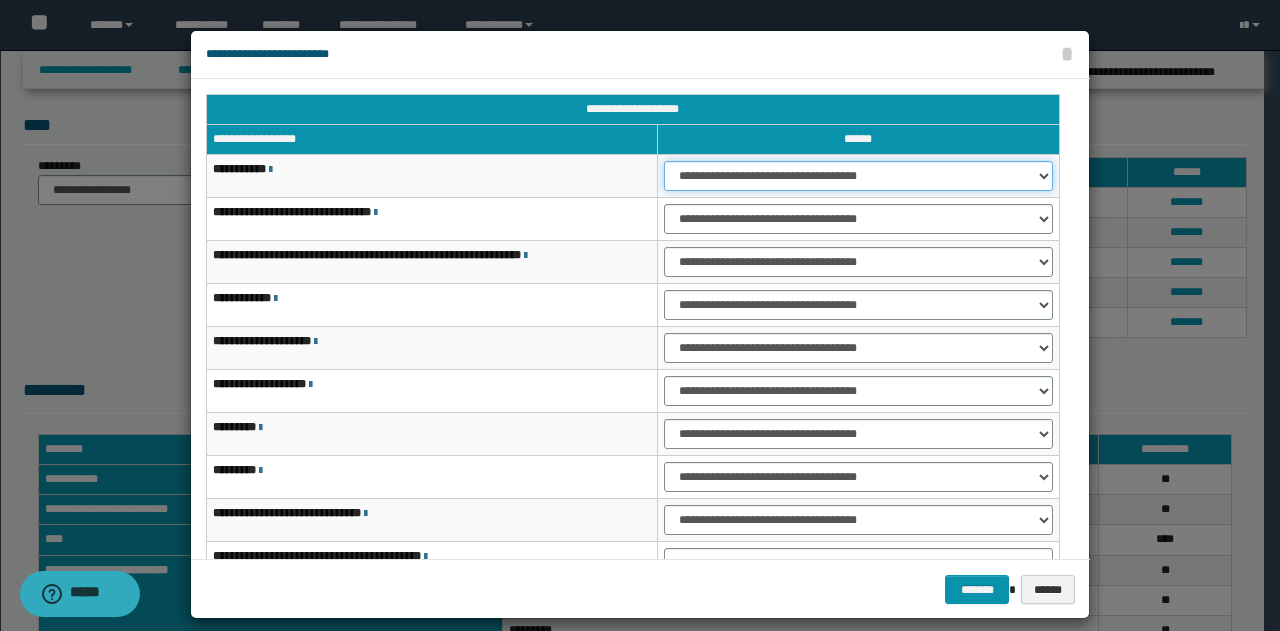 click on "**********" at bounding box center (858, 176) 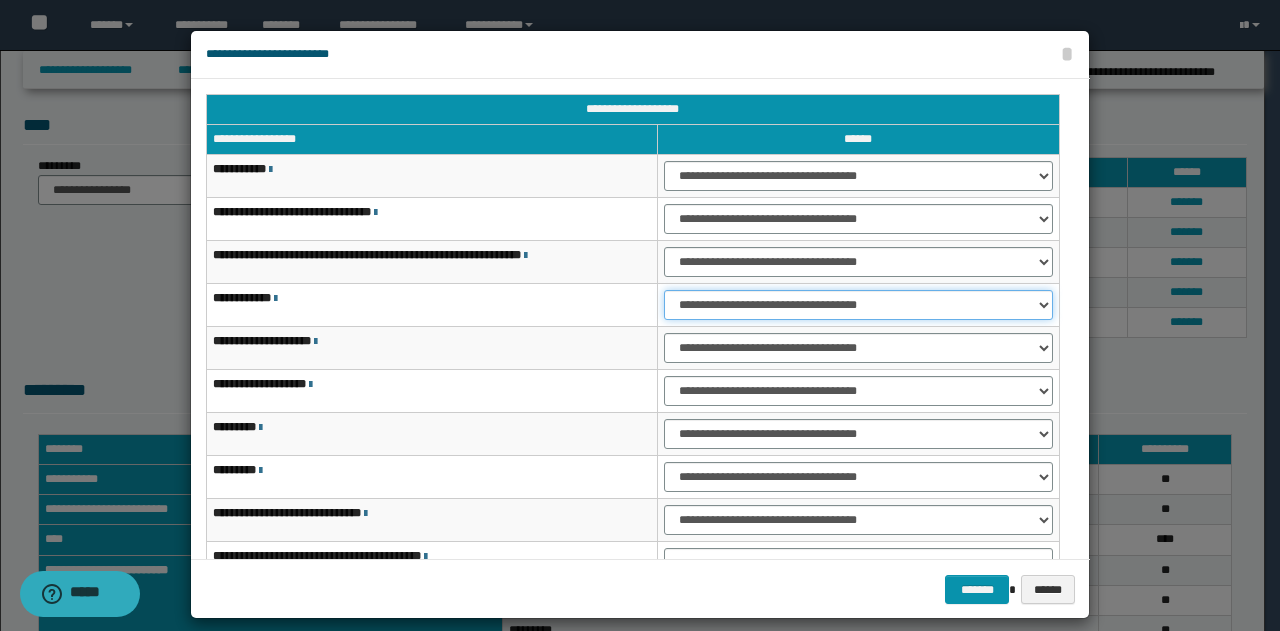 click on "**********" at bounding box center [858, 305] 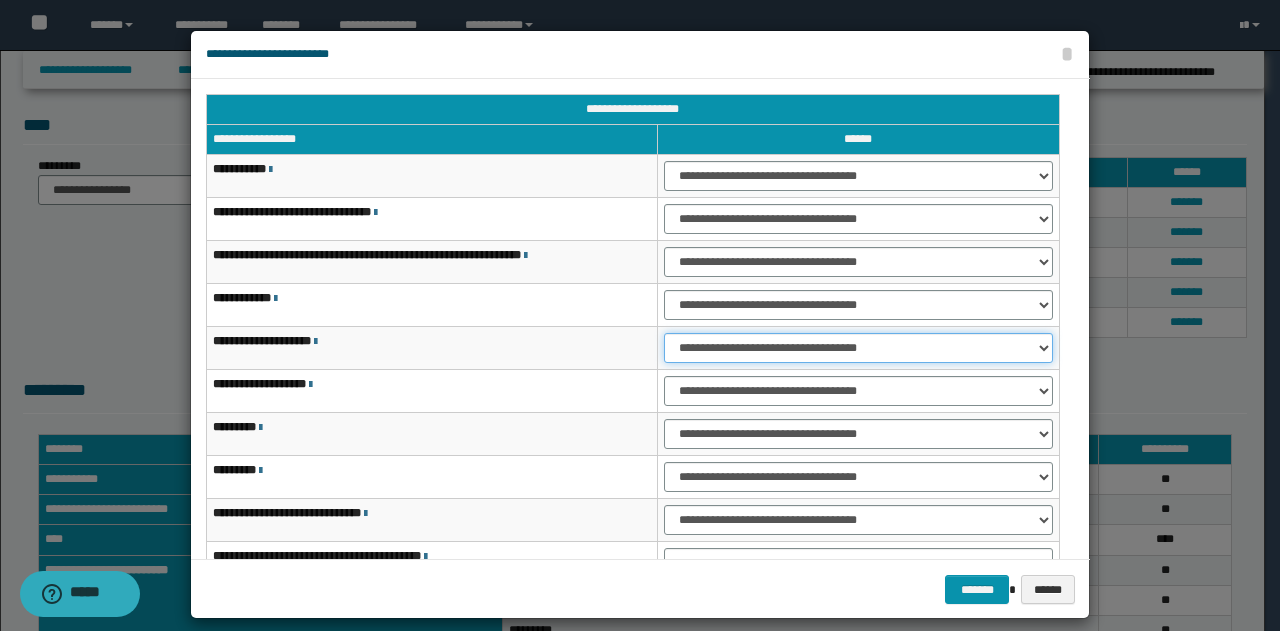 click on "**********" at bounding box center [858, 348] 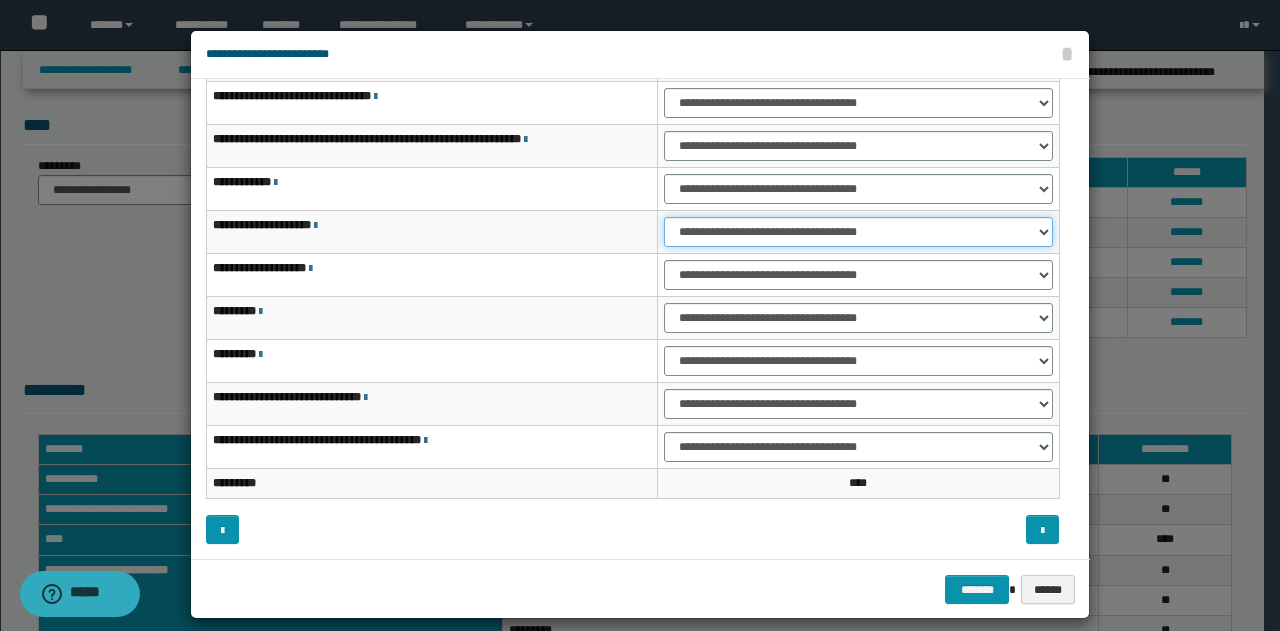 scroll, scrollTop: 16, scrollLeft: 0, axis: vertical 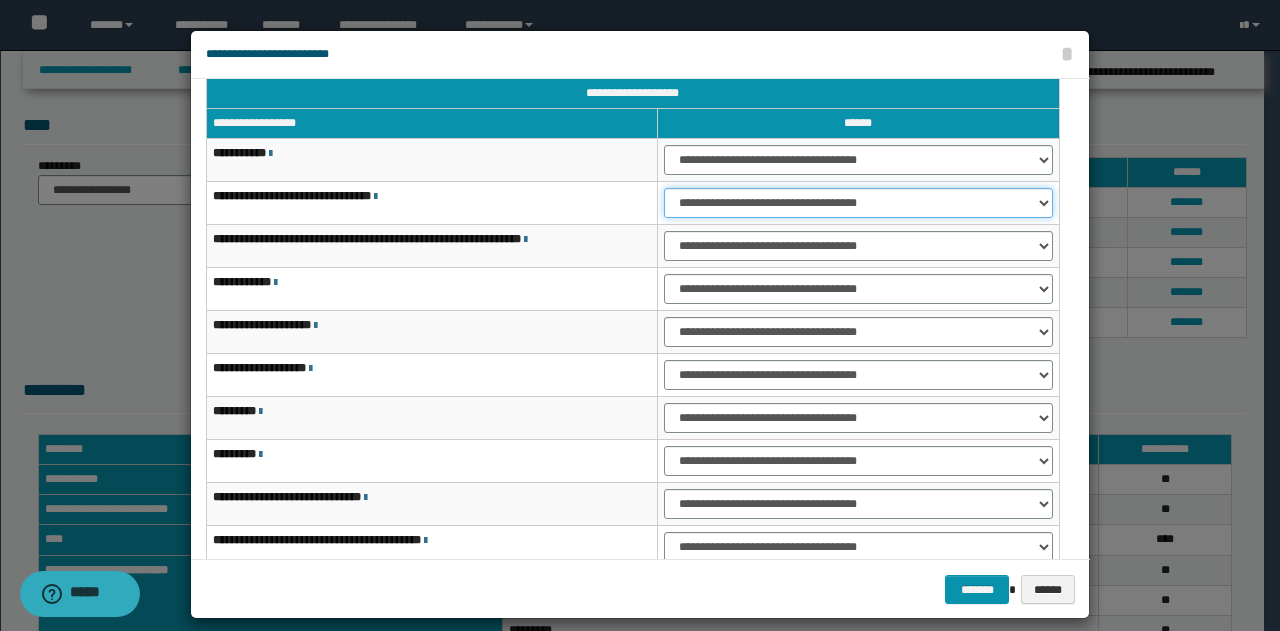 click on "**********" at bounding box center [858, 203] 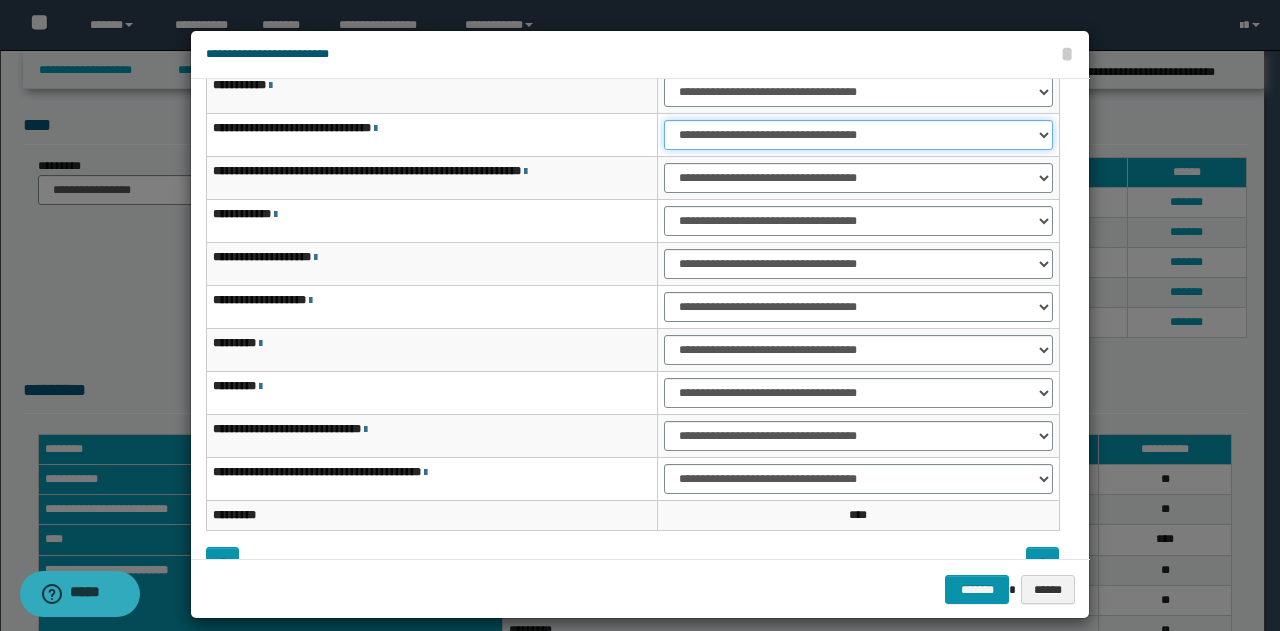 scroll, scrollTop: 116, scrollLeft: 0, axis: vertical 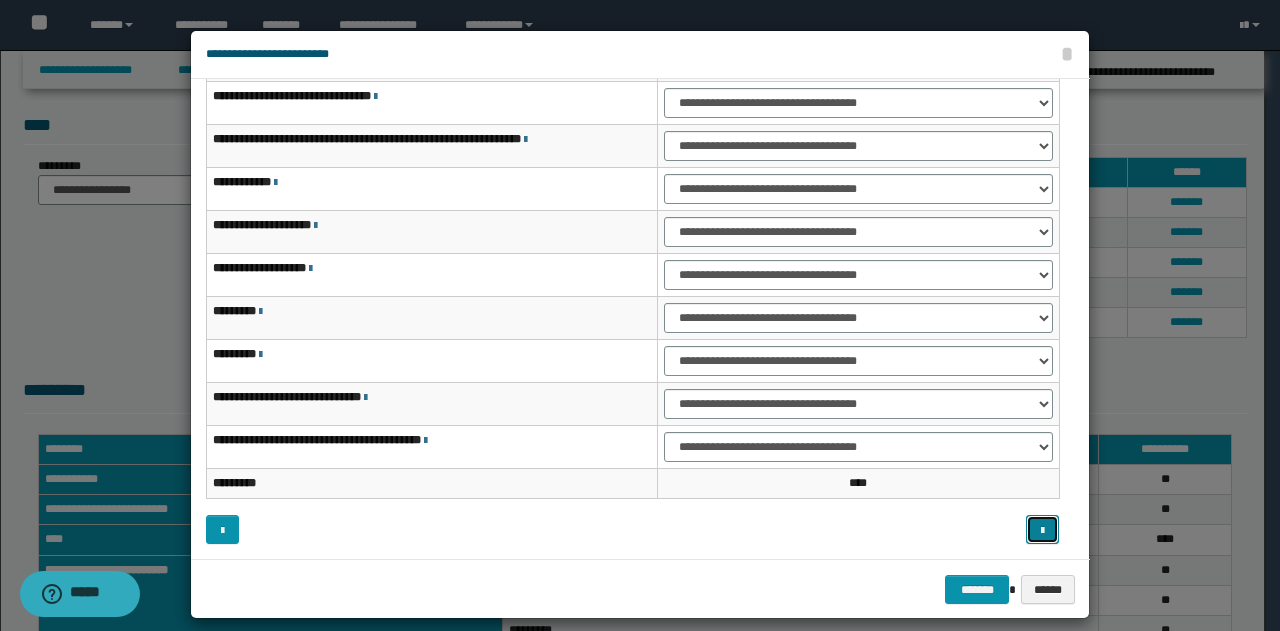 click at bounding box center (1042, 531) 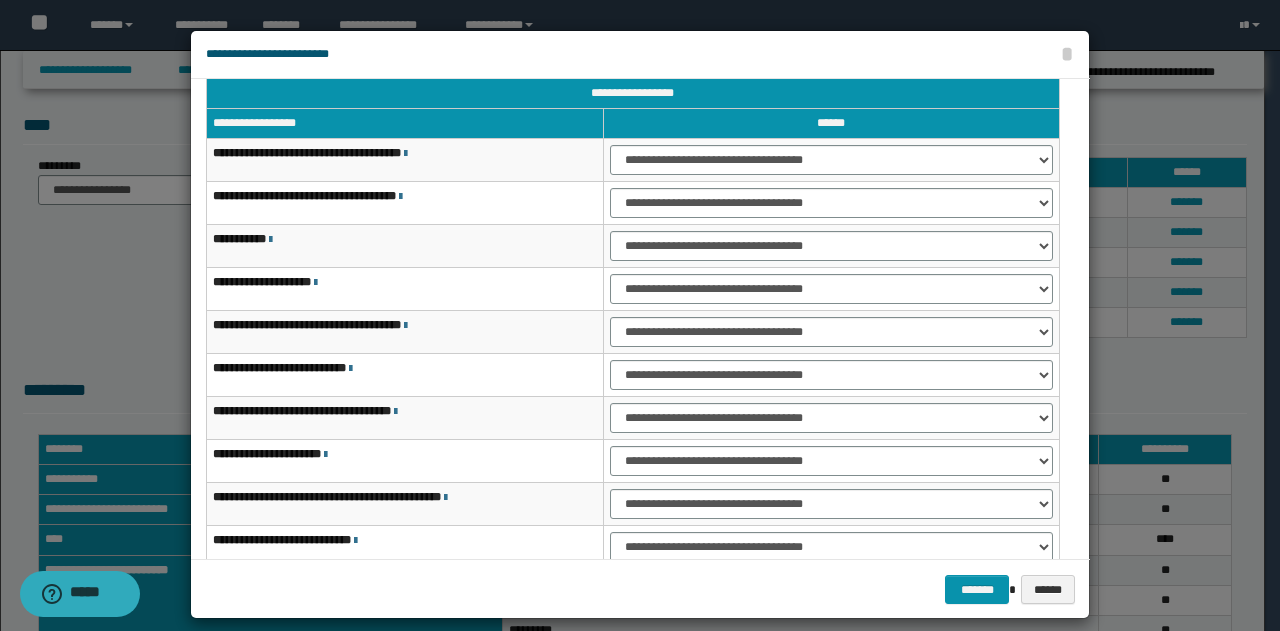 scroll, scrollTop: 116, scrollLeft: 0, axis: vertical 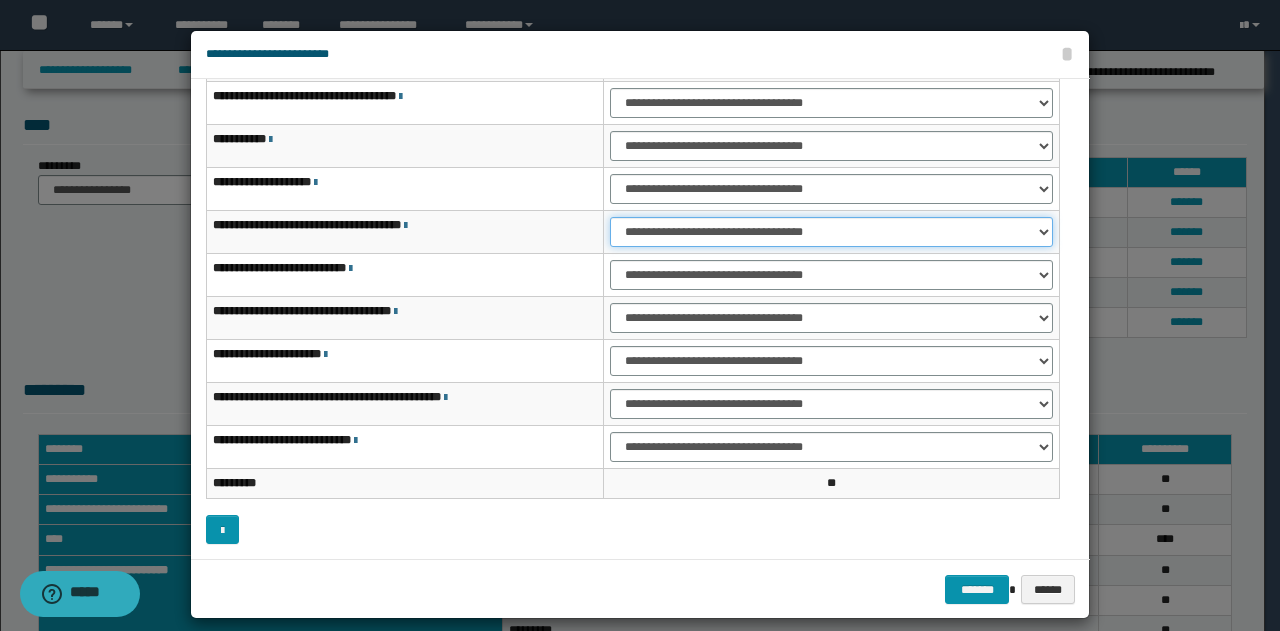 click on "**********" at bounding box center (831, 232) 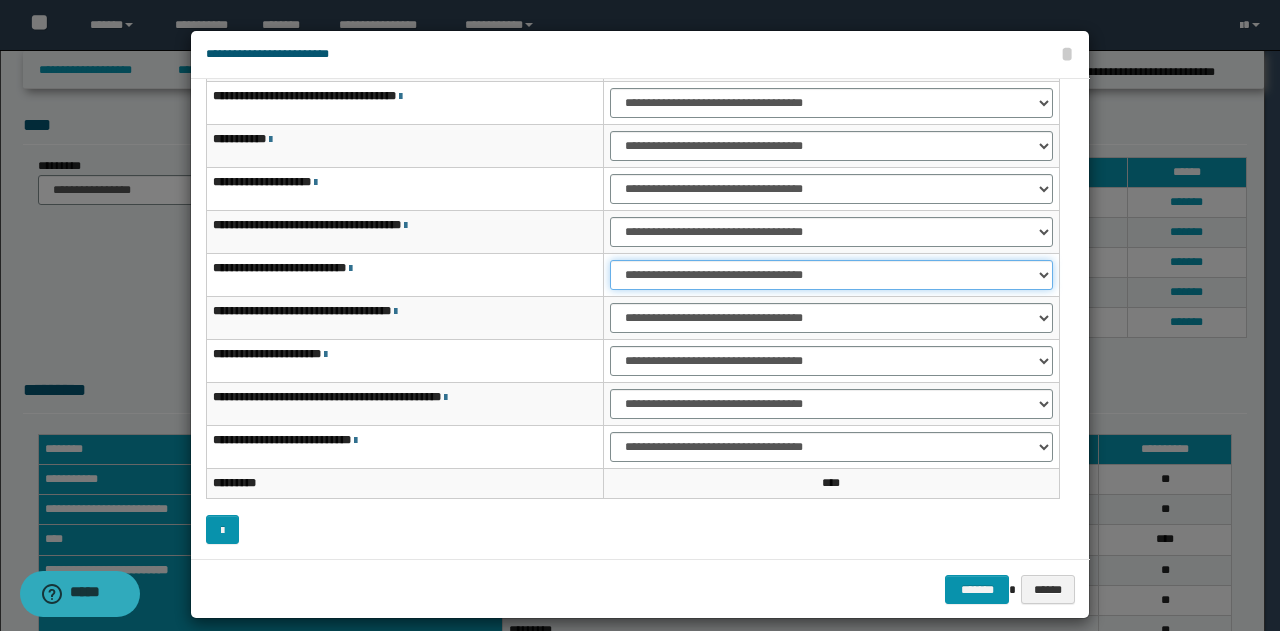 click on "**********" at bounding box center [831, 275] 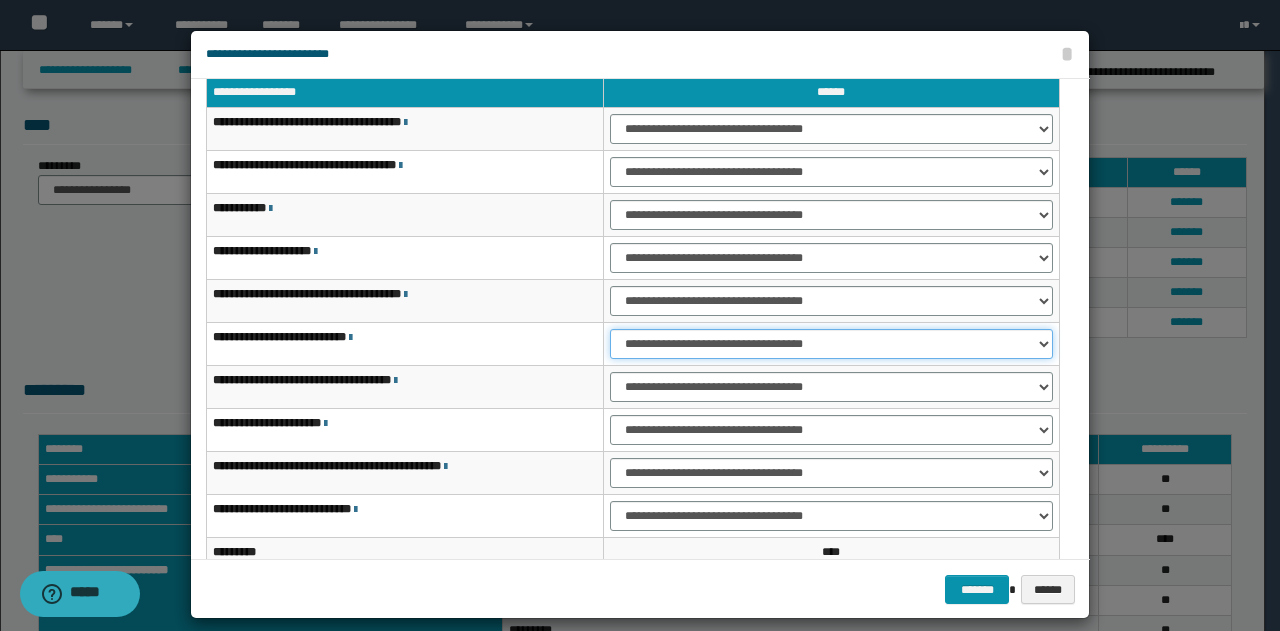 scroll, scrollTop: 16, scrollLeft: 0, axis: vertical 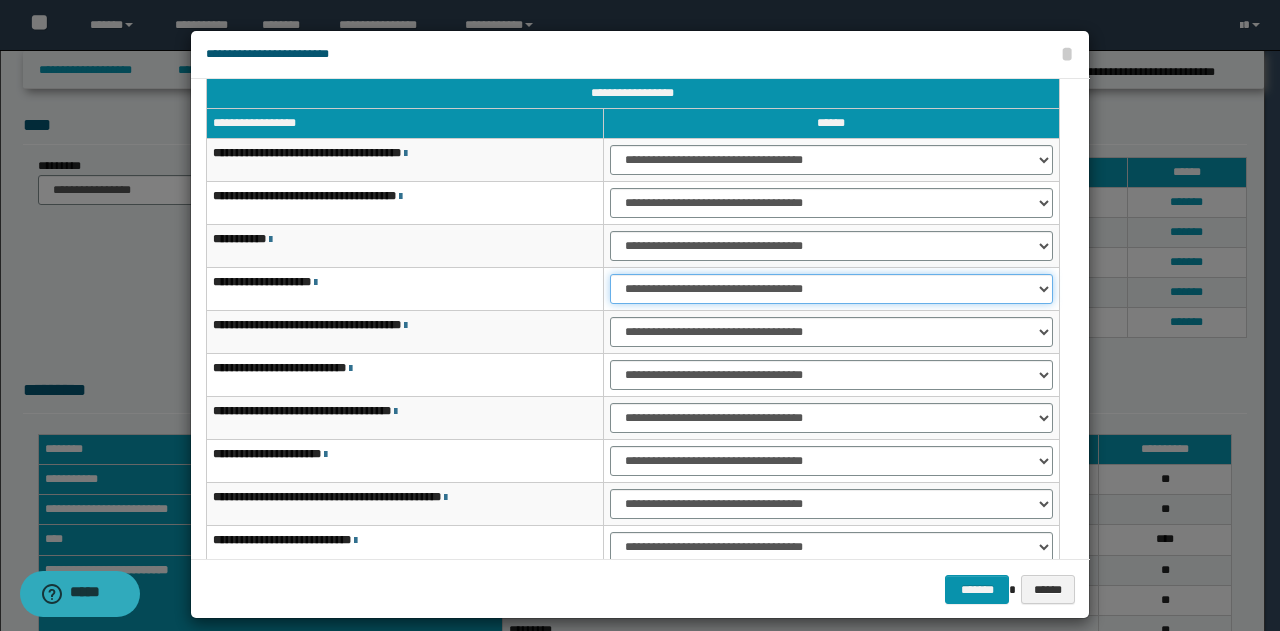 click on "**********" at bounding box center (831, 289) 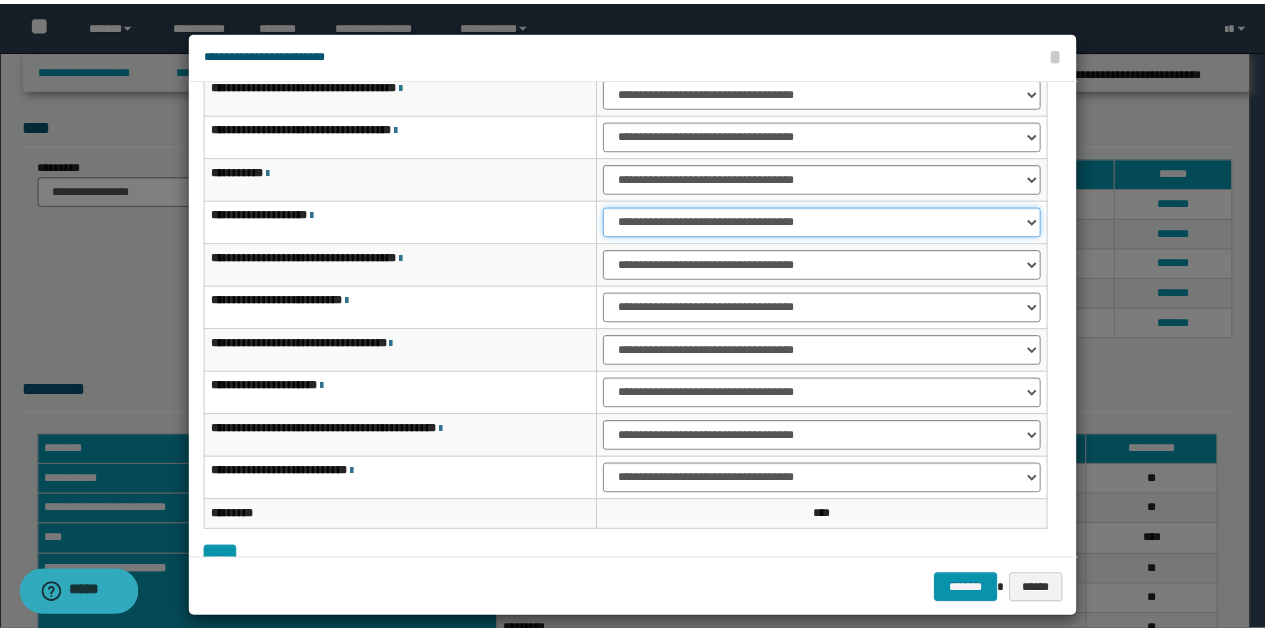 scroll, scrollTop: 116, scrollLeft: 0, axis: vertical 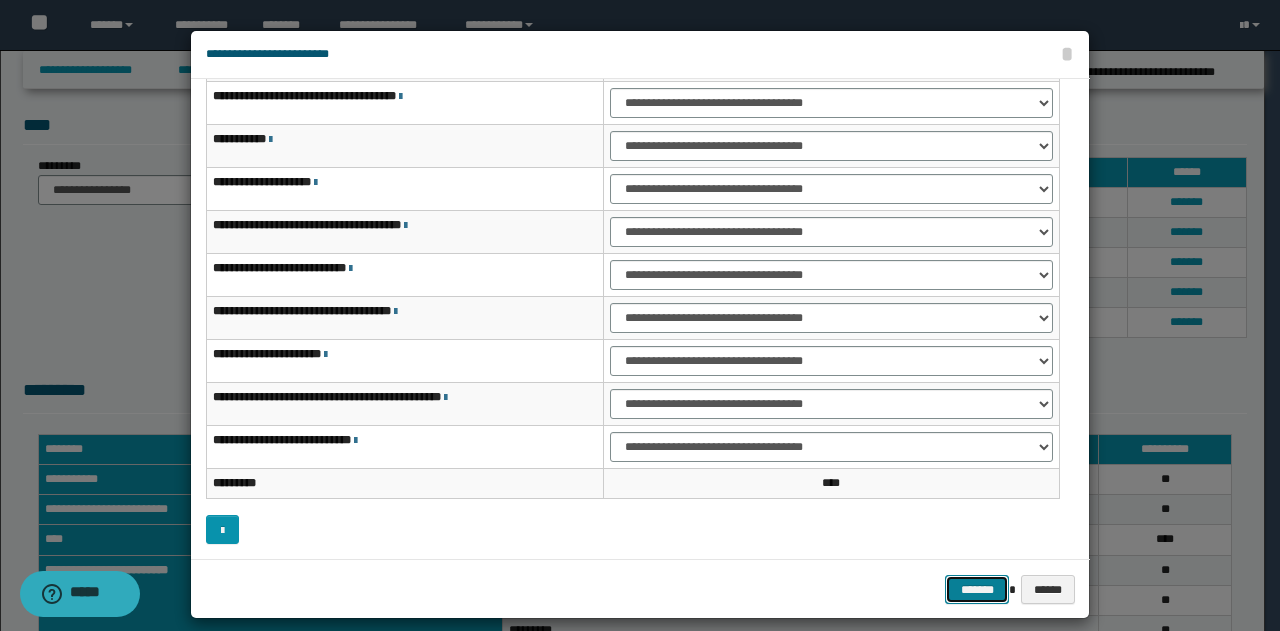 click on "*******" at bounding box center [977, 589] 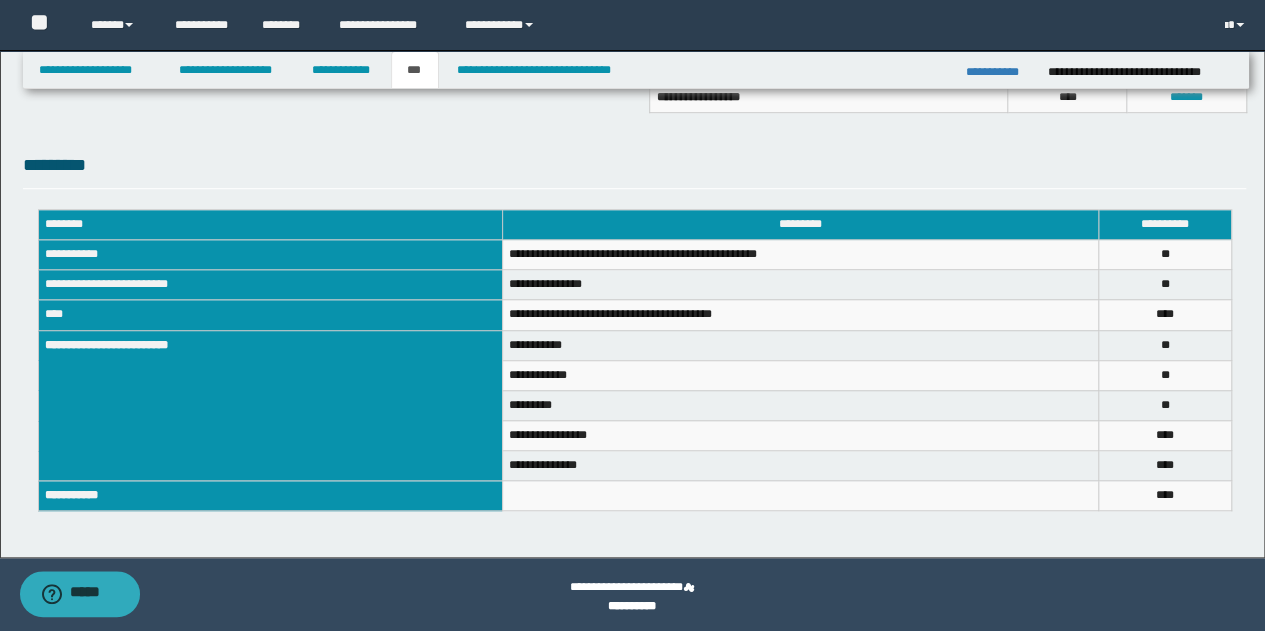 scroll, scrollTop: 629, scrollLeft: 0, axis: vertical 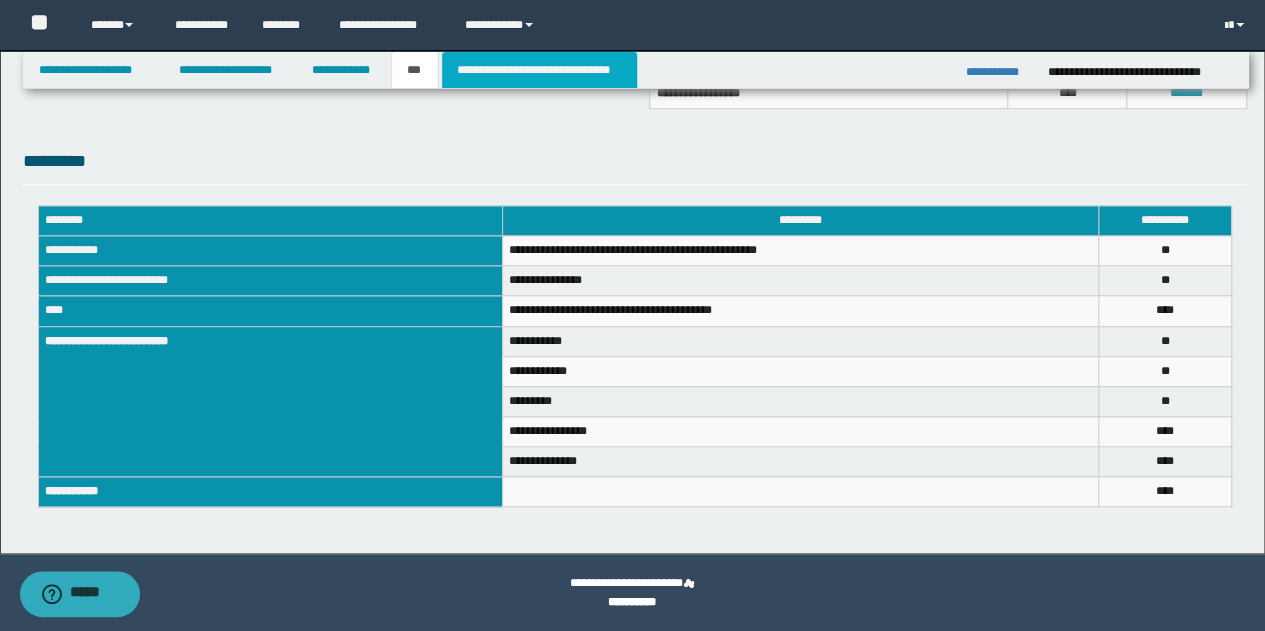 click on "**********" at bounding box center [539, 70] 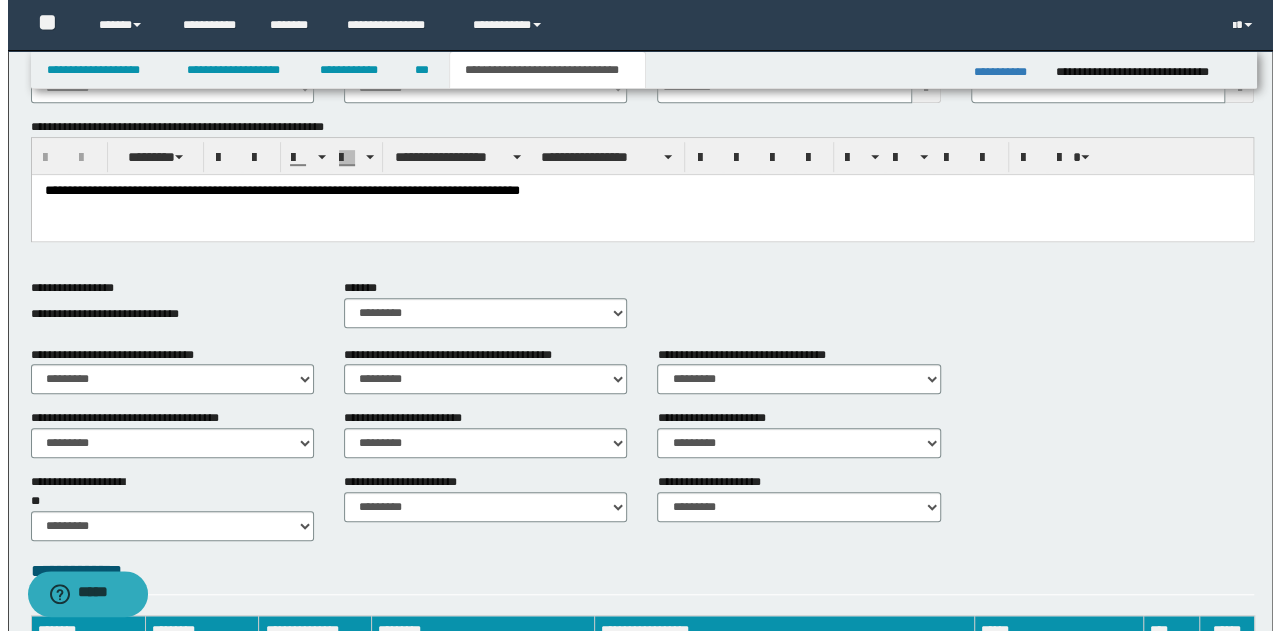 scroll, scrollTop: 229, scrollLeft: 0, axis: vertical 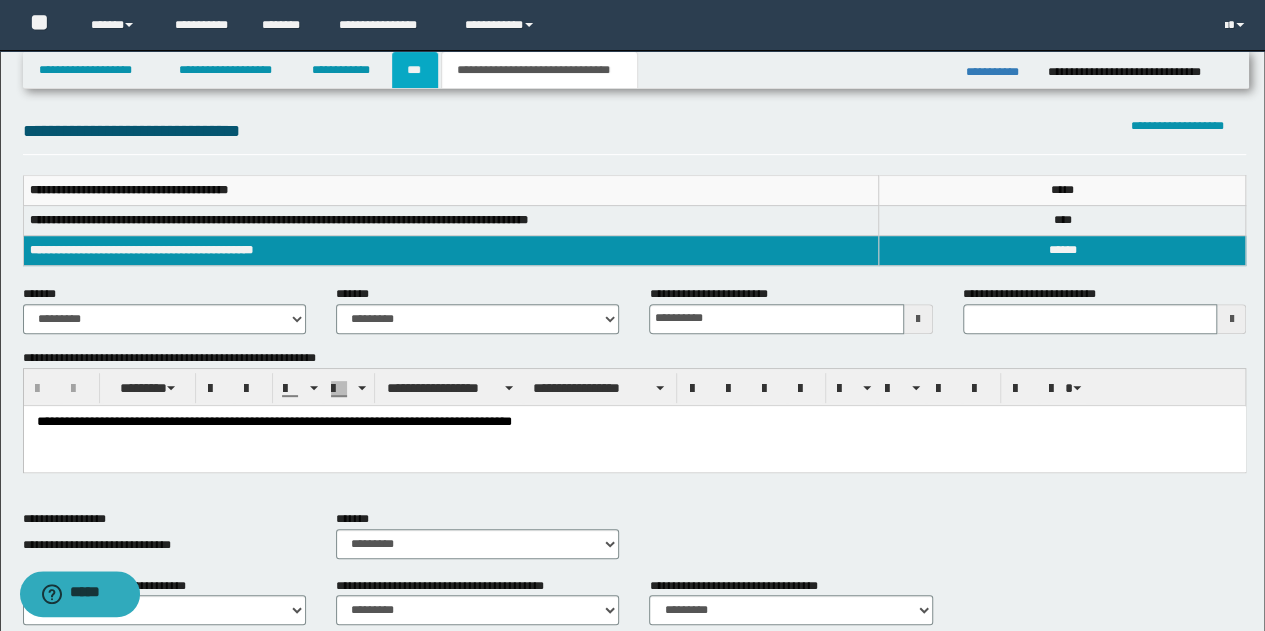 click on "***" at bounding box center [415, 70] 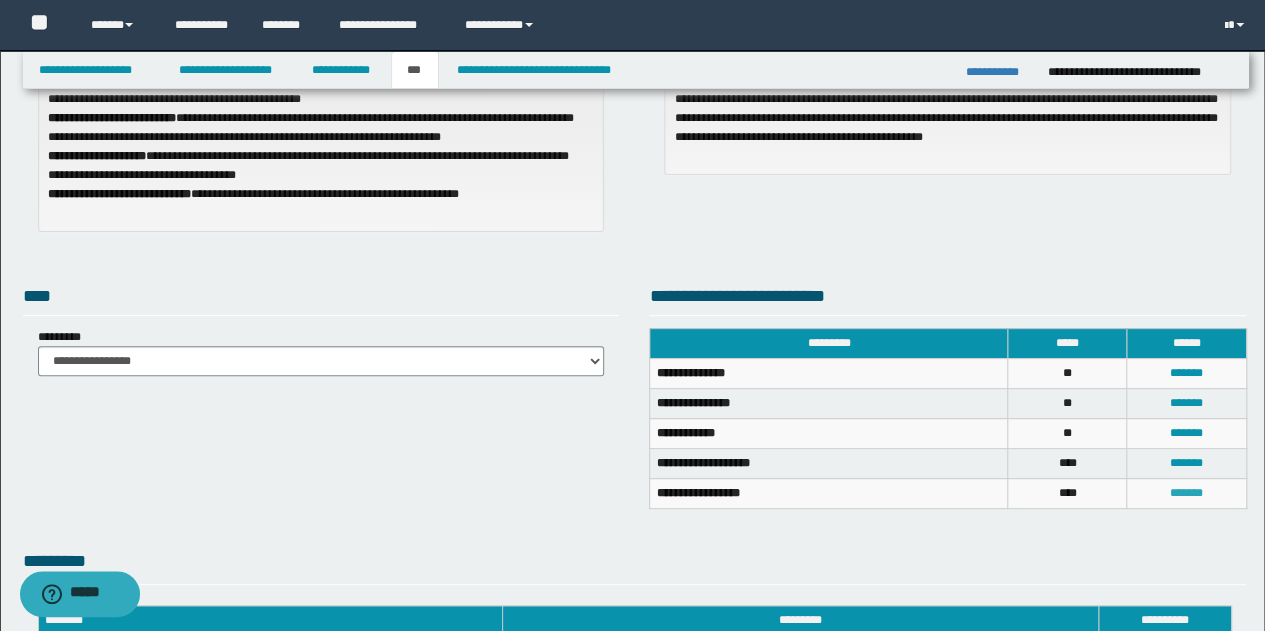 click on "*******" at bounding box center [1186, 493] 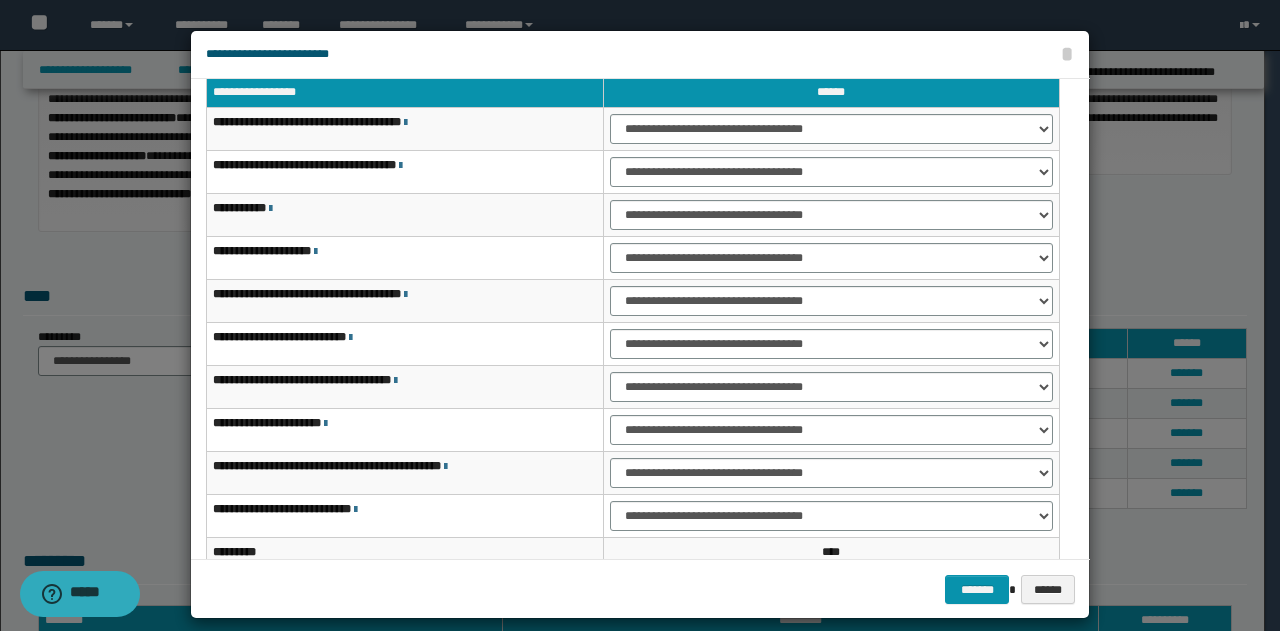 scroll, scrollTop: 16, scrollLeft: 0, axis: vertical 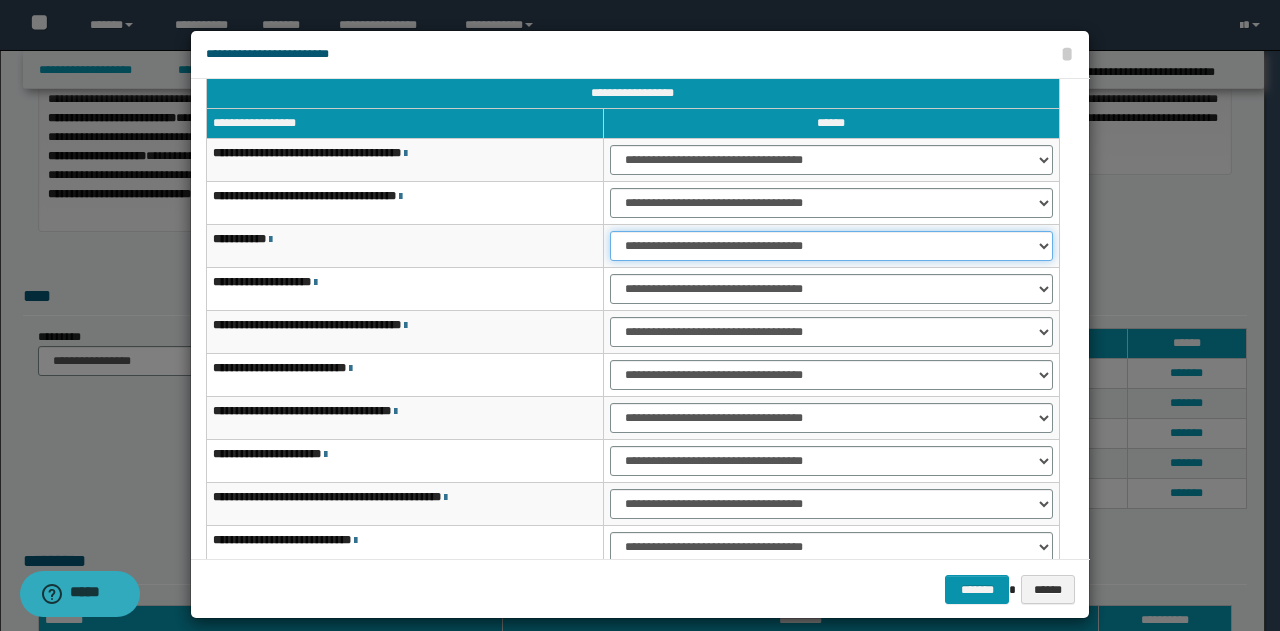 click on "**********" at bounding box center (831, 246) 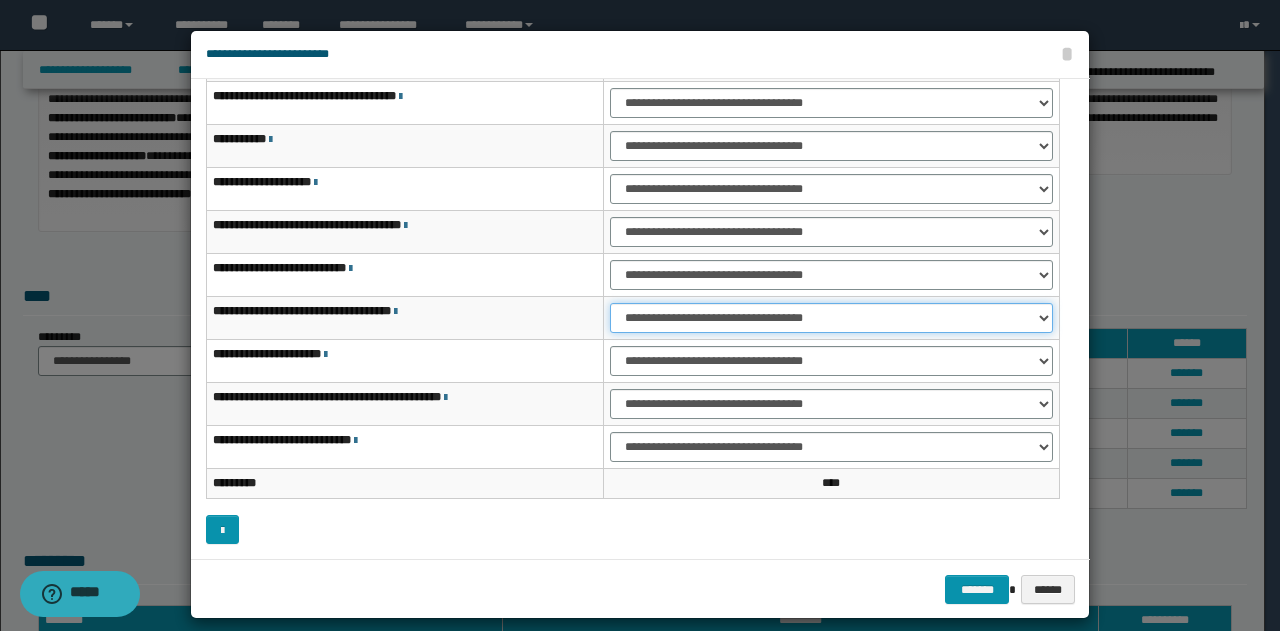 click on "**********" at bounding box center [831, 318] 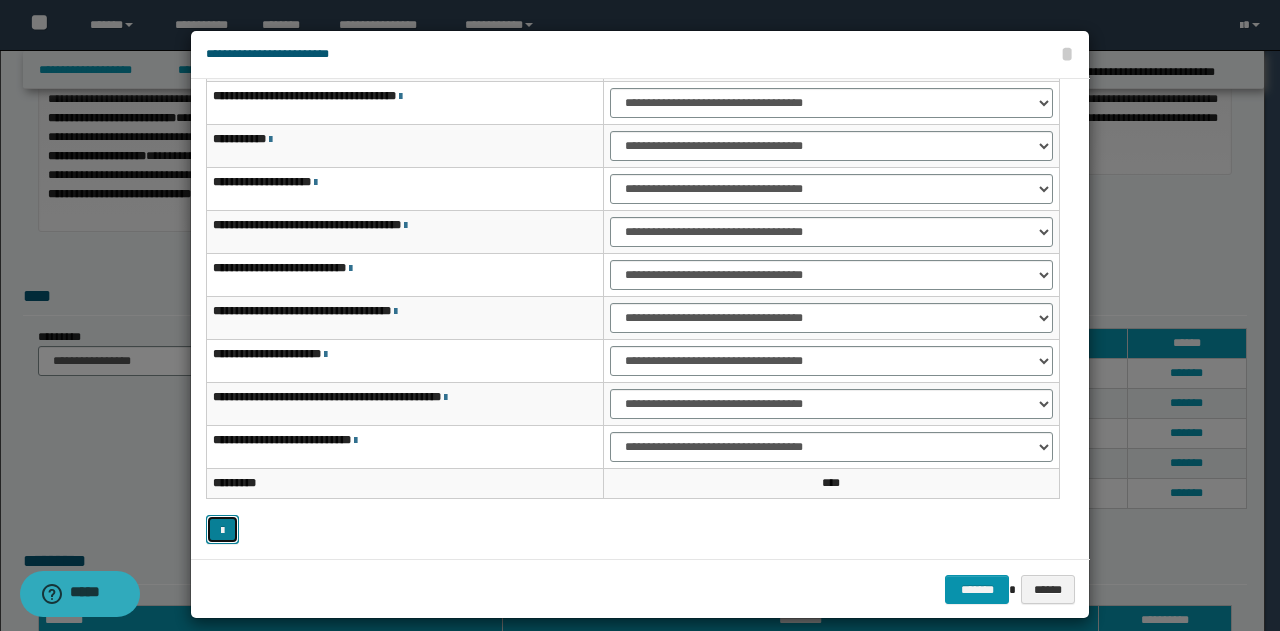 click at bounding box center (222, 531) 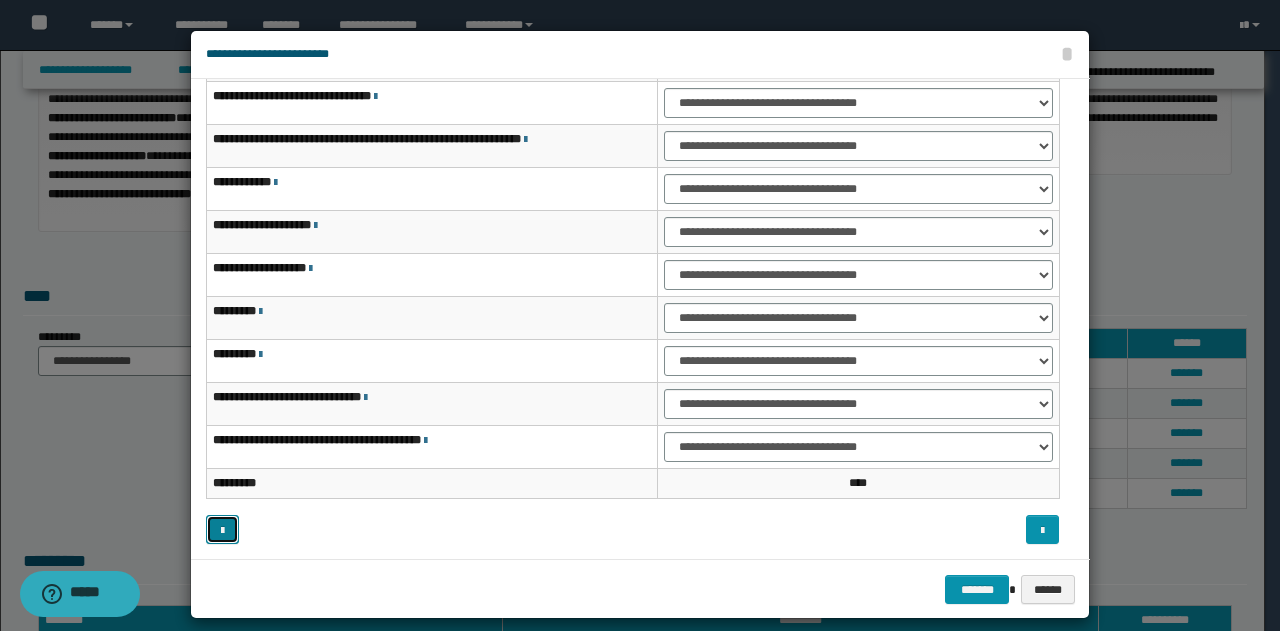 scroll, scrollTop: 16, scrollLeft: 0, axis: vertical 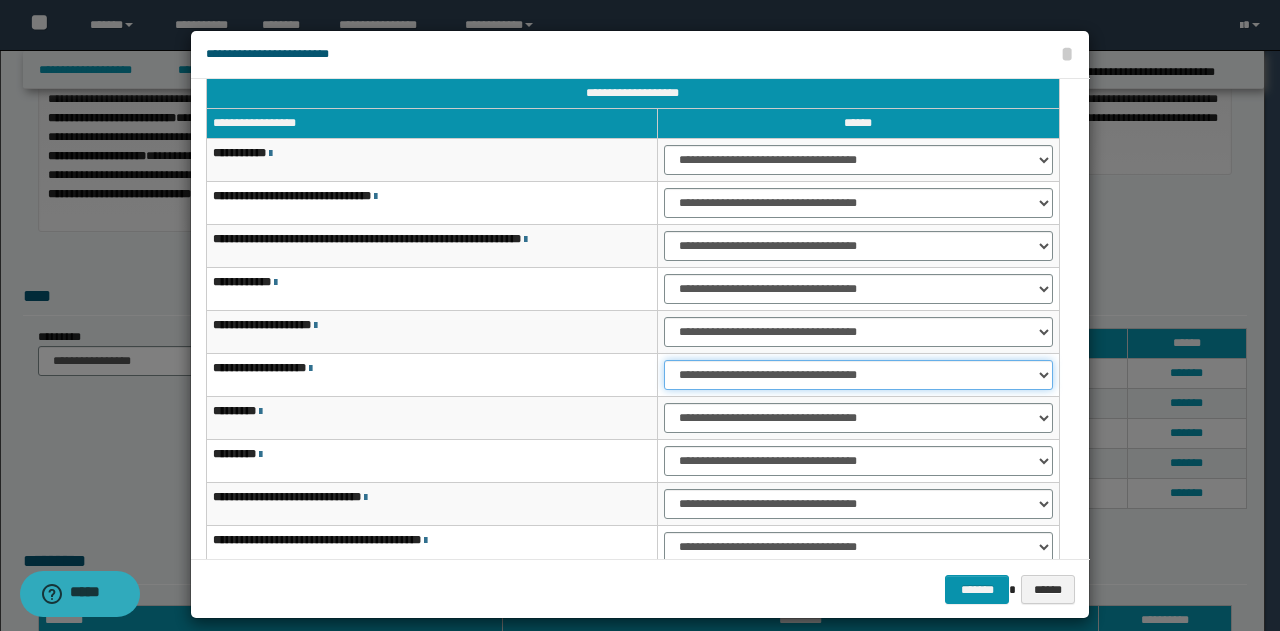 click on "**********" at bounding box center [858, 375] 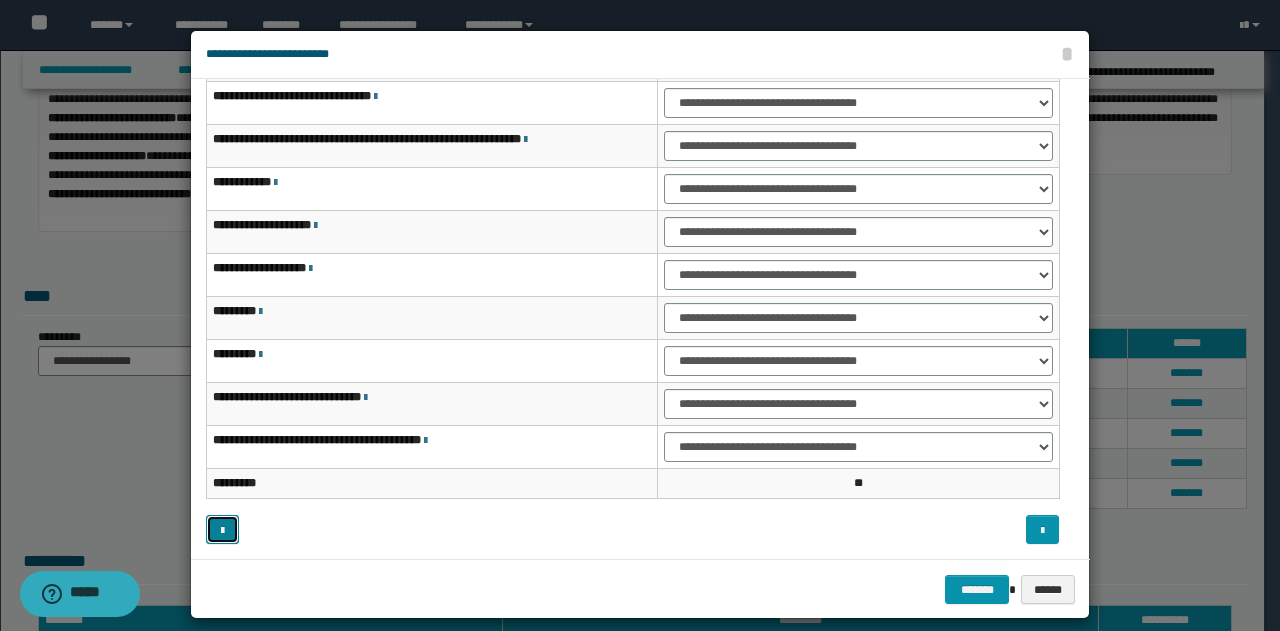 click at bounding box center (222, 529) 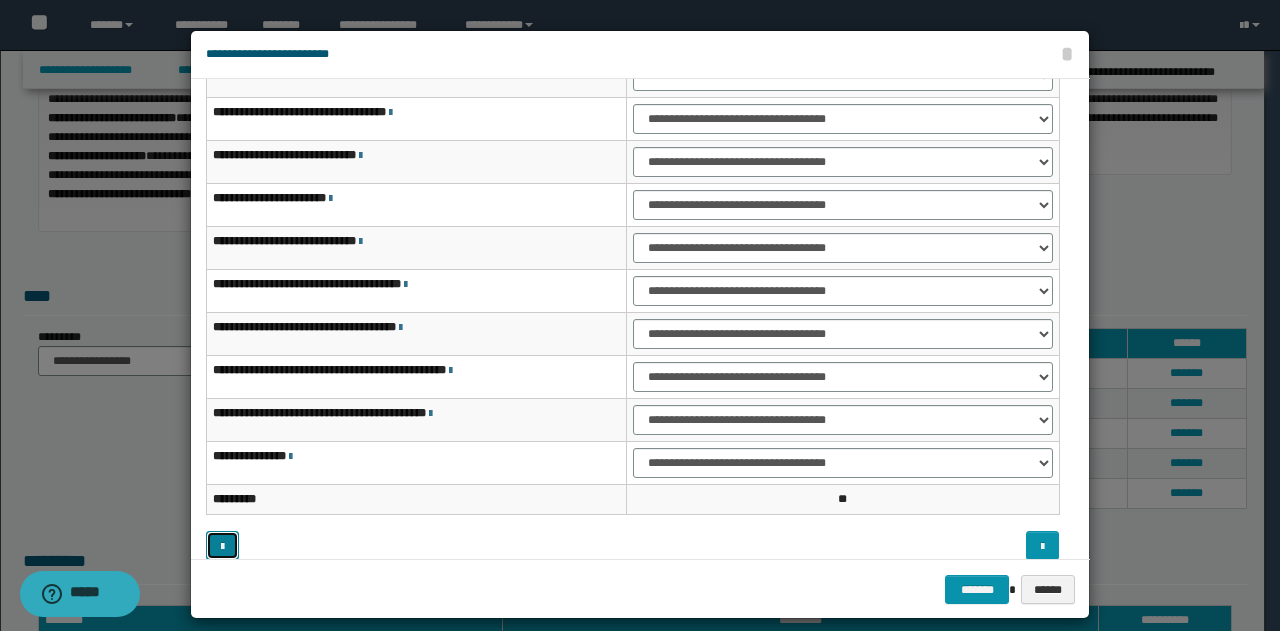 scroll, scrollTop: 0, scrollLeft: 0, axis: both 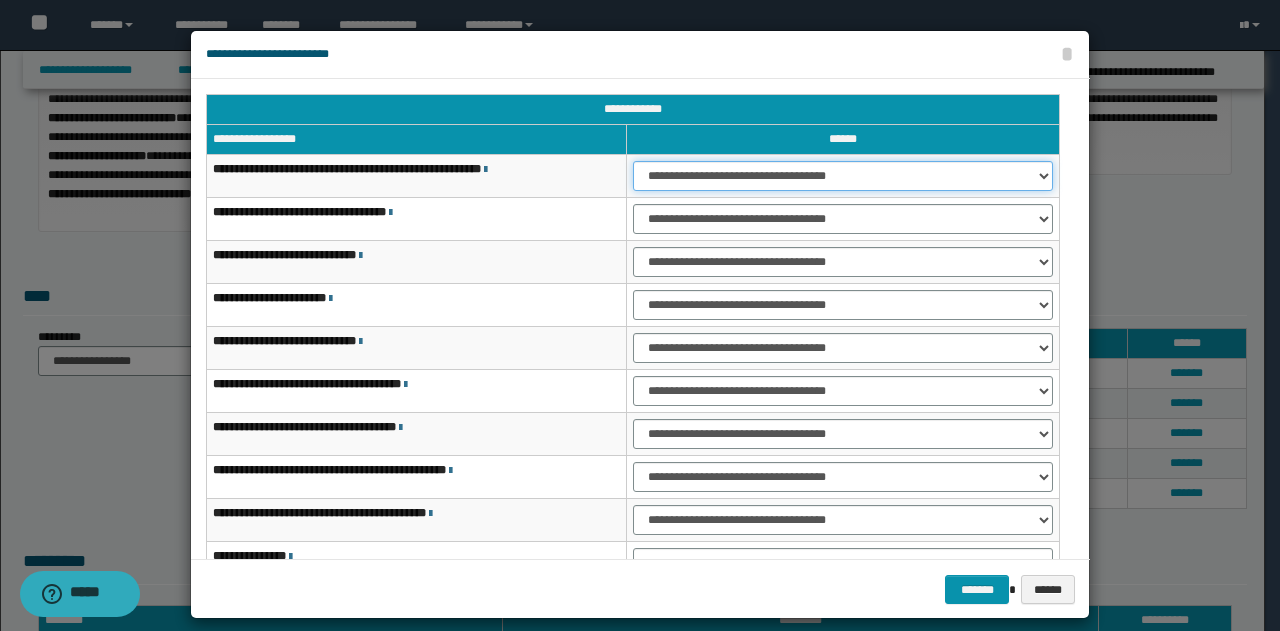 click on "**********" at bounding box center (843, 176) 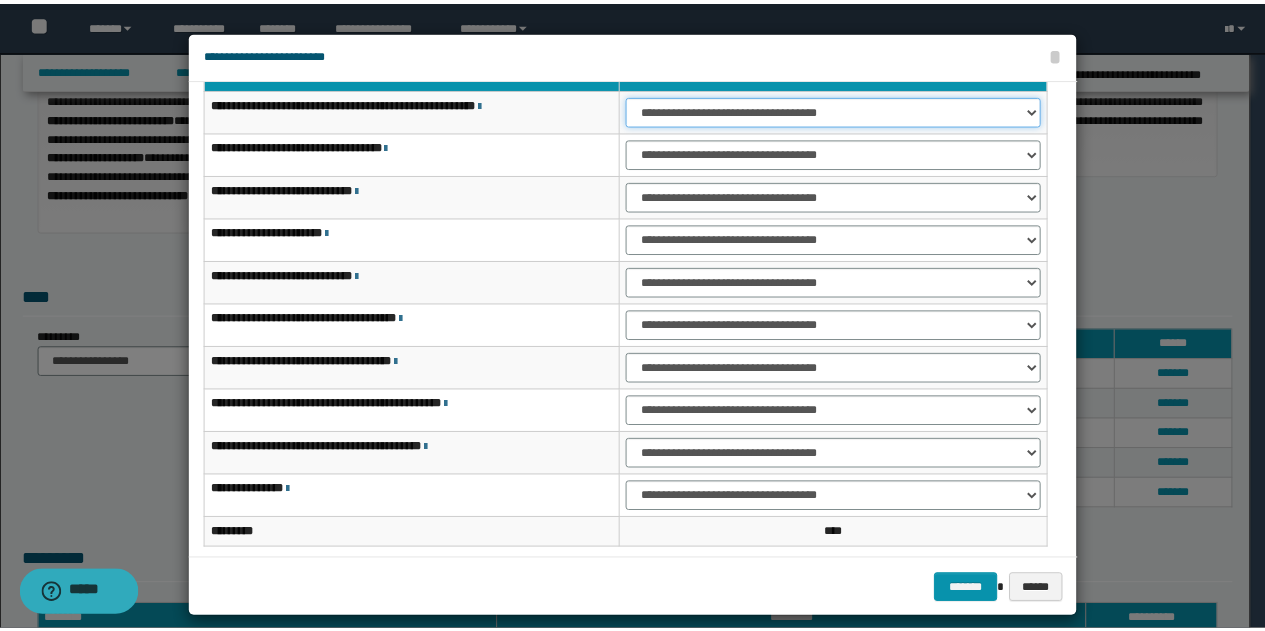 scroll, scrollTop: 116, scrollLeft: 0, axis: vertical 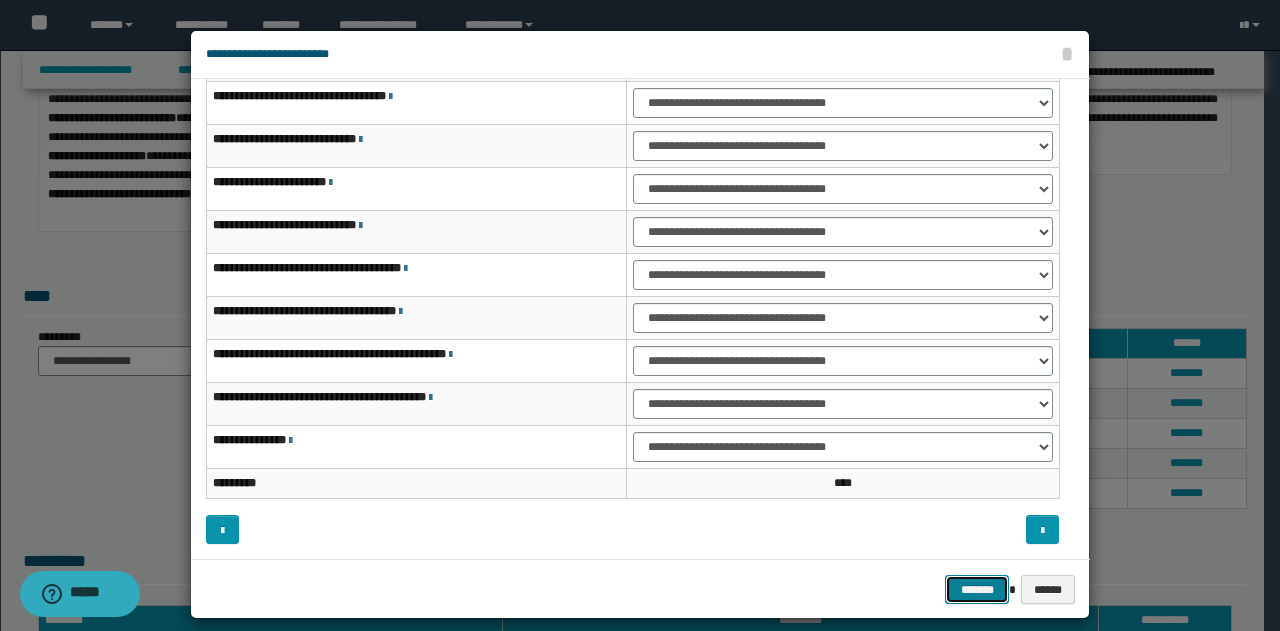 click on "*******" at bounding box center [977, 589] 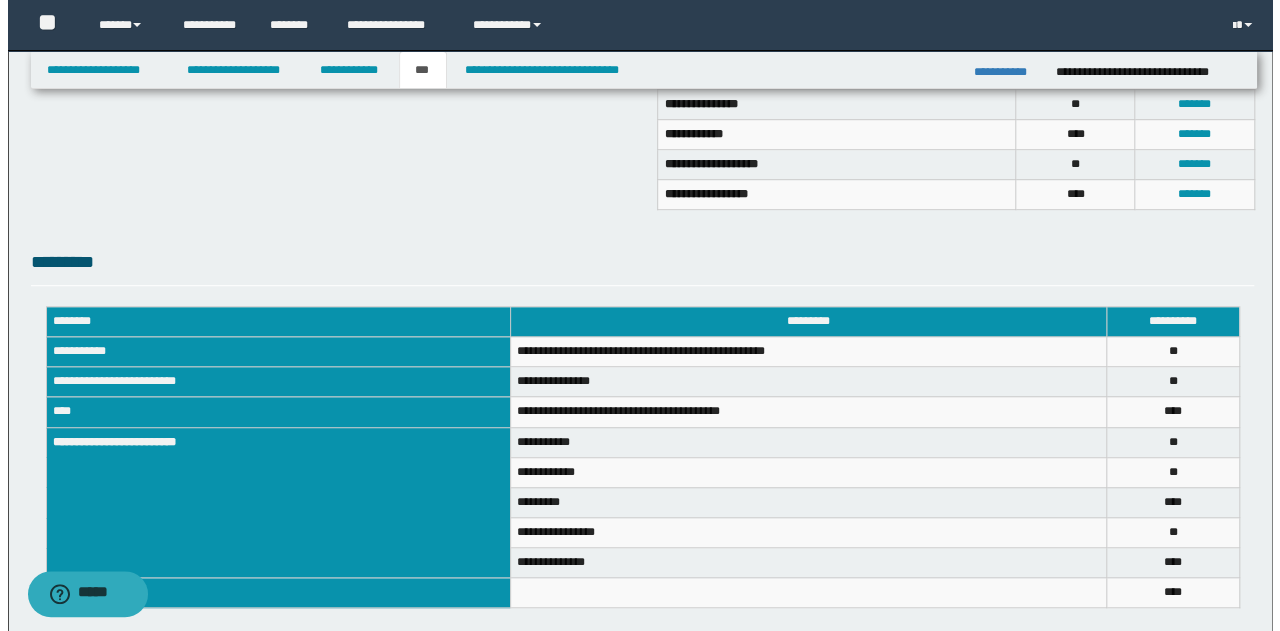 scroll, scrollTop: 629, scrollLeft: 0, axis: vertical 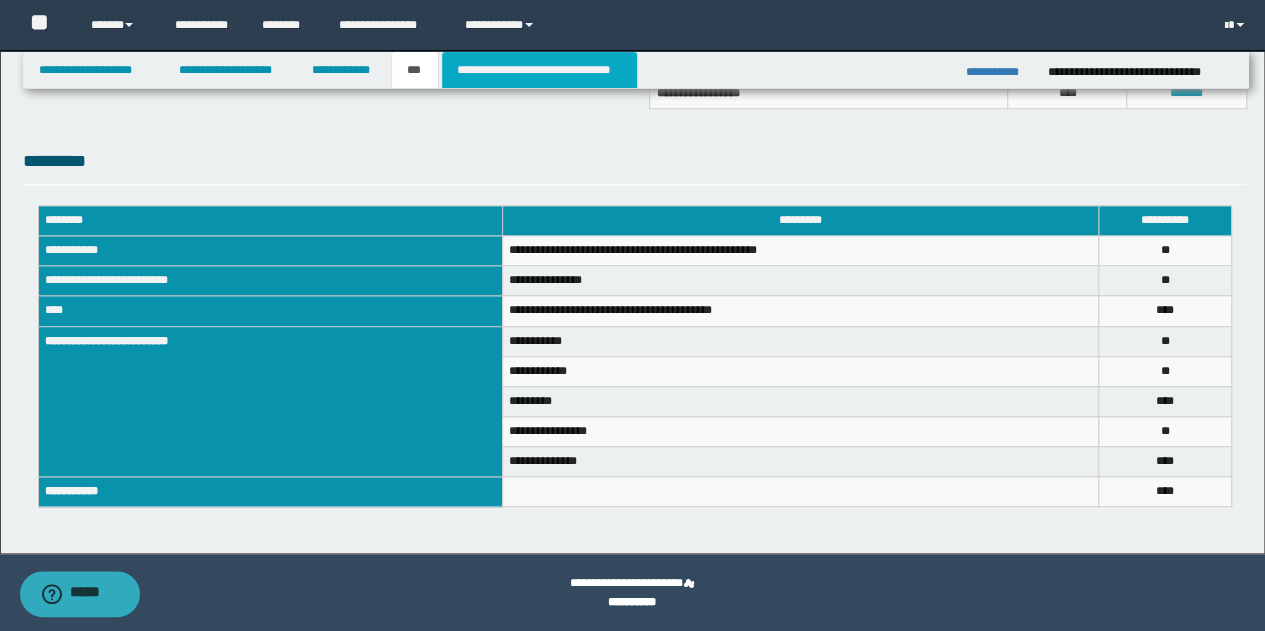 click on "**********" at bounding box center (539, 70) 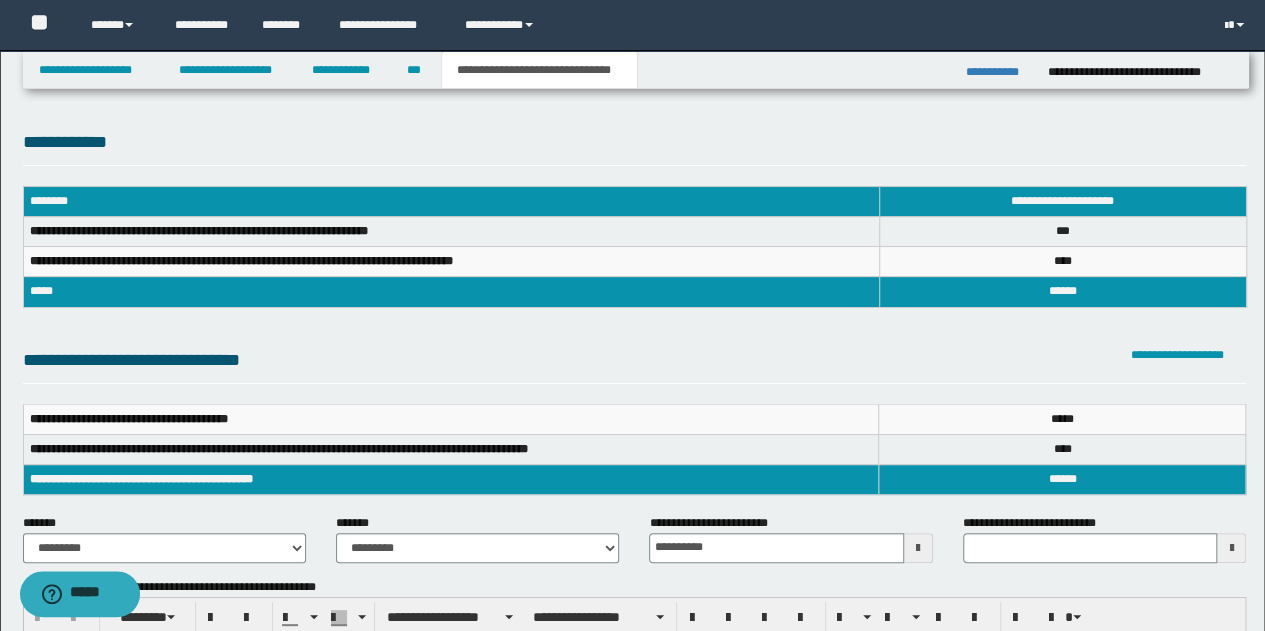 scroll, scrollTop: 0, scrollLeft: 0, axis: both 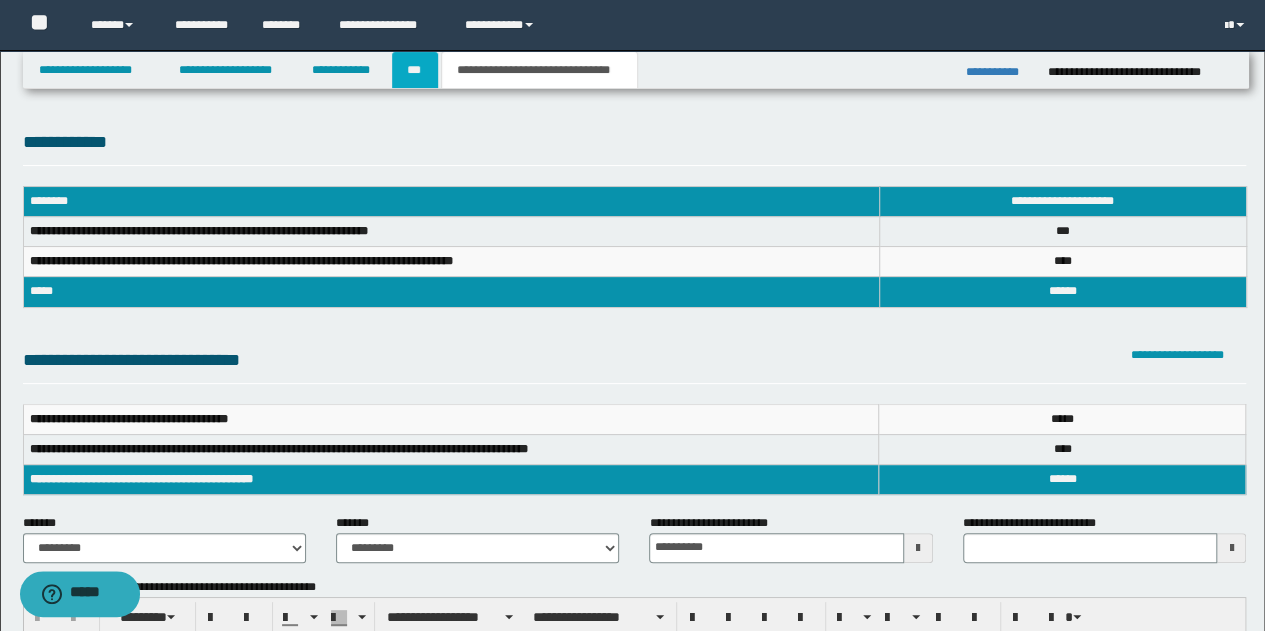 click on "***" at bounding box center (415, 70) 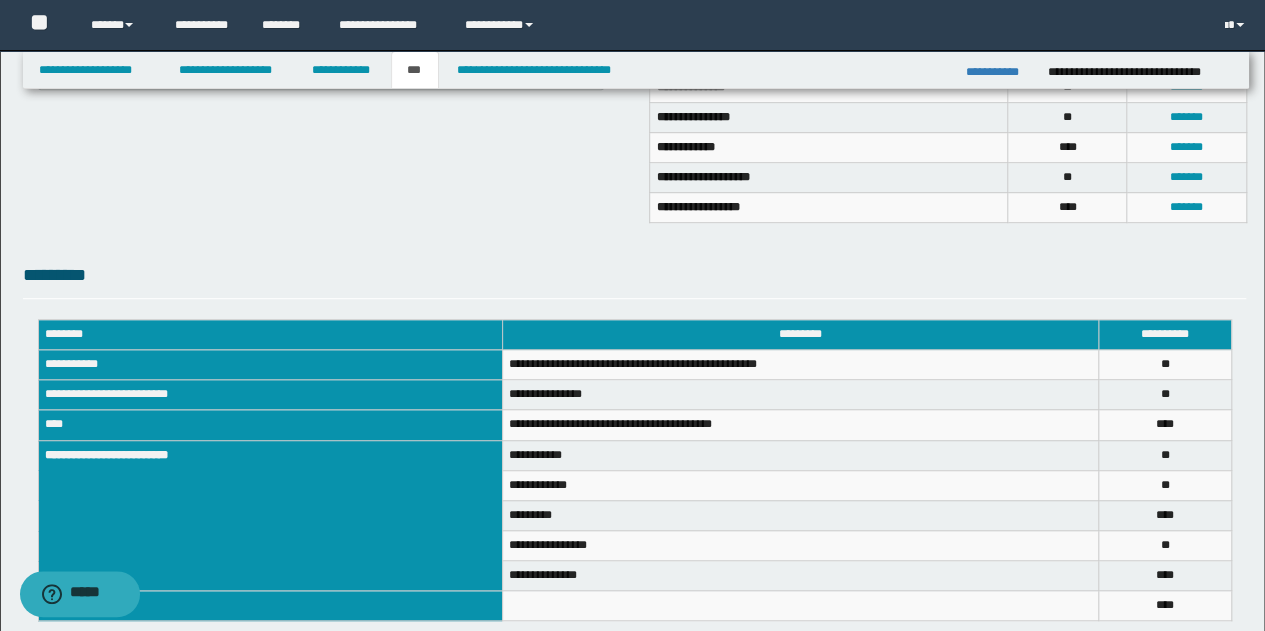 scroll, scrollTop: 600, scrollLeft: 0, axis: vertical 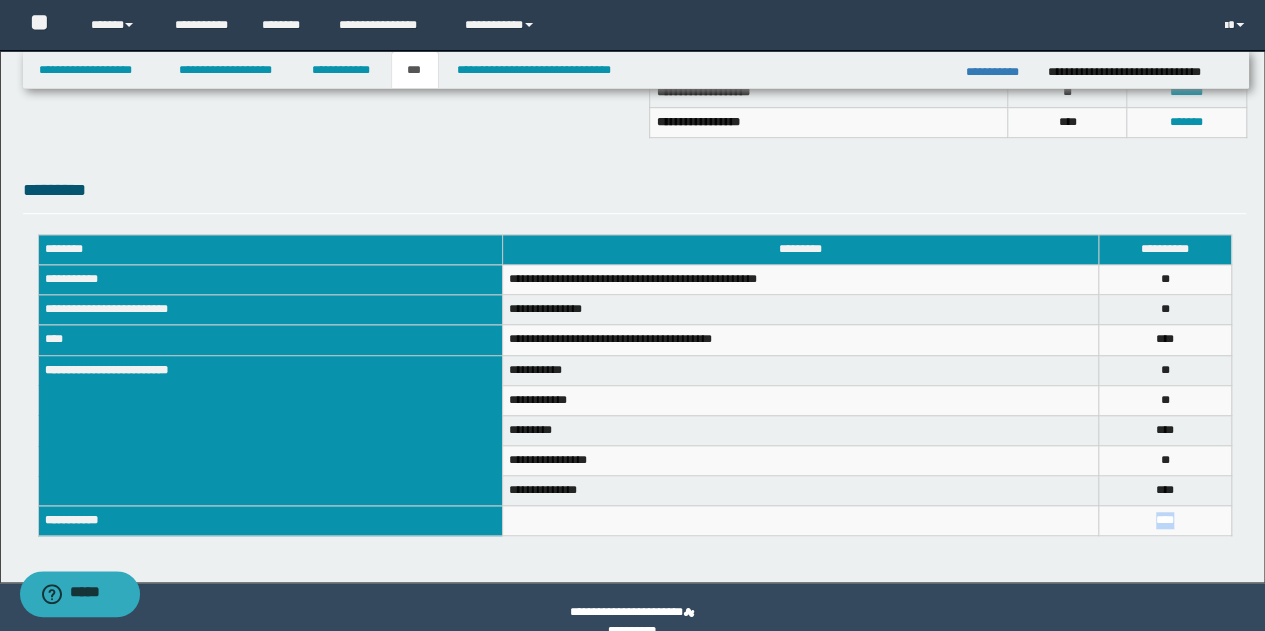 drag, startPoint x: 1199, startPoint y: 511, endPoint x: 1118, endPoint y: 520, distance: 81.49847 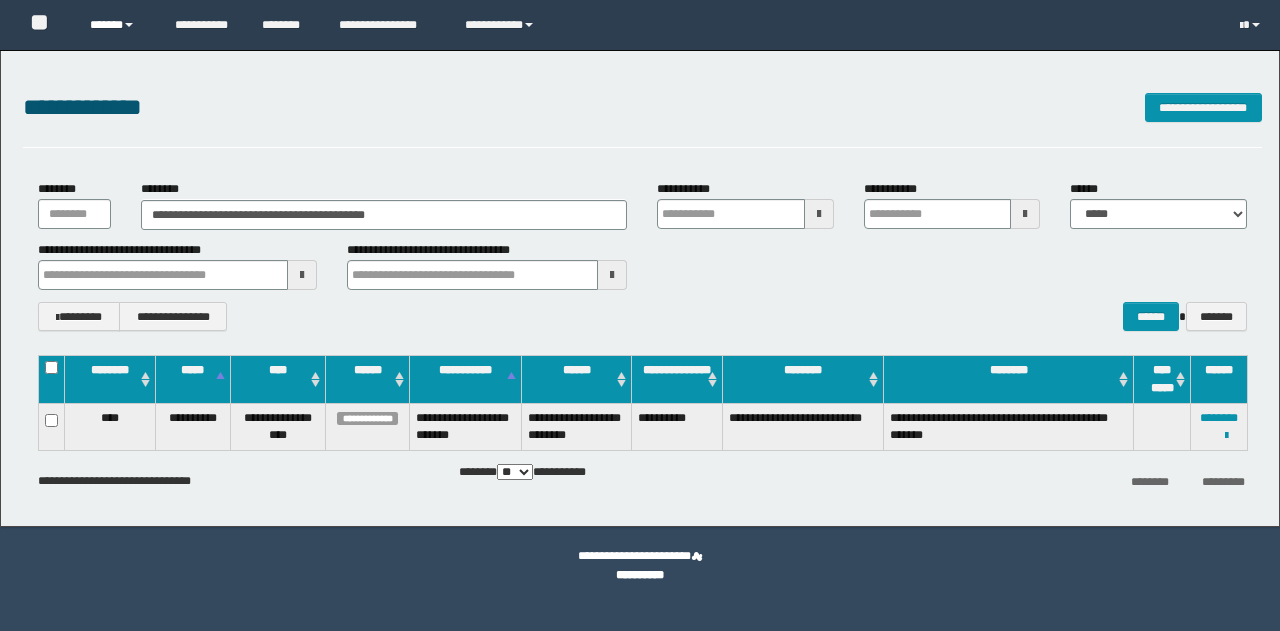 scroll, scrollTop: 0, scrollLeft: 0, axis: both 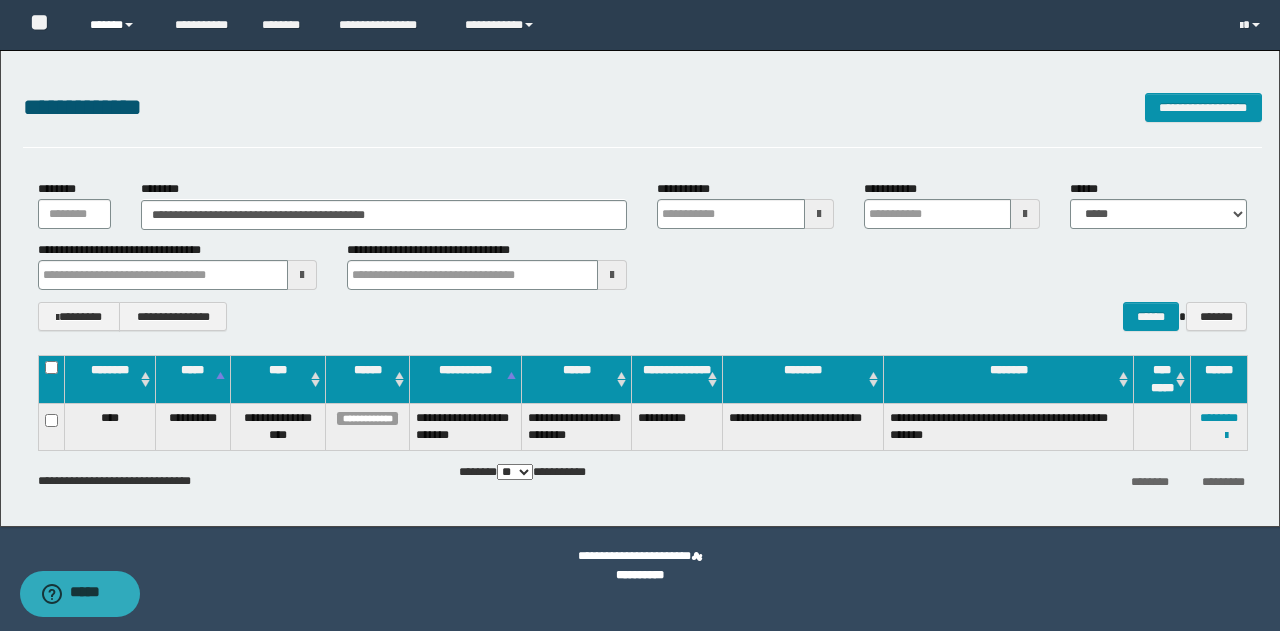 click on "******" at bounding box center [117, 25] 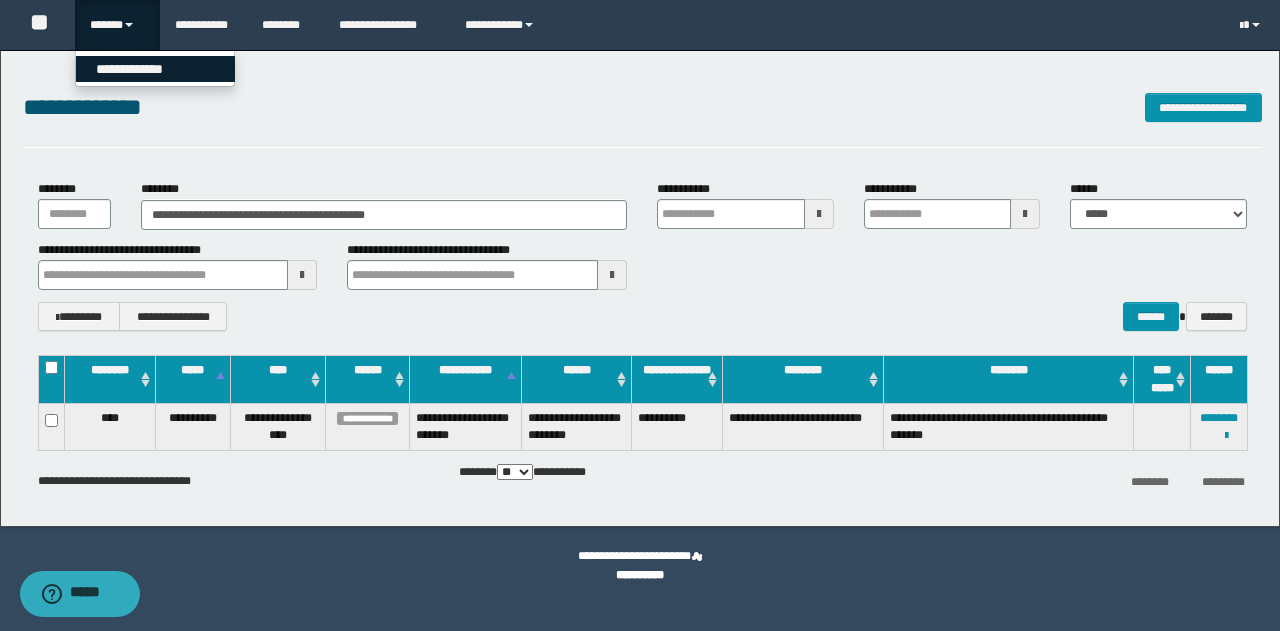 click on "**********" at bounding box center (155, 69) 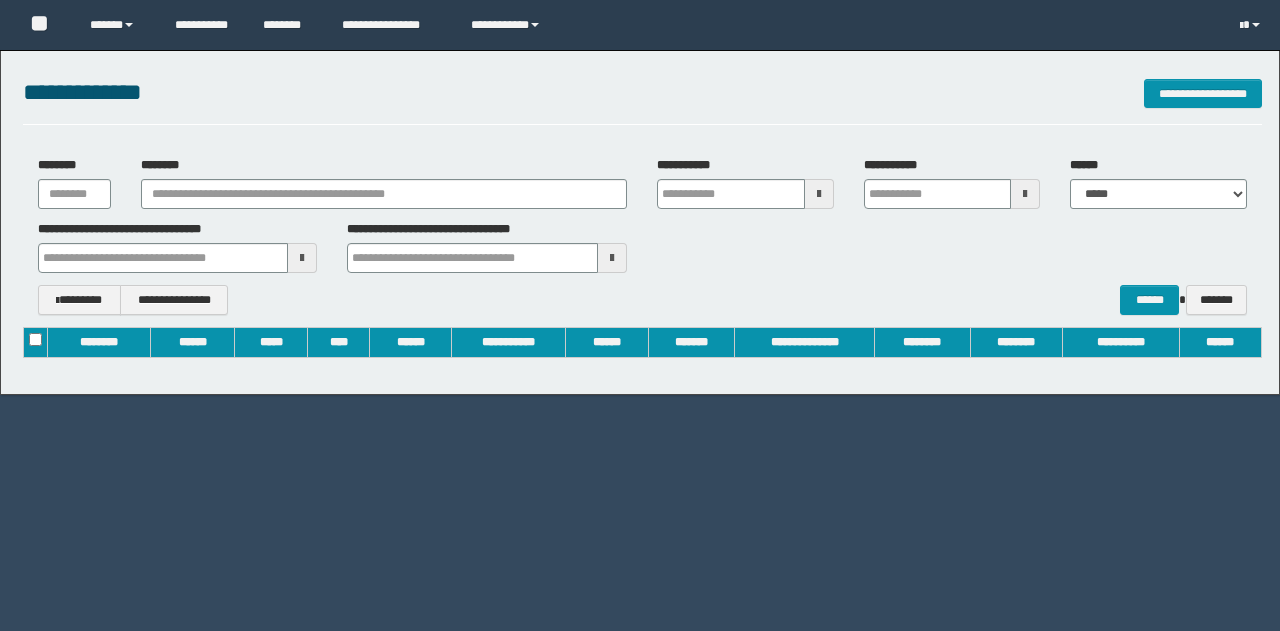 scroll, scrollTop: 0, scrollLeft: 0, axis: both 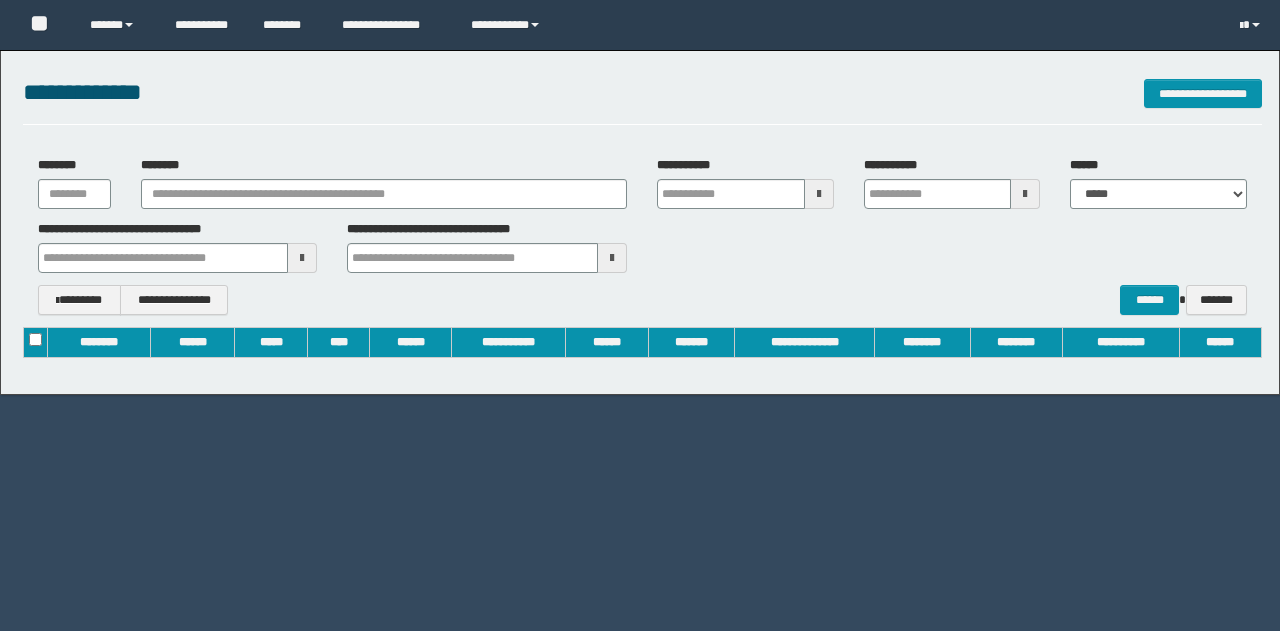 type on "**********" 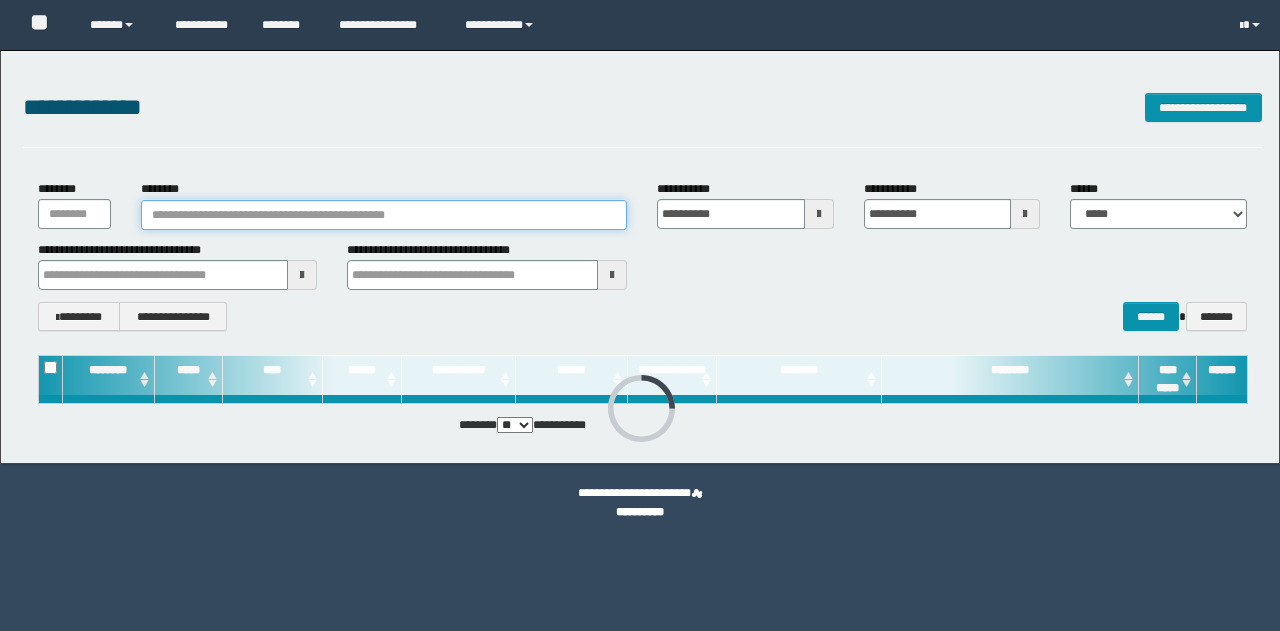 scroll, scrollTop: 0, scrollLeft: 0, axis: both 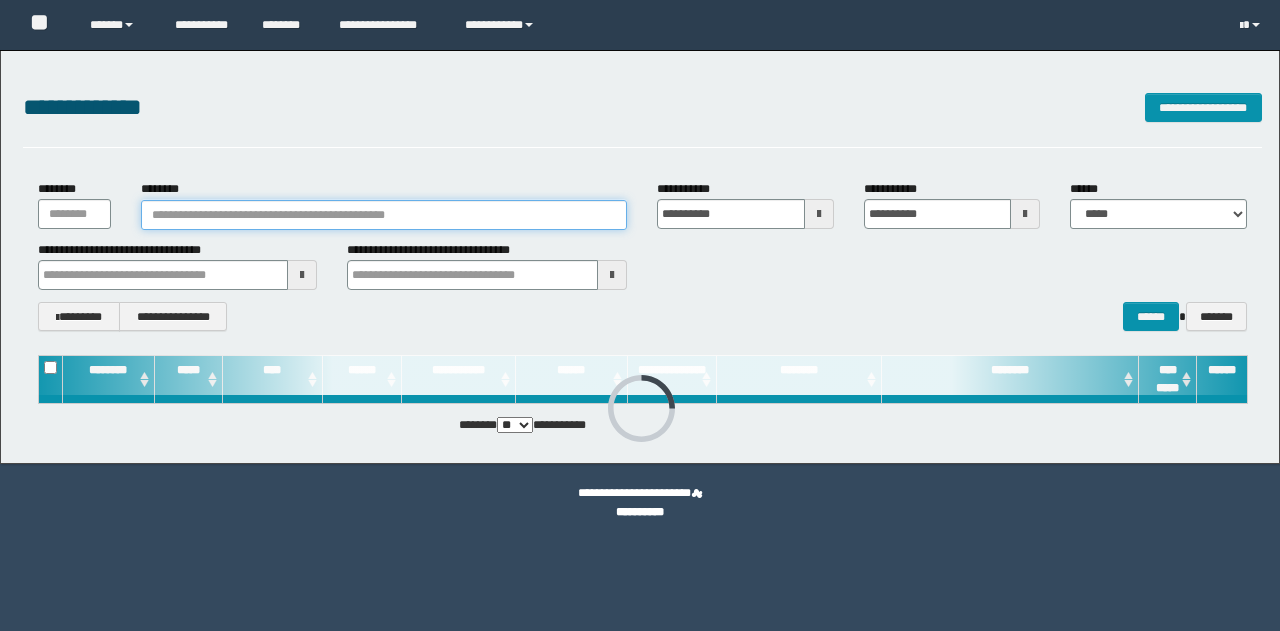 click on "********" at bounding box center (384, 215) 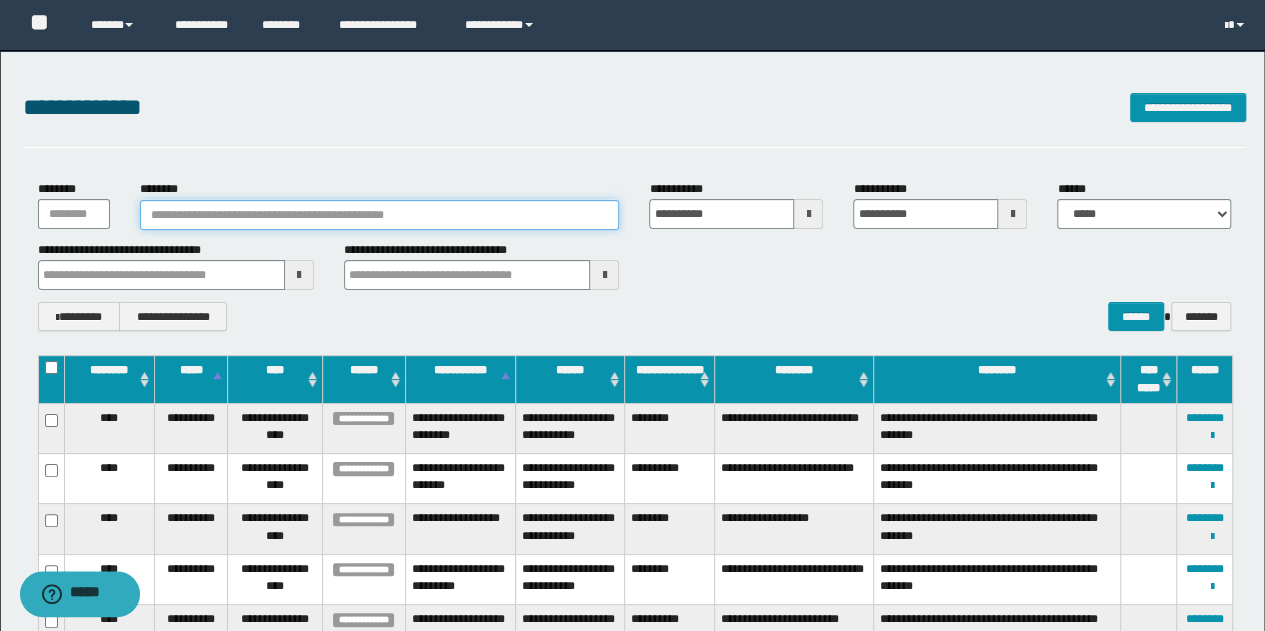 paste on "**********" 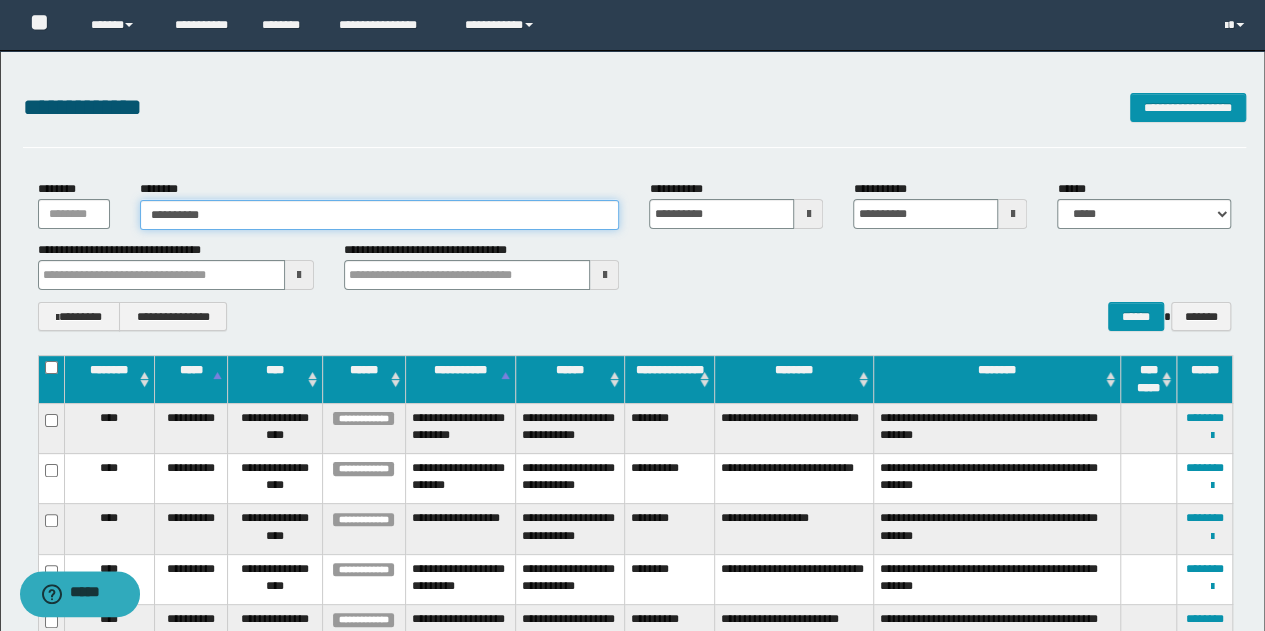 type 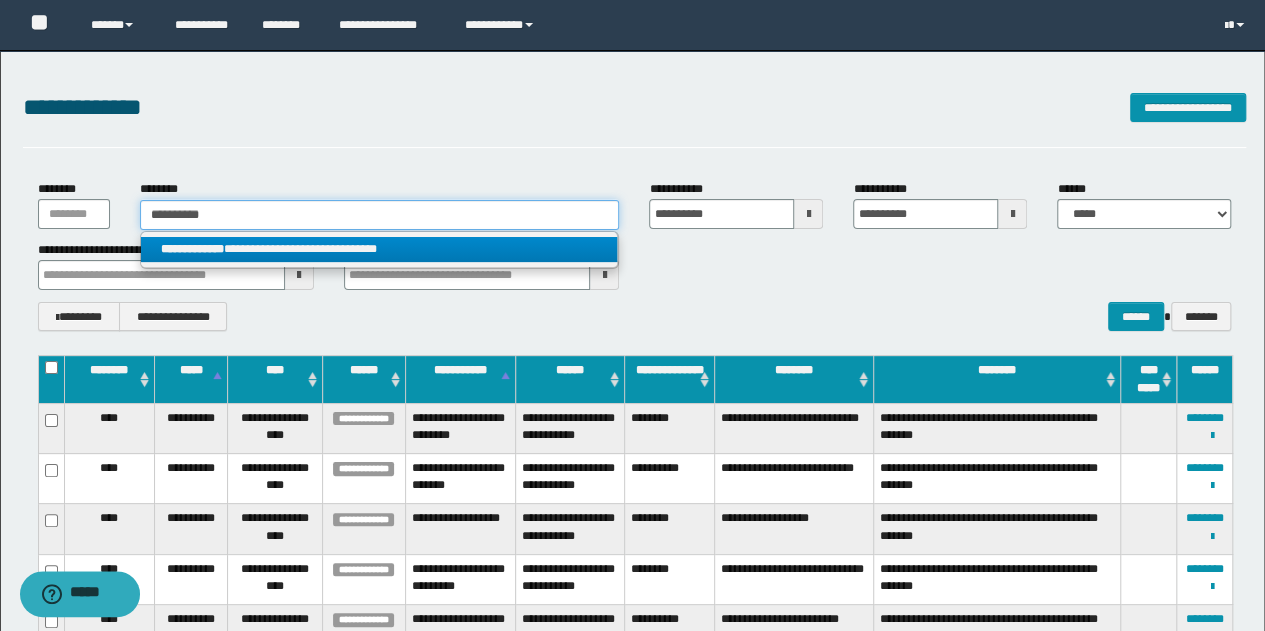 type on "**********" 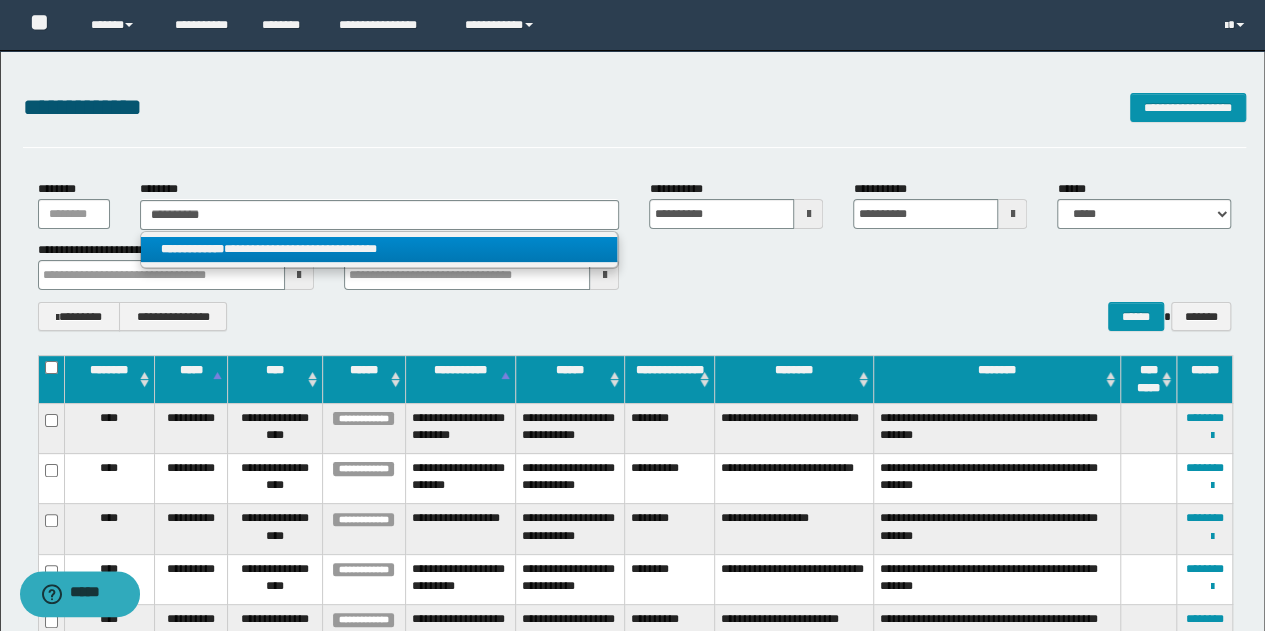 click on "**********" at bounding box center (379, 249) 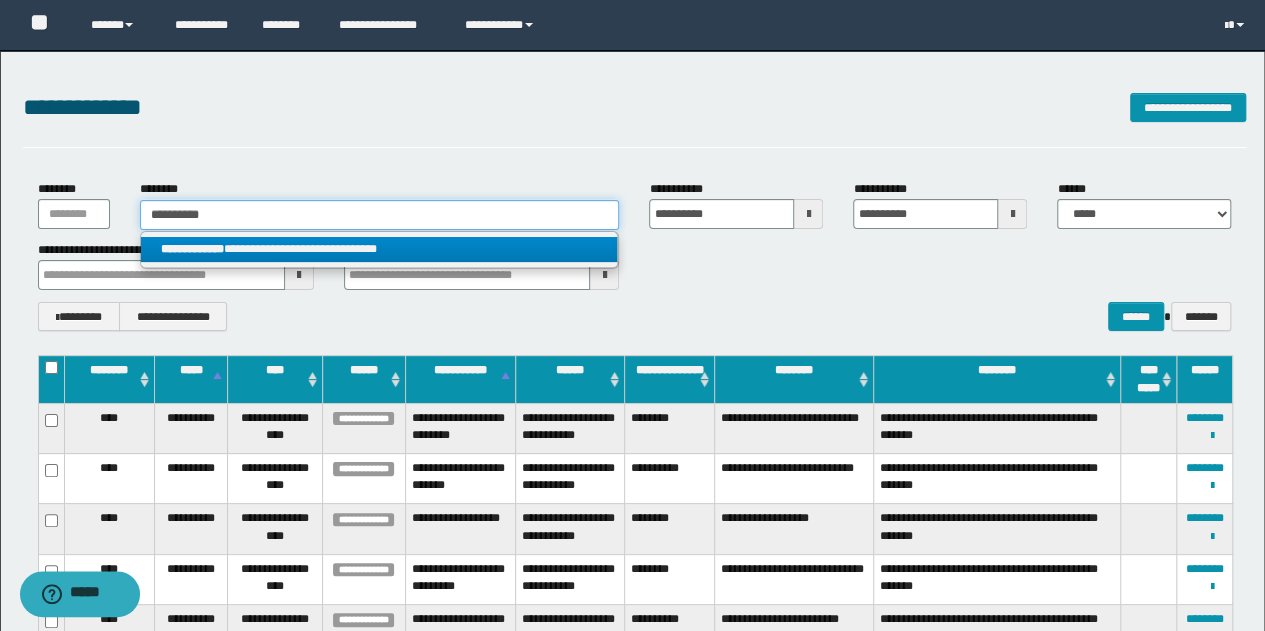 type 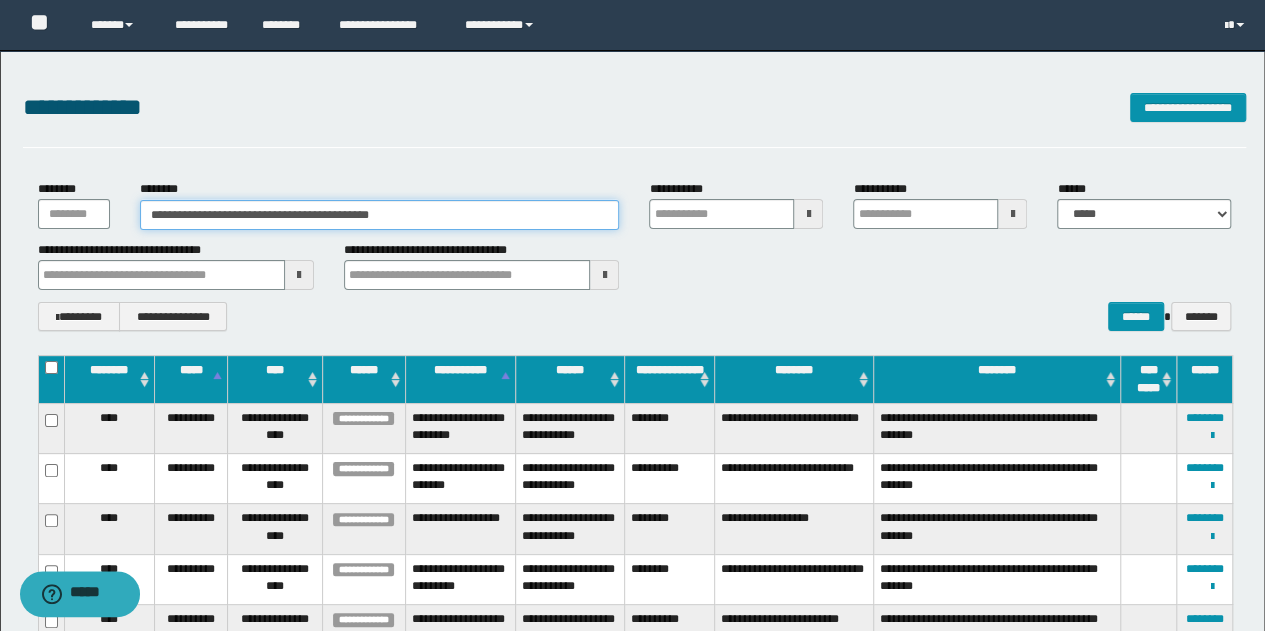 type 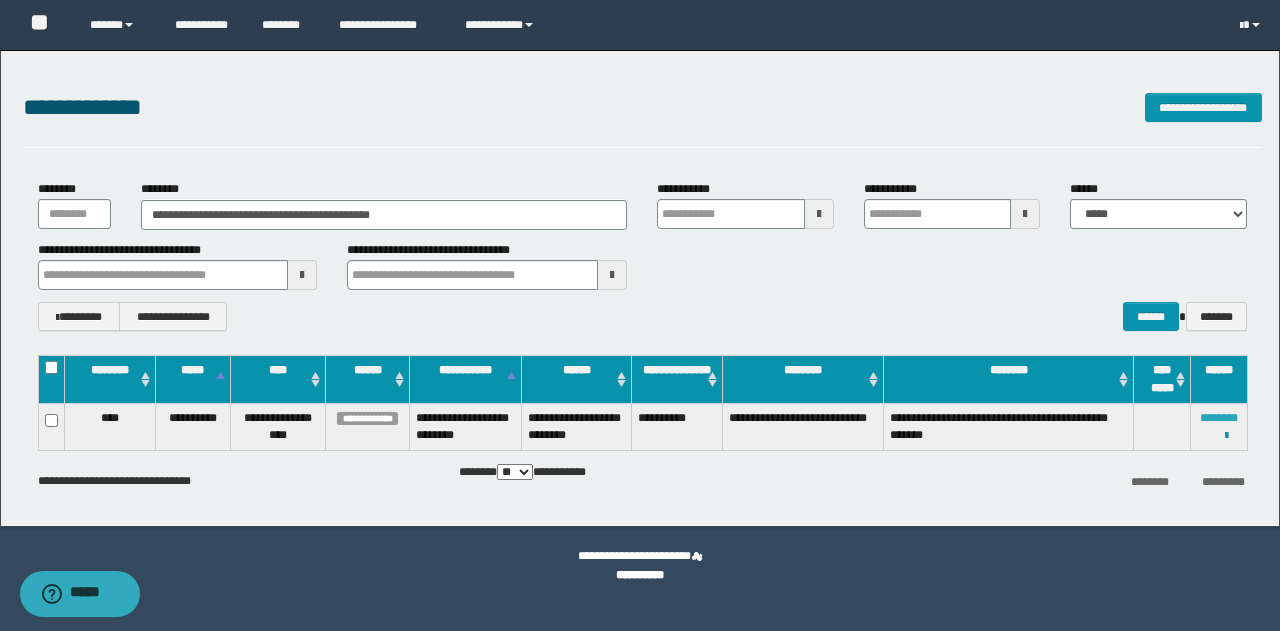 click on "********" at bounding box center (1219, 418) 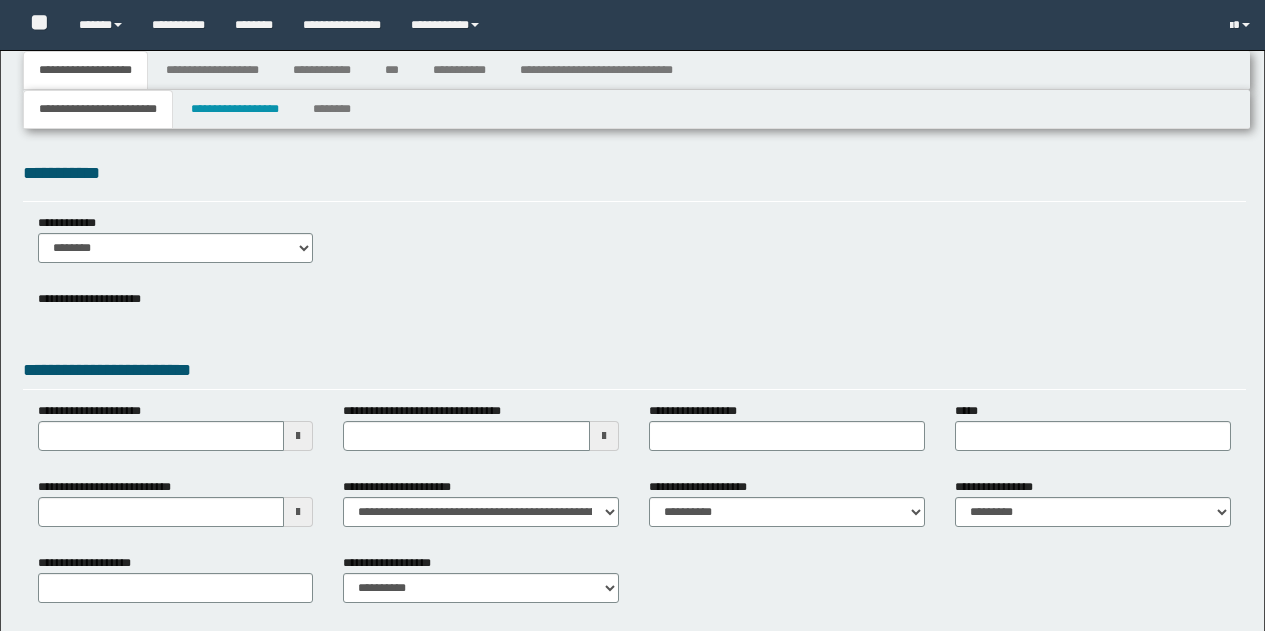 type 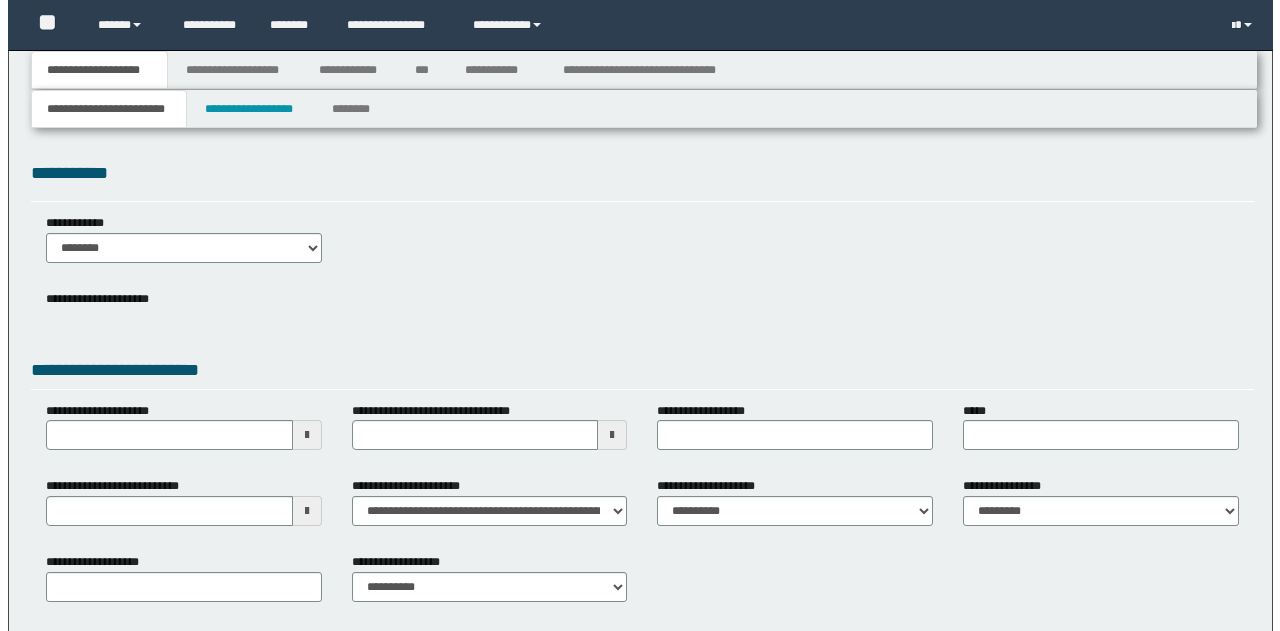 scroll, scrollTop: 0, scrollLeft: 0, axis: both 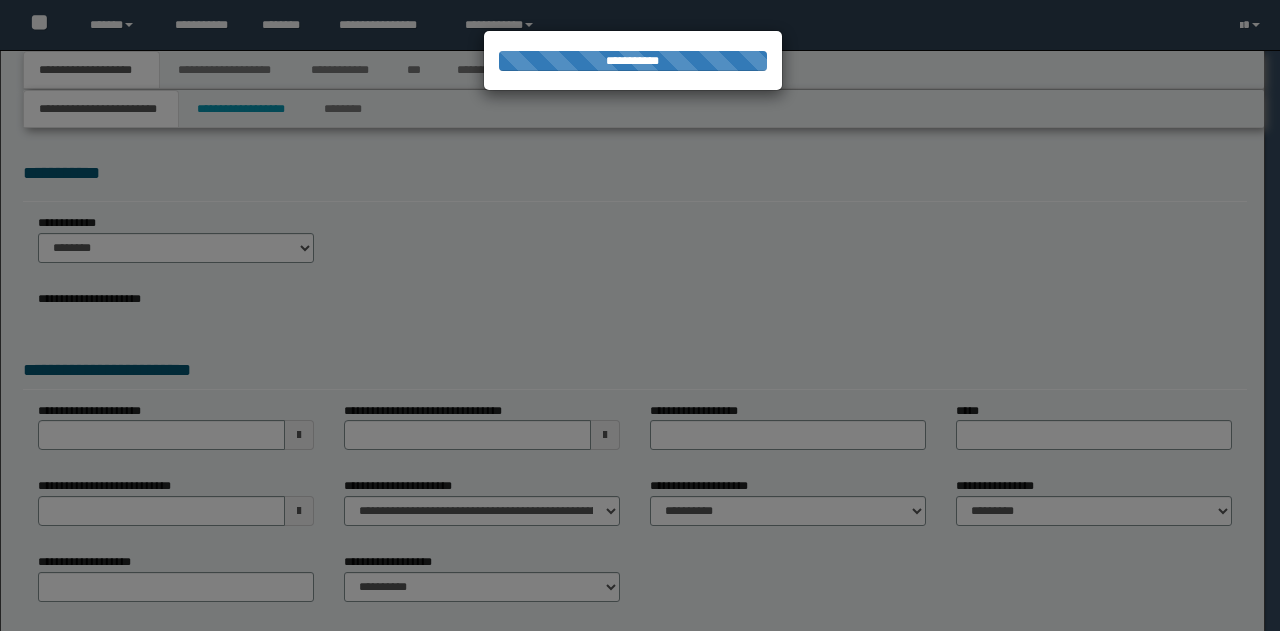 type on "**********" 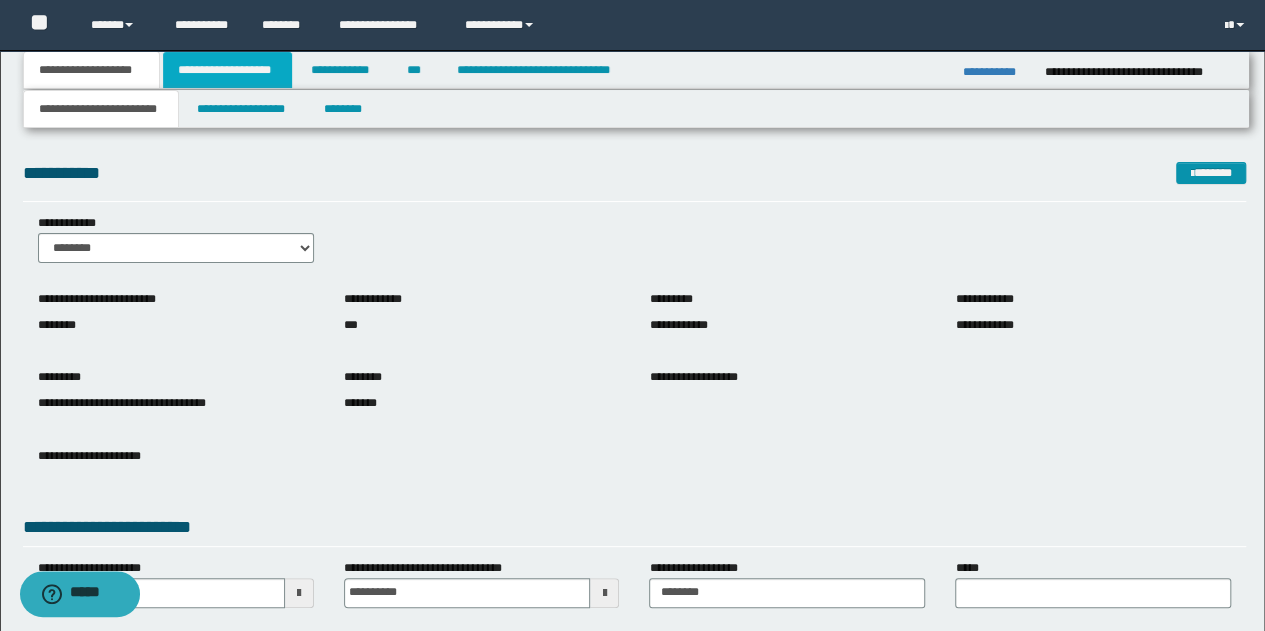 click on "**********" at bounding box center (227, 70) 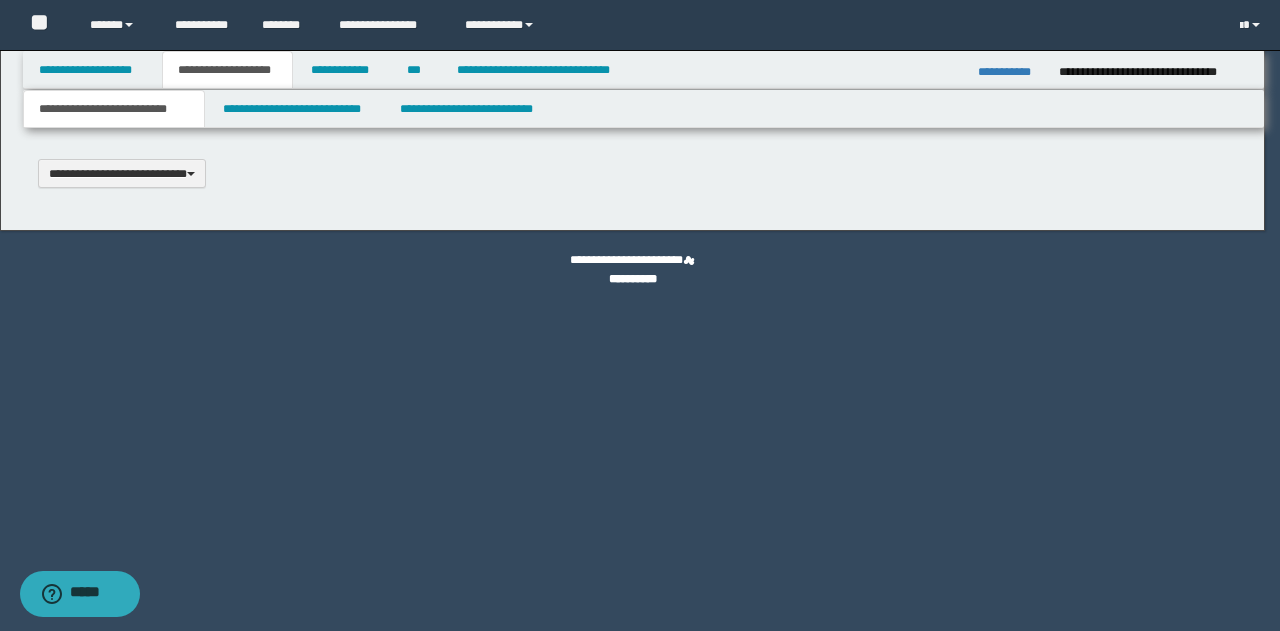 type 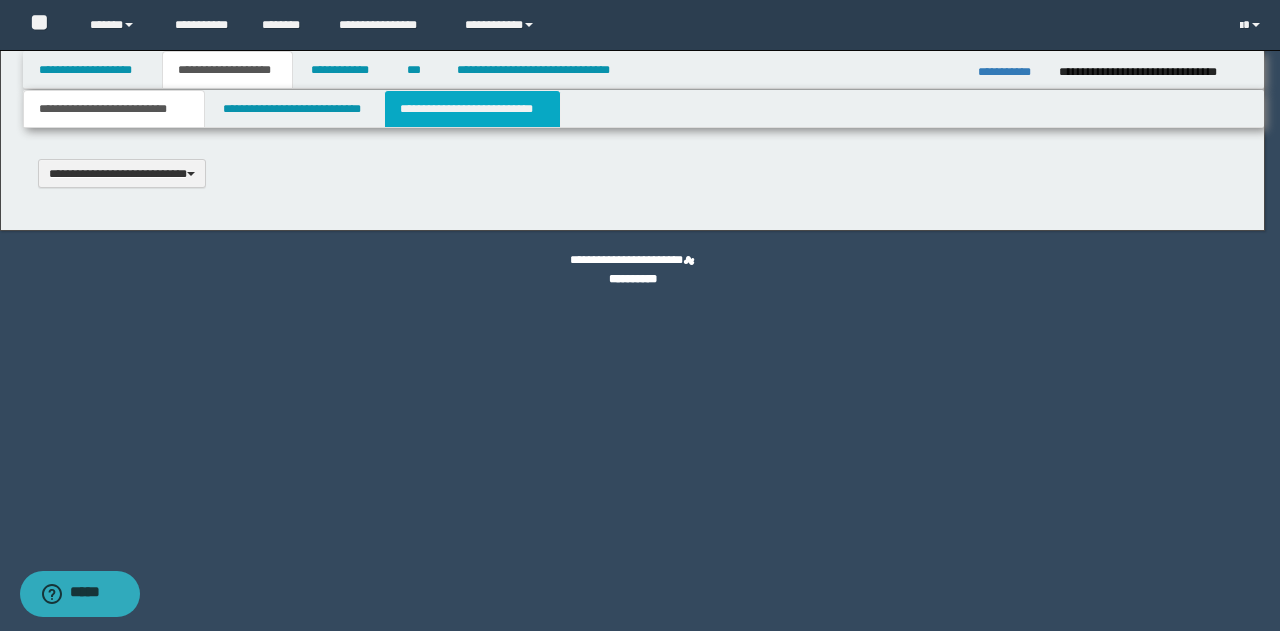 scroll, scrollTop: 0, scrollLeft: 0, axis: both 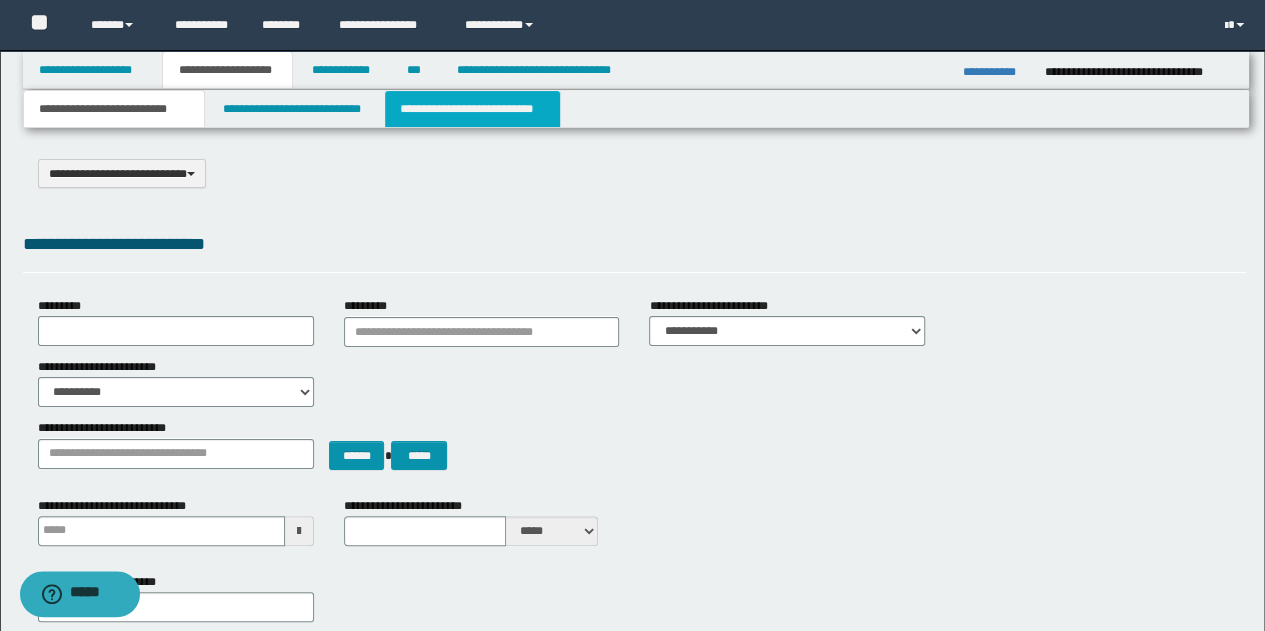 click on "**********" at bounding box center (472, 109) 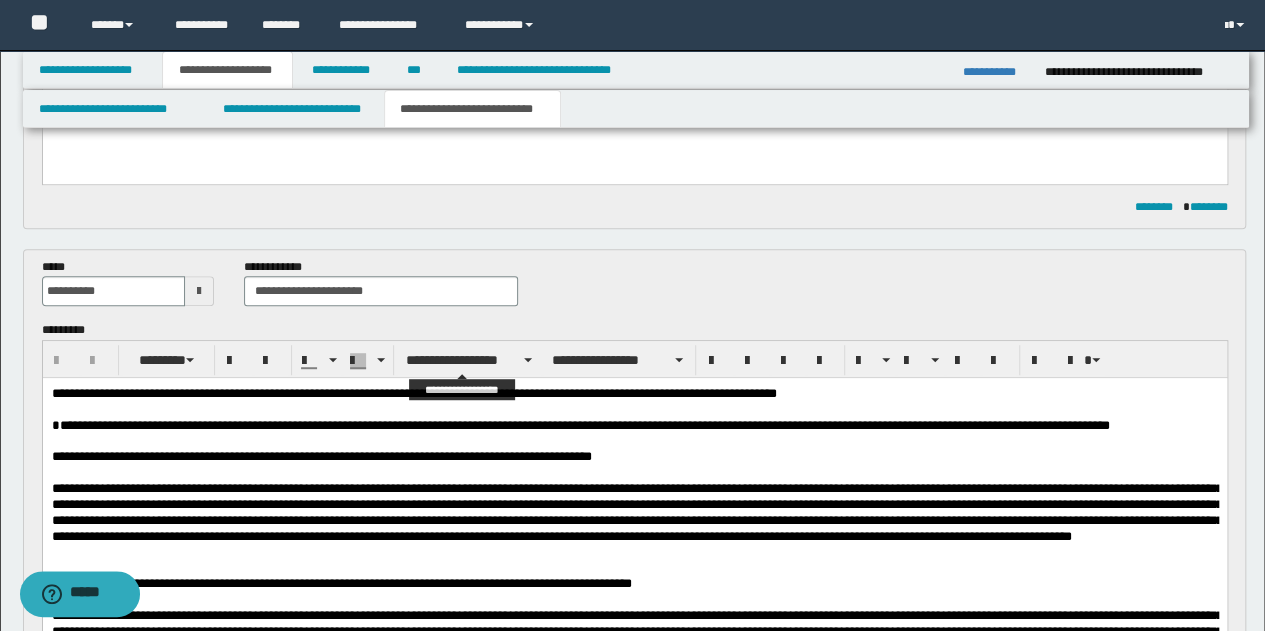 scroll, scrollTop: 600, scrollLeft: 0, axis: vertical 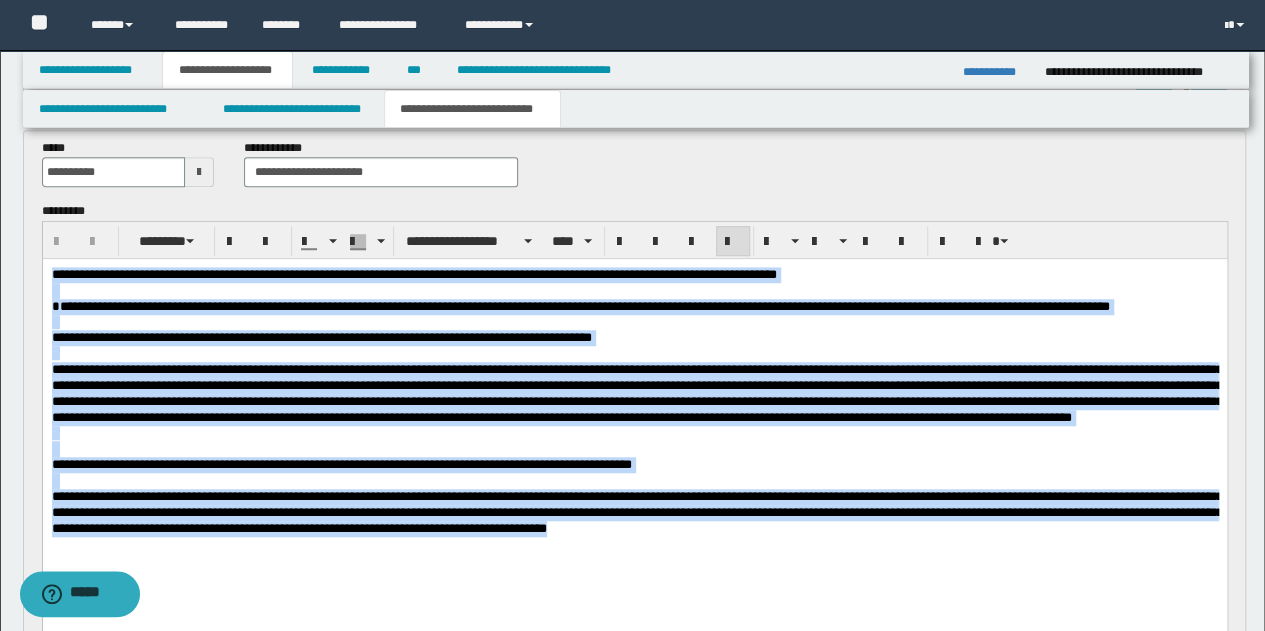 drag, startPoint x: 51, startPoint y: 273, endPoint x: 730, endPoint y: 556, distance: 735.6154 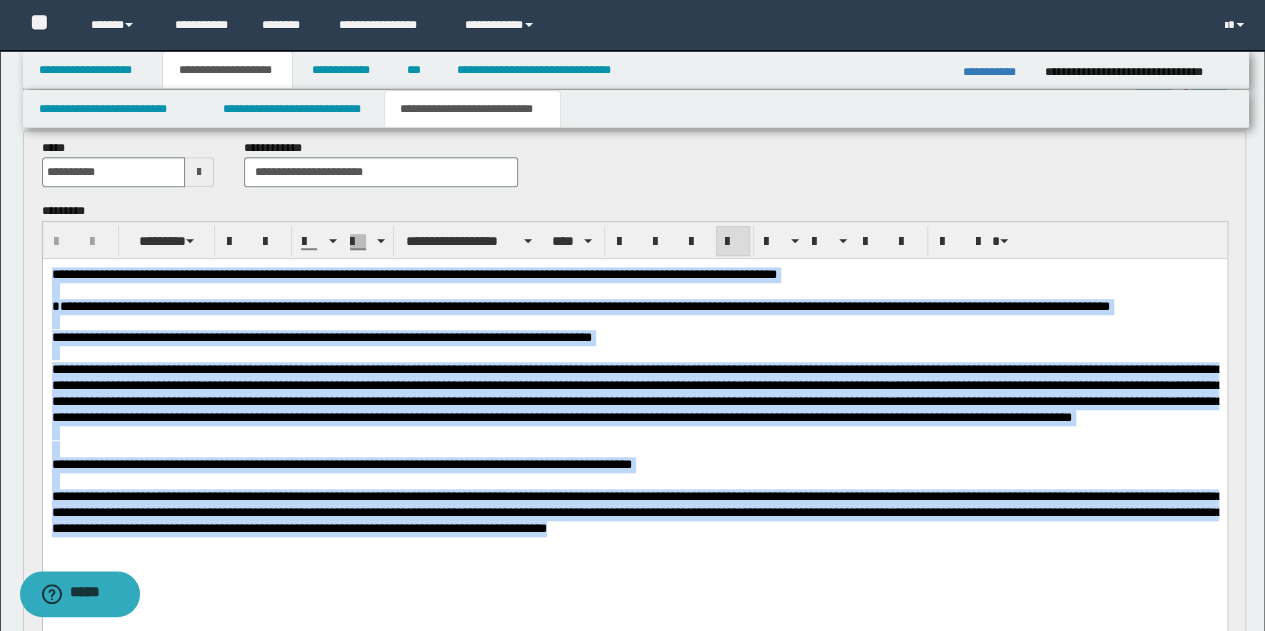 click on "**********" at bounding box center (634, 427) 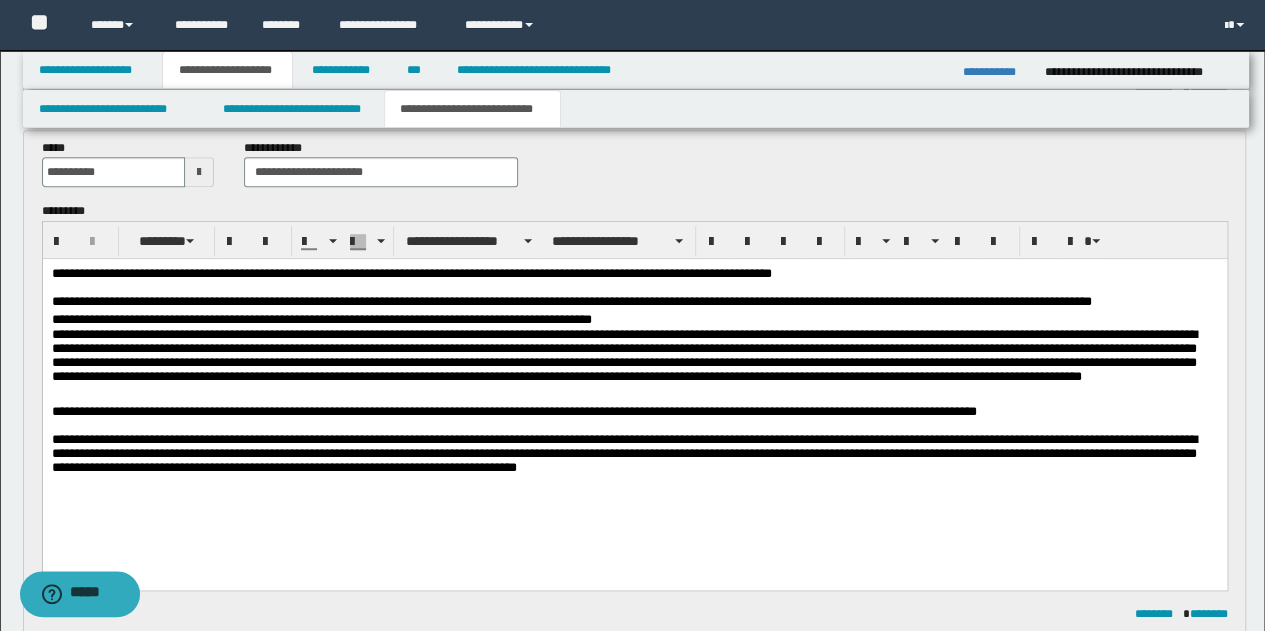 click on "**********" at bounding box center (634, 443) 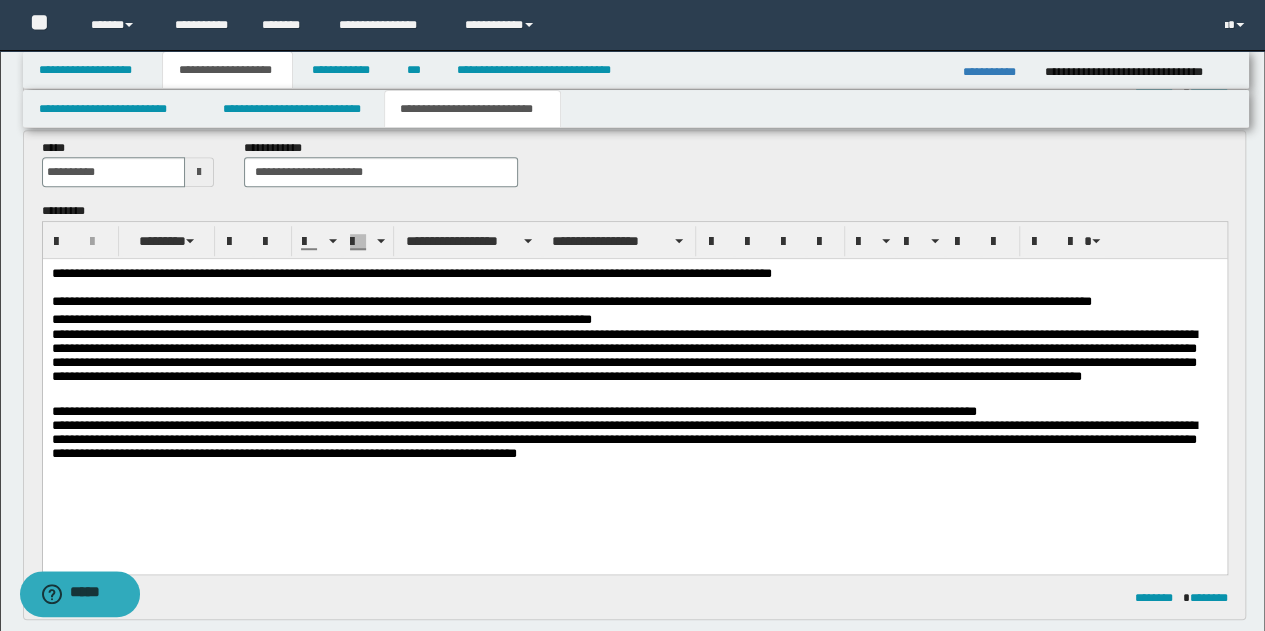 click on "**********" at bounding box center [634, 290] 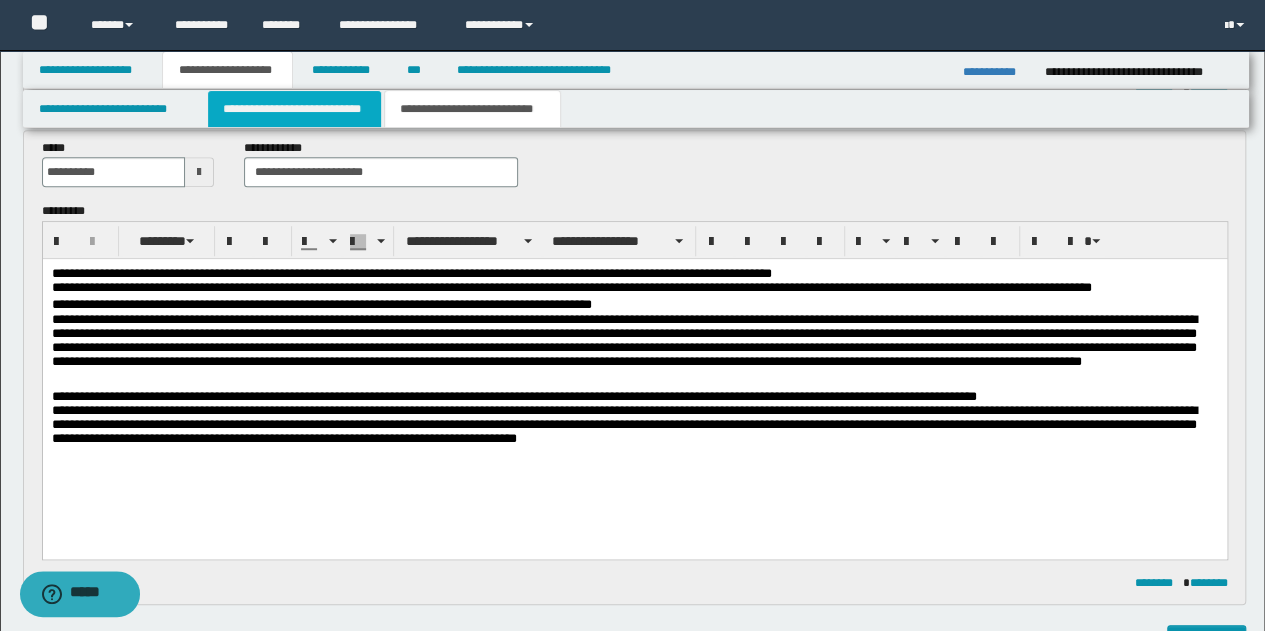 click on "**********" at bounding box center [294, 109] 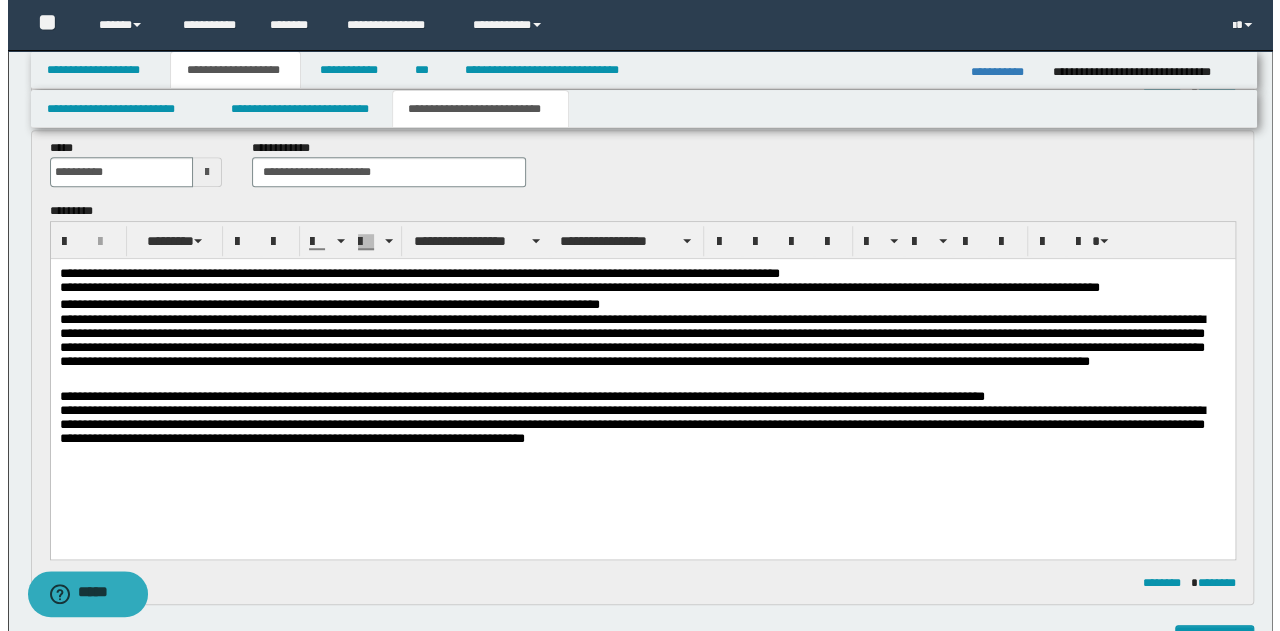 scroll, scrollTop: 0, scrollLeft: 0, axis: both 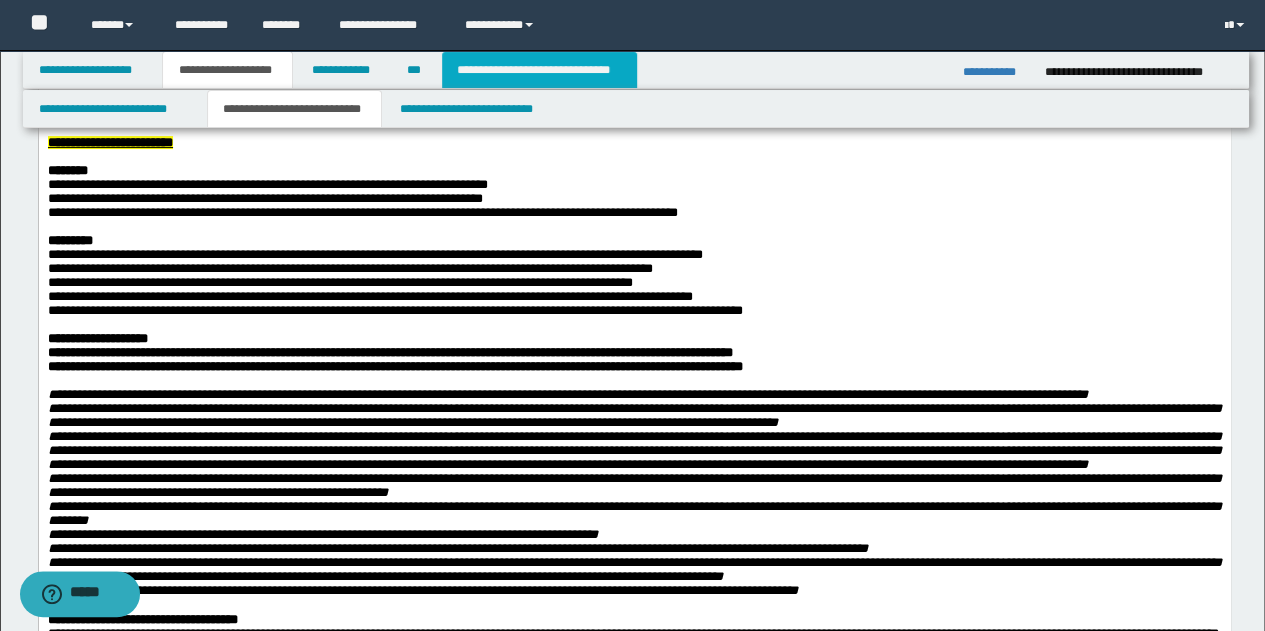click on "**********" at bounding box center [539, 70] 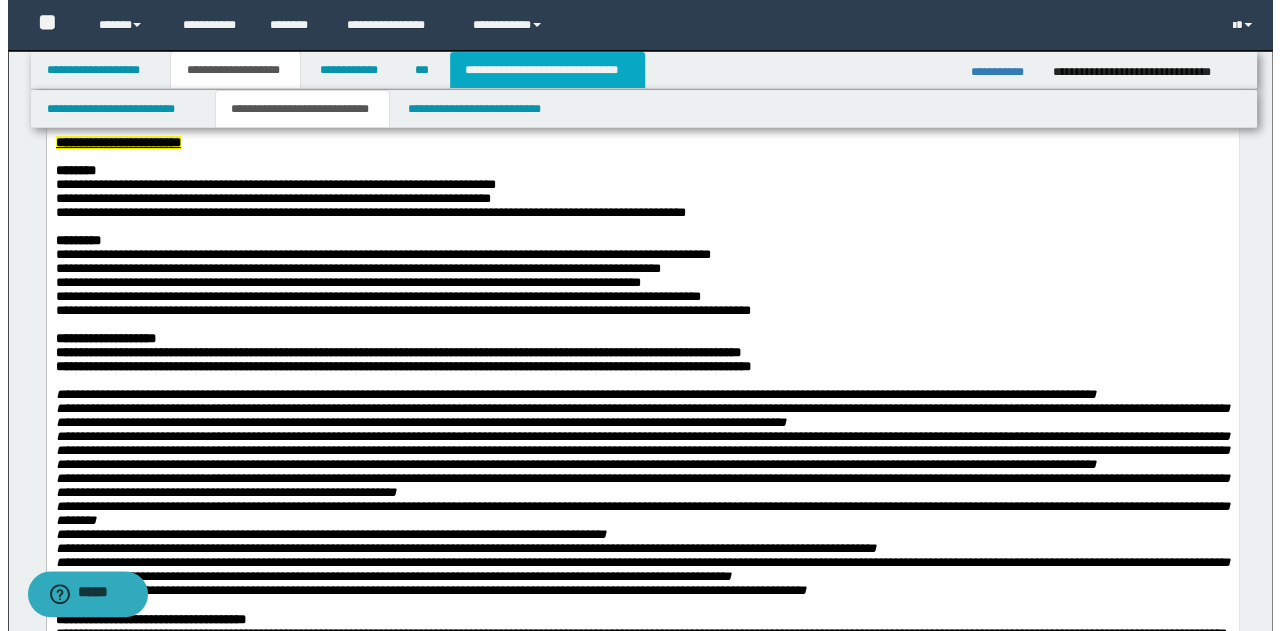 scroll, scrollTop: 0, scrollLeft: 0, axis: both 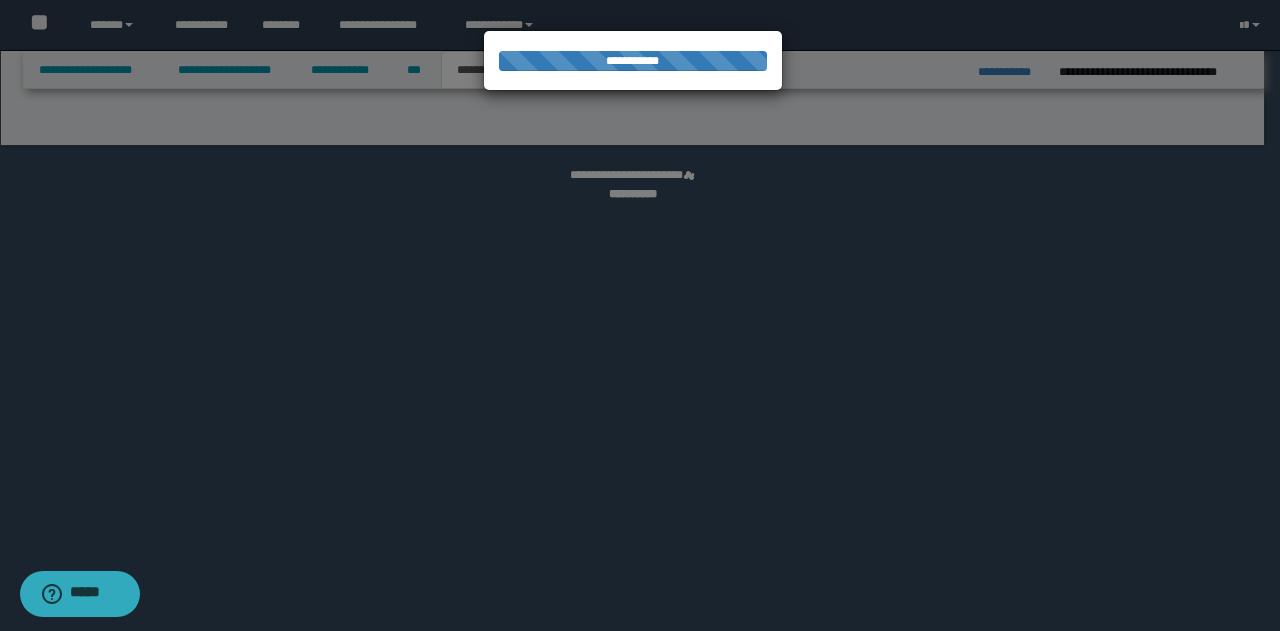 select on "*" 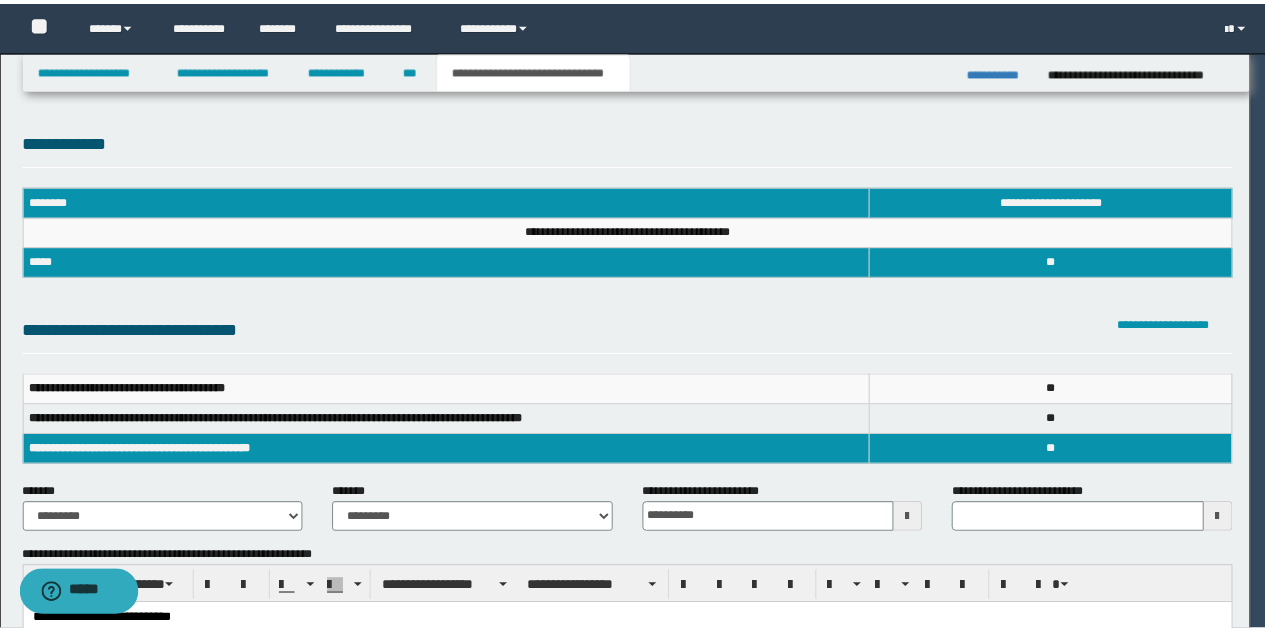 scroll, scrollTop: 0, scrollLeft: 0, axis: both 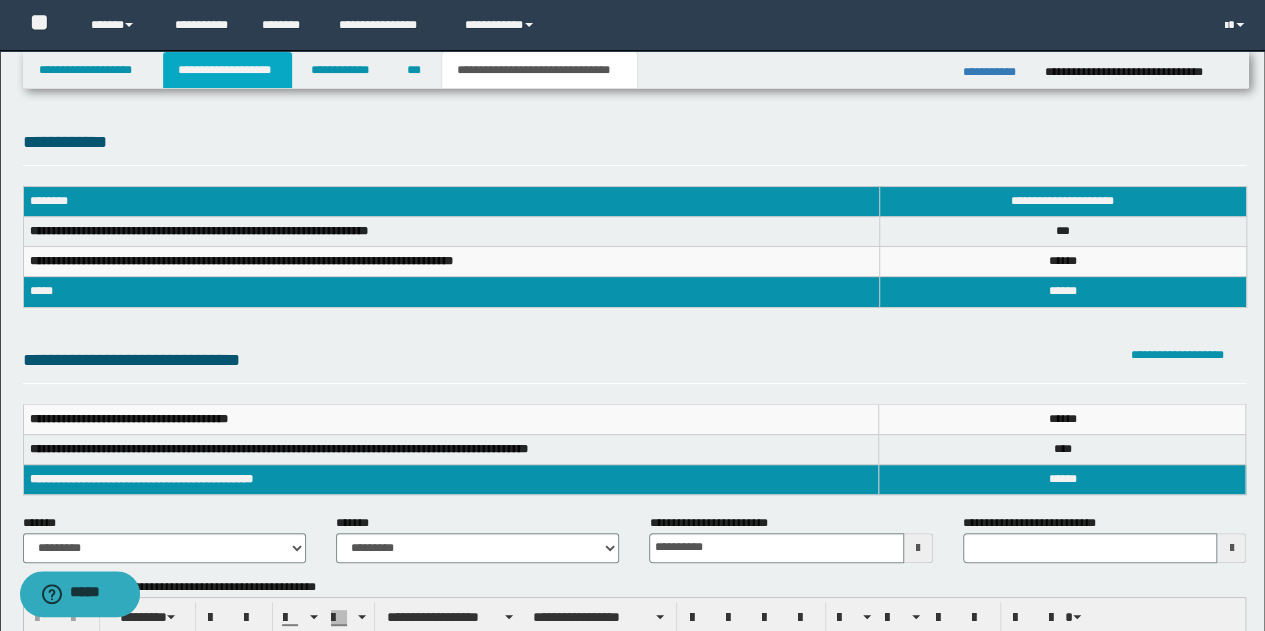 click on "**********" at bounding box center [227, 70] 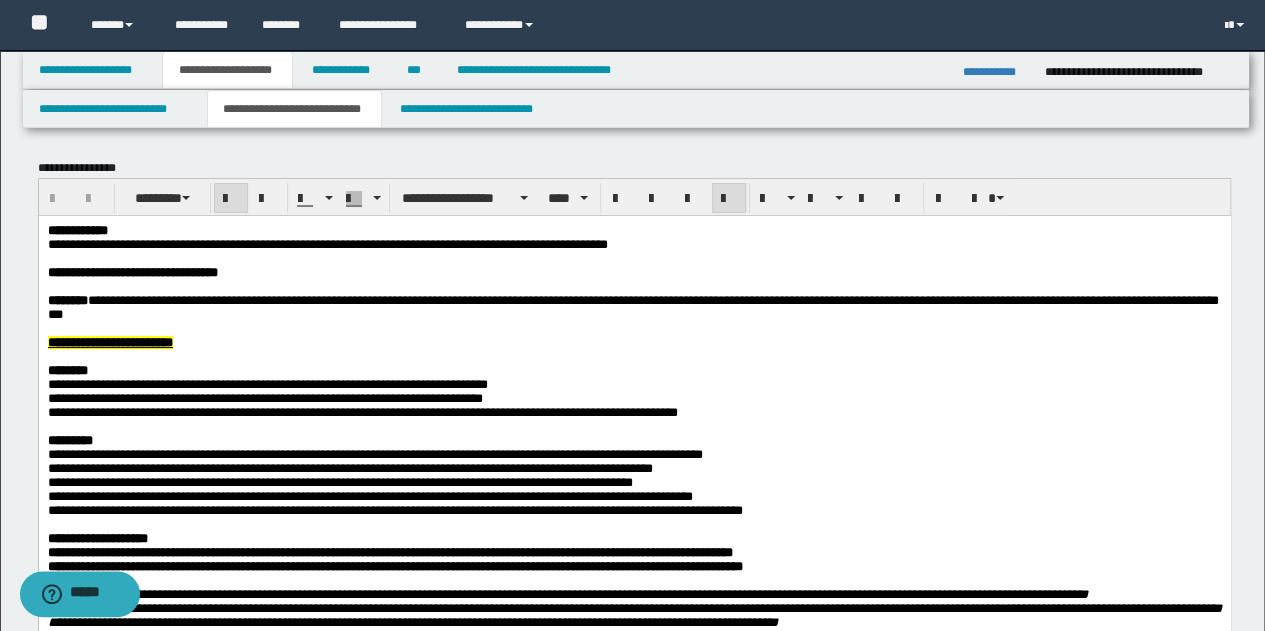 click on "**********" at bounding box center (632, 272) 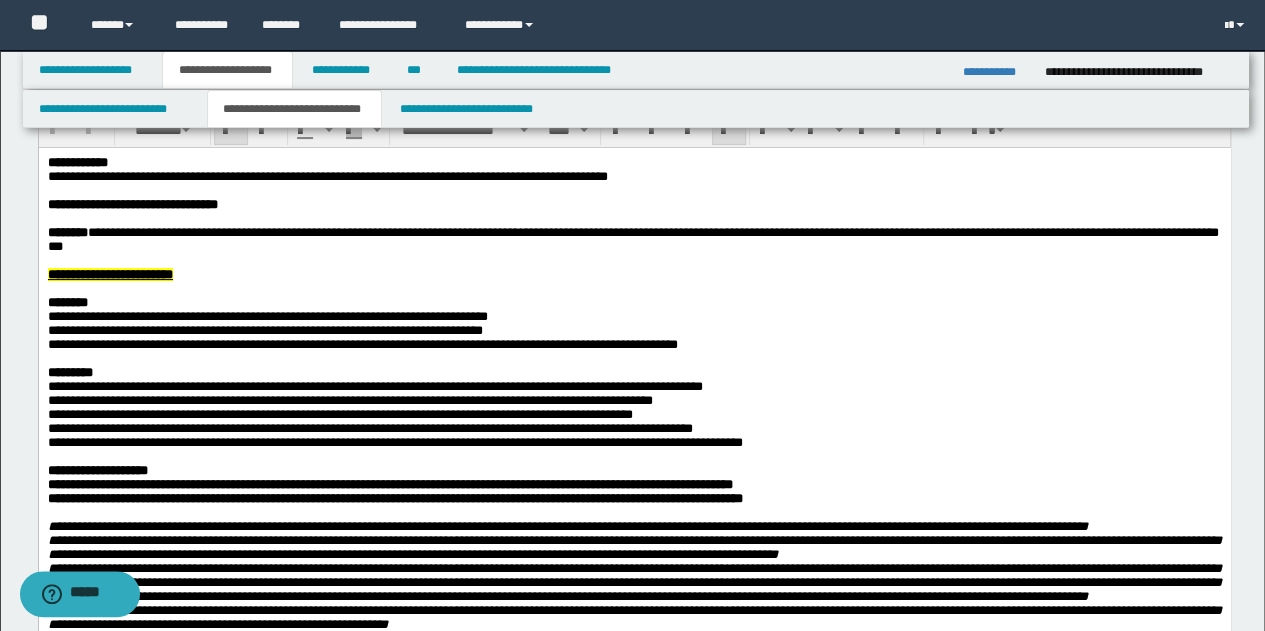 scroll, scrollTop: 100, scrollLeft: 0, axis: vertical 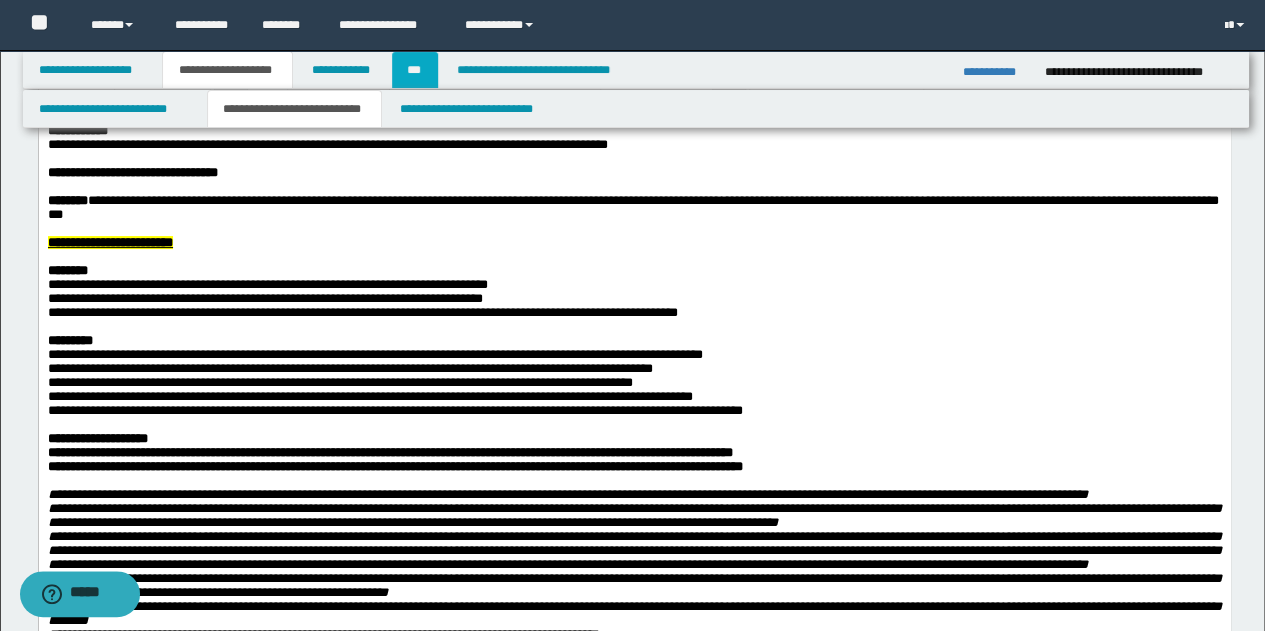 click on "***" at bounding box center (415, 70) 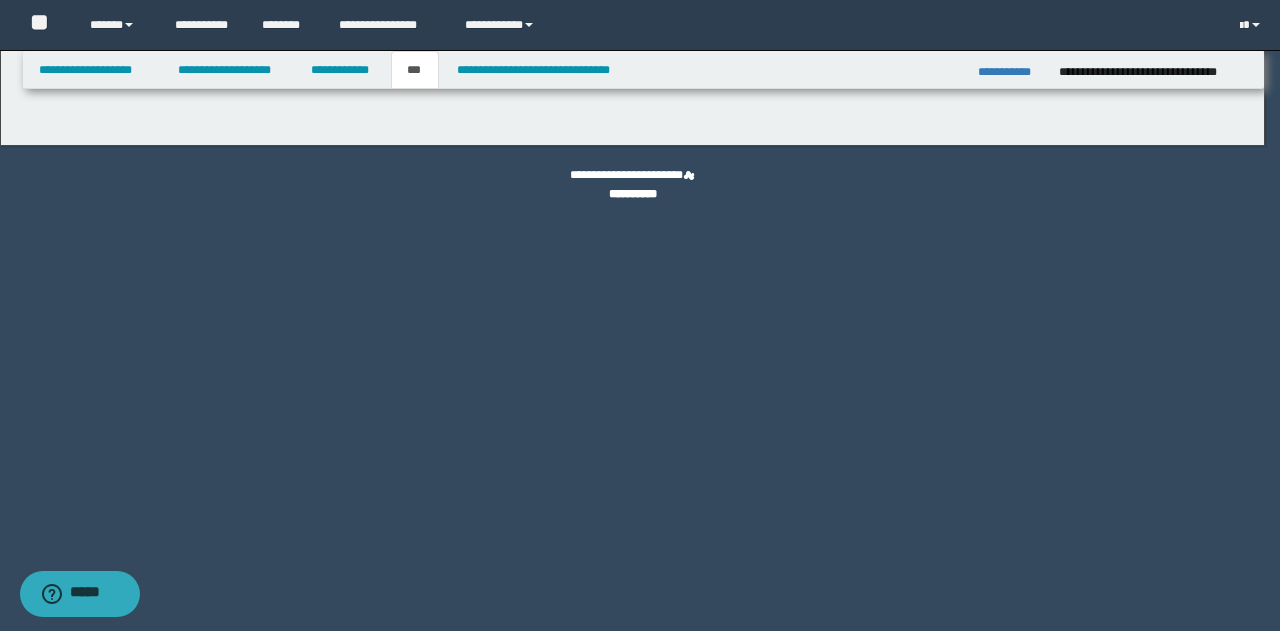 select on "*" 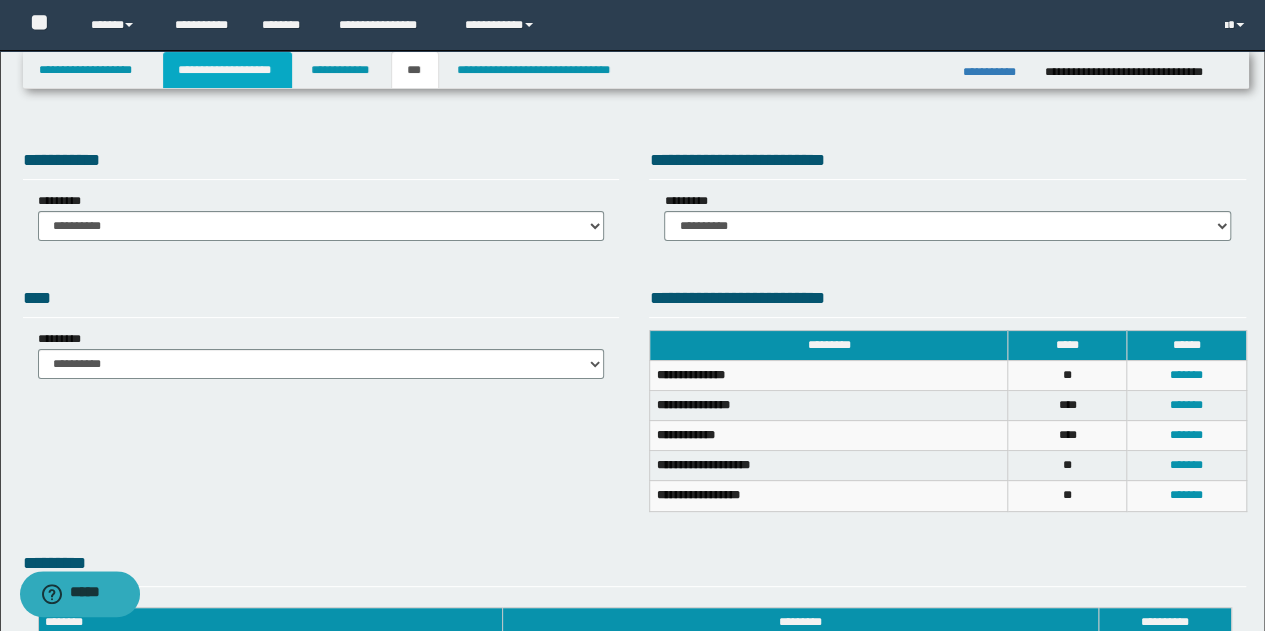 click on "**********" at bounding box center [227, 70] 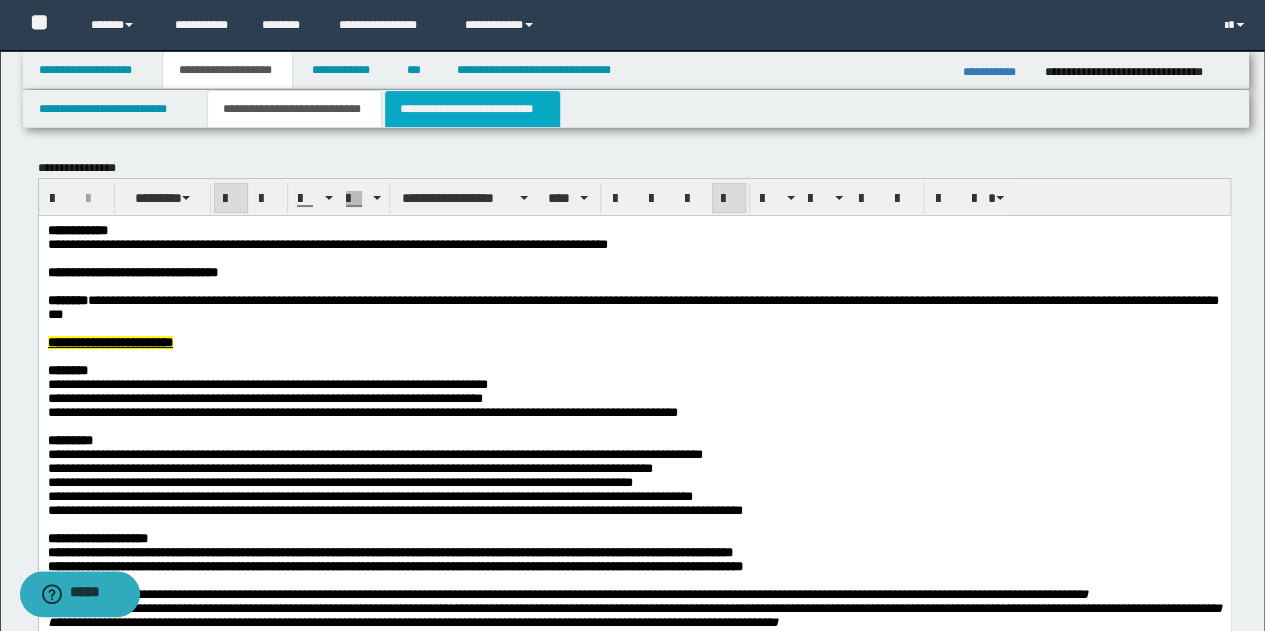 click on "**********" at bounding box center (472, 109) 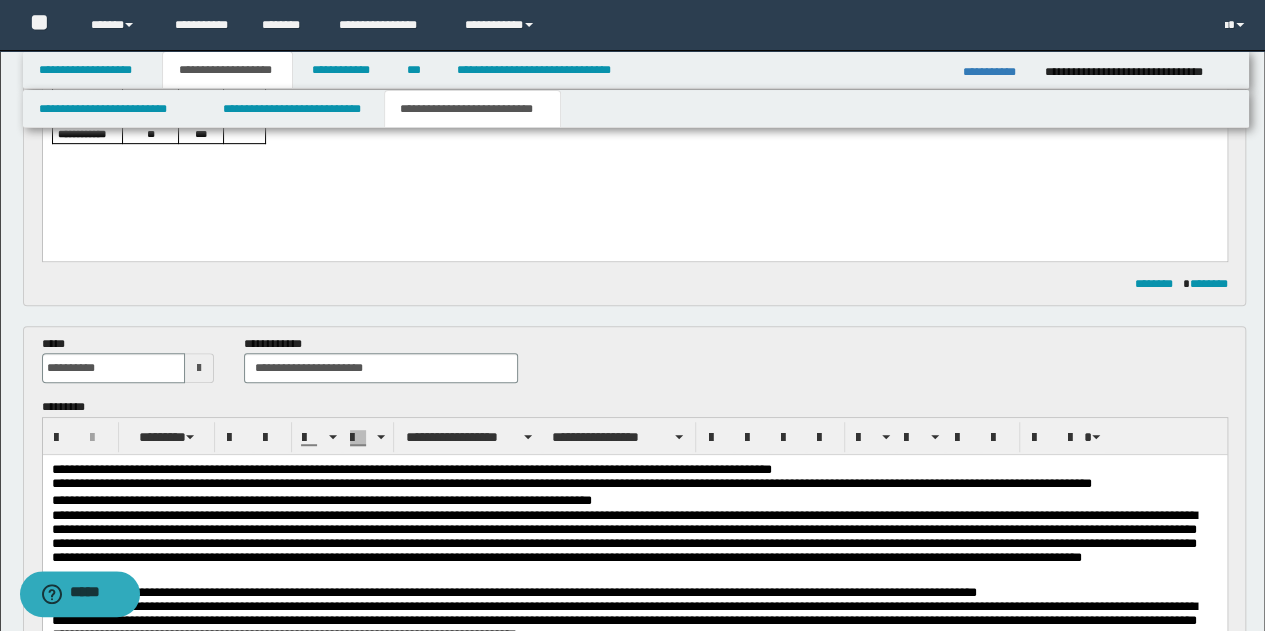 scroll, scrollTop: 500, scrollLeft: 0, axis: vertical 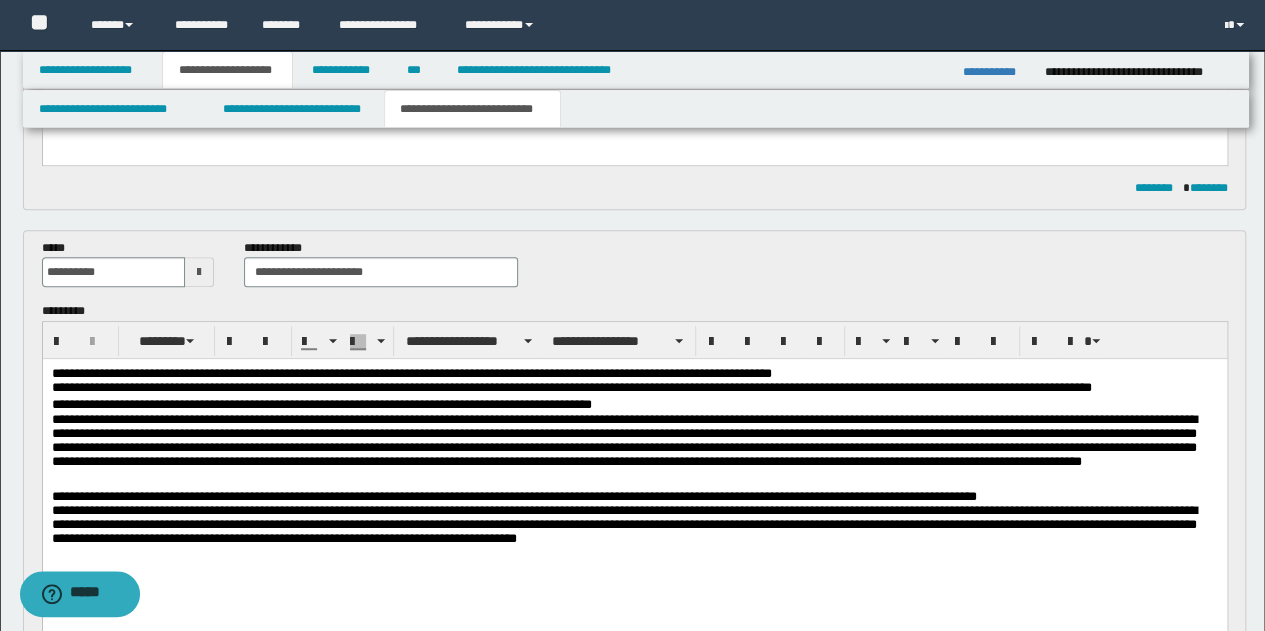 click on "**********" at bounding box center [634, 520] 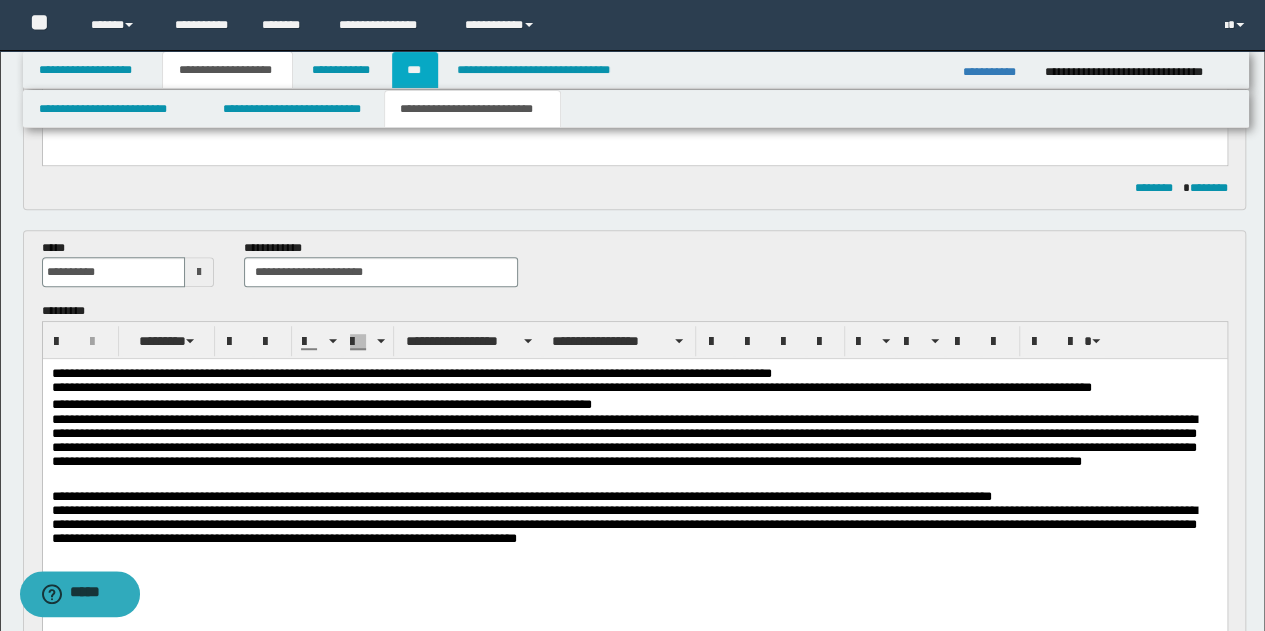 click on "***" at bounding box center [415, 70] 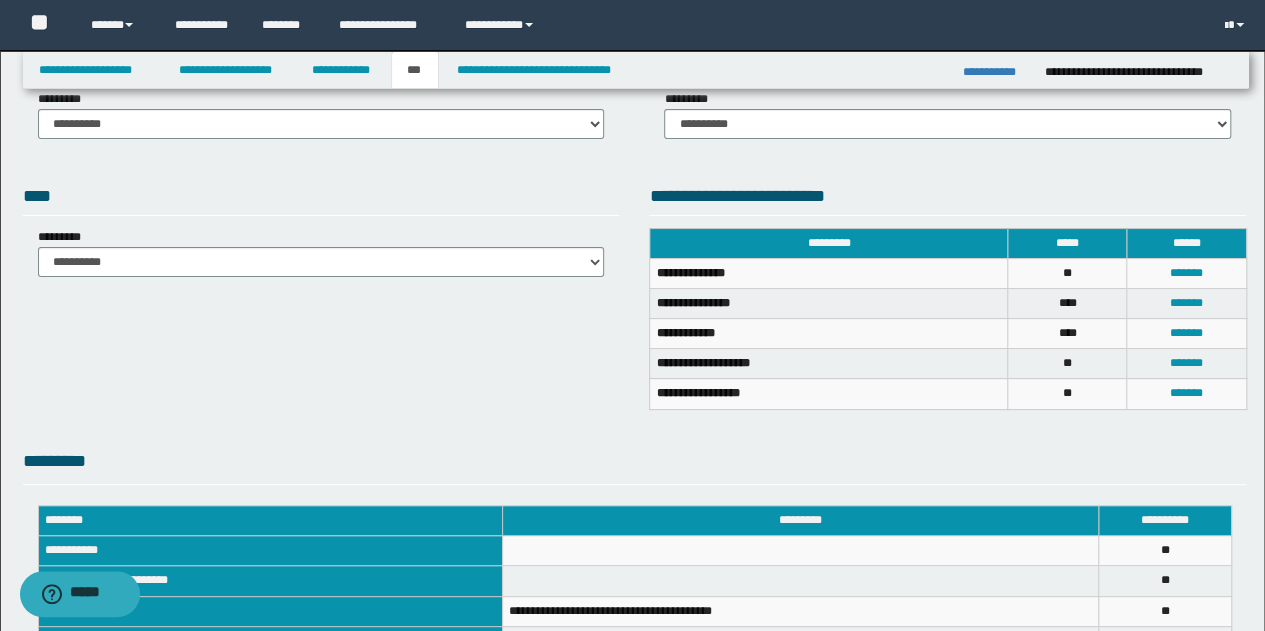 scroll, scrollTop: 0, scrollLeft: 0, axis: both 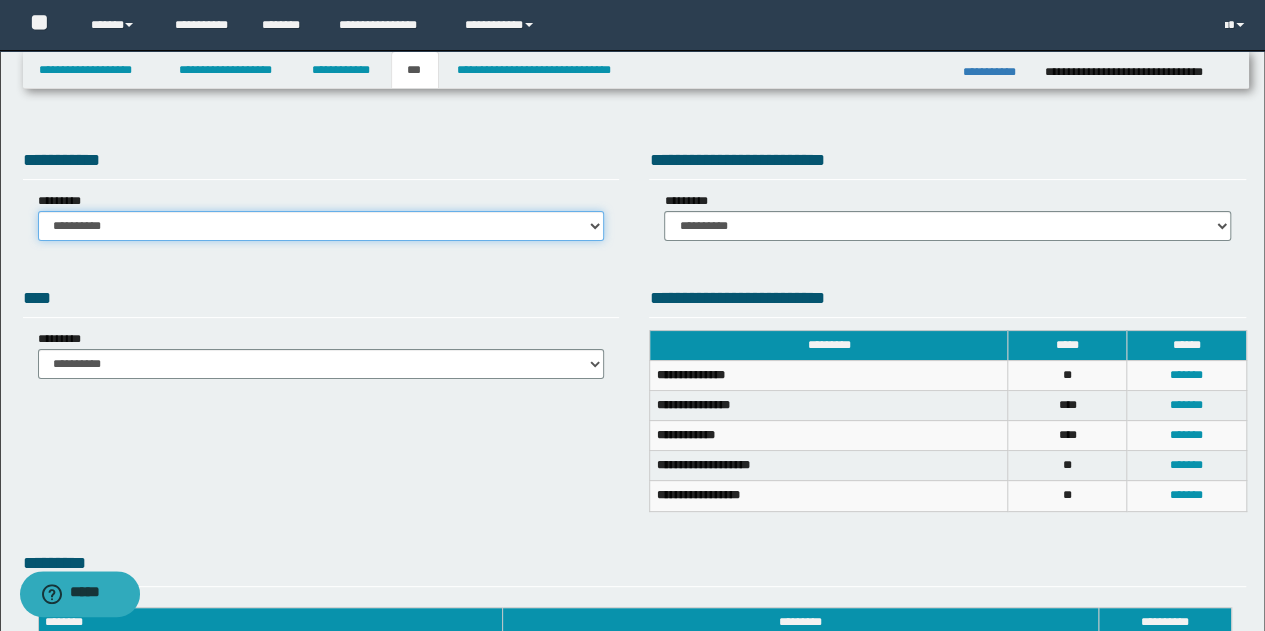click on "**********" at bounding box center [321, 226] 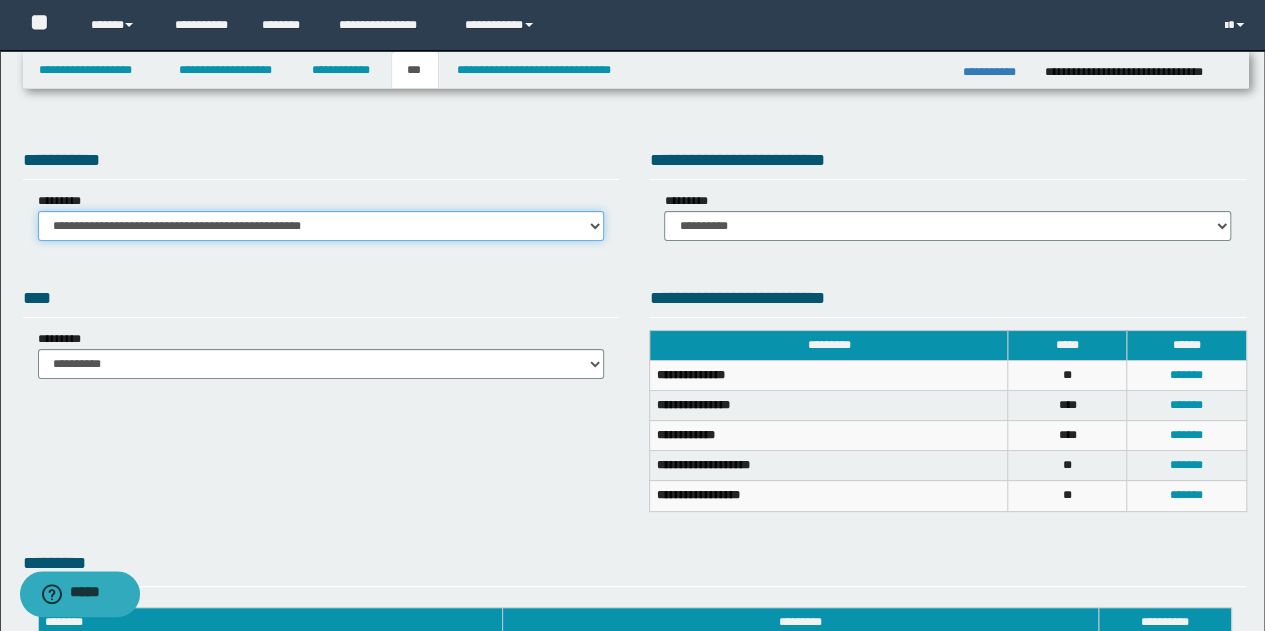 click on "**********" at bounding box center (321, 226) 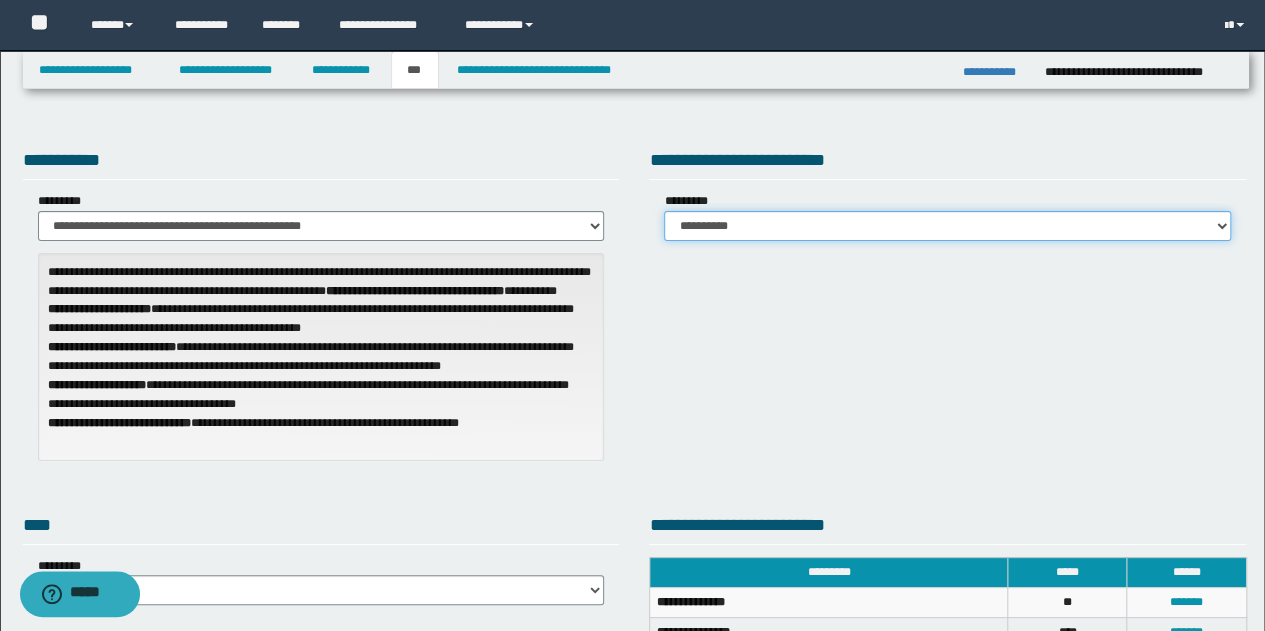 click on "**********" at bounding box center [947, 226] 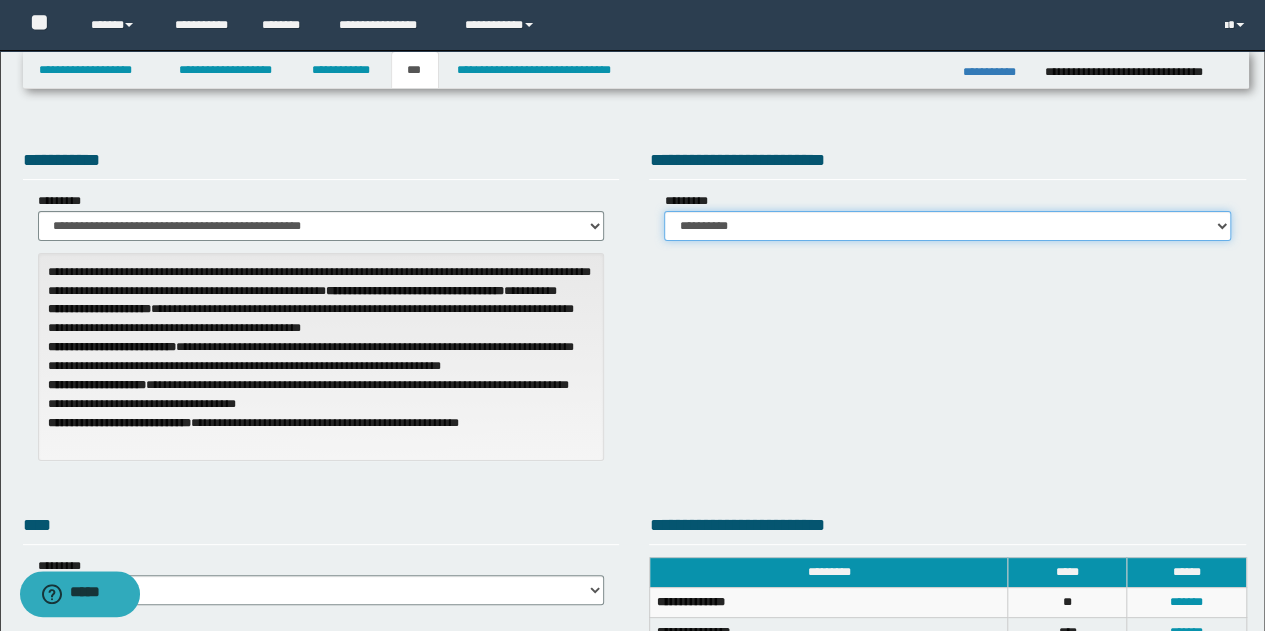select on "*" 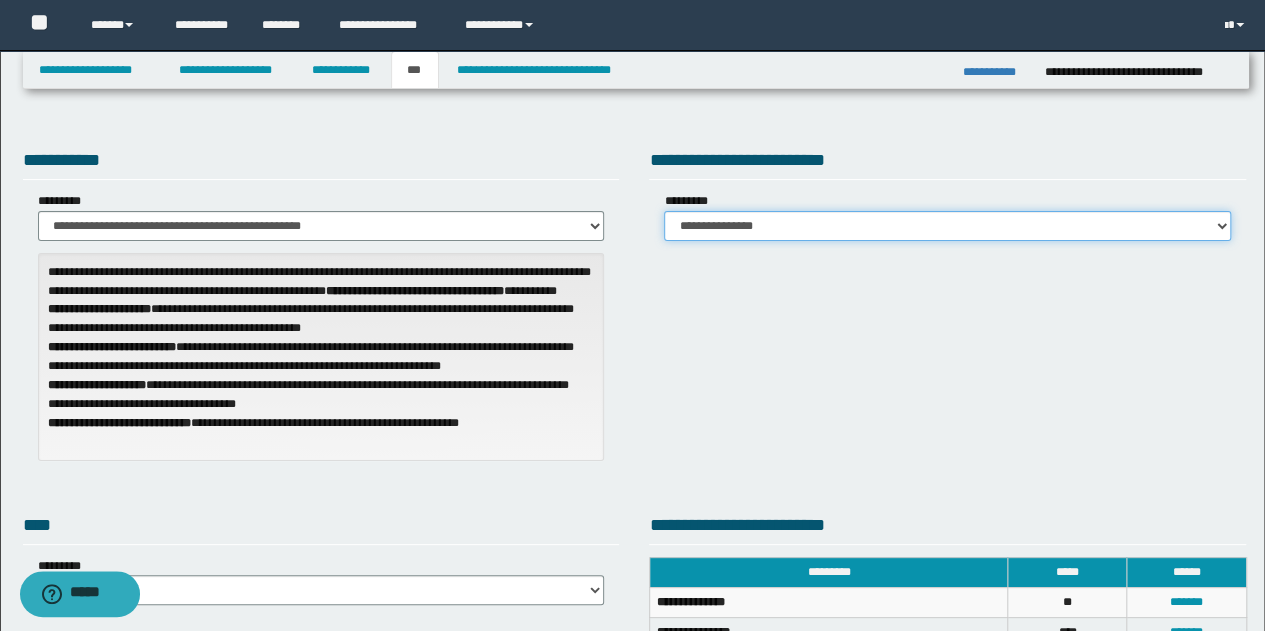 click on "**********" at bounding box center [947, 226] 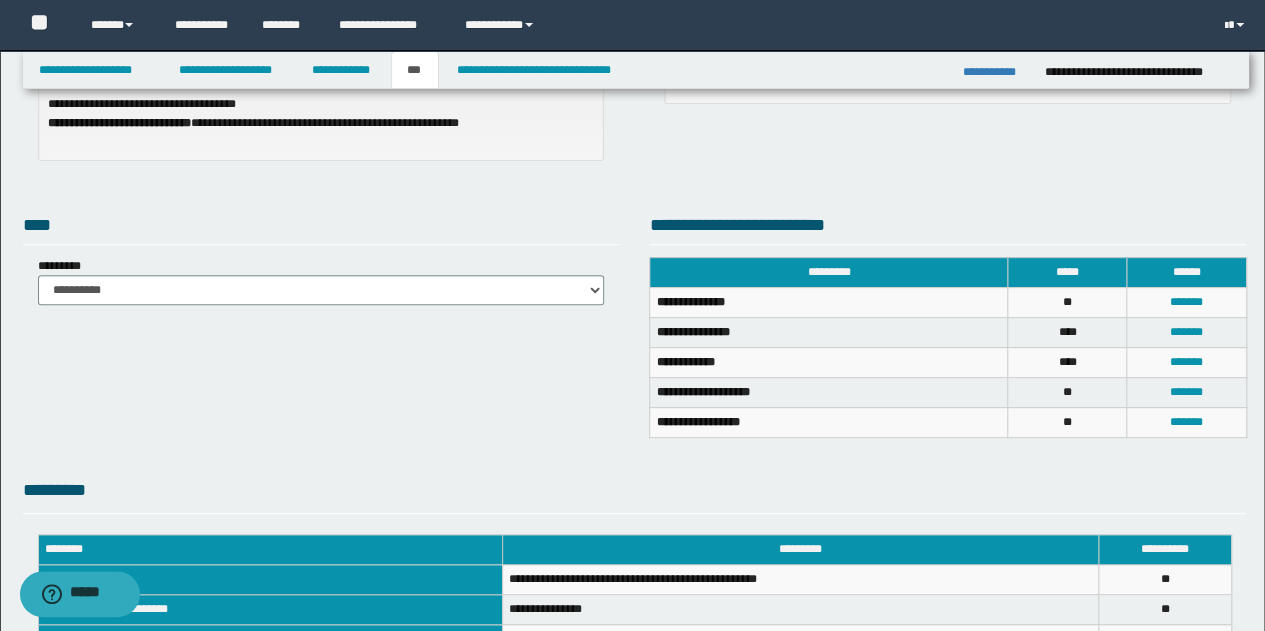scroll, scrollTop: 500, scrollLeft: 0, axis: vertical 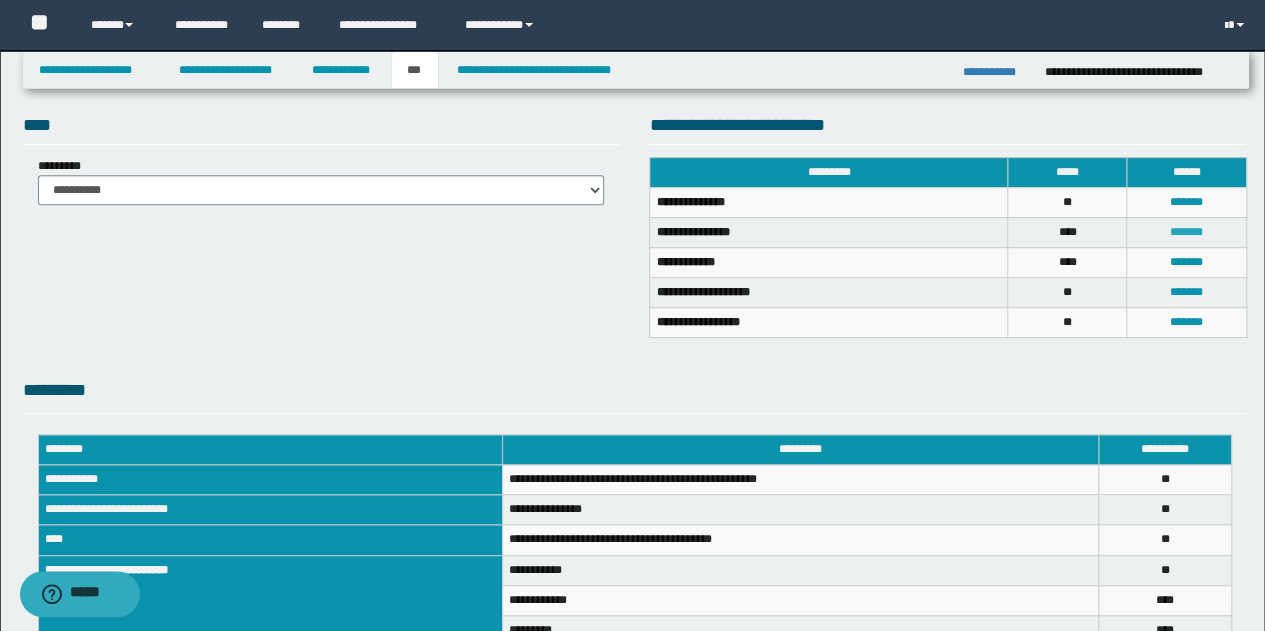 click on "*******" at bounding box center (1186, 232) 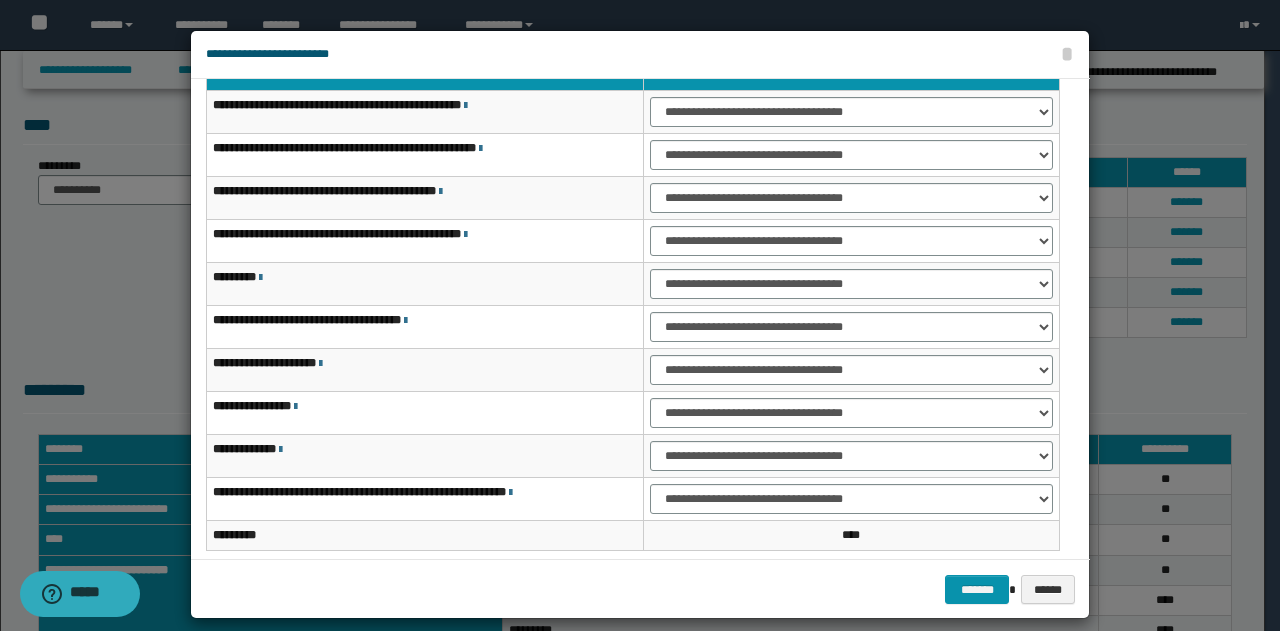 scroll, scrollTop: 64, scrollLeft: 0, axis: vertical 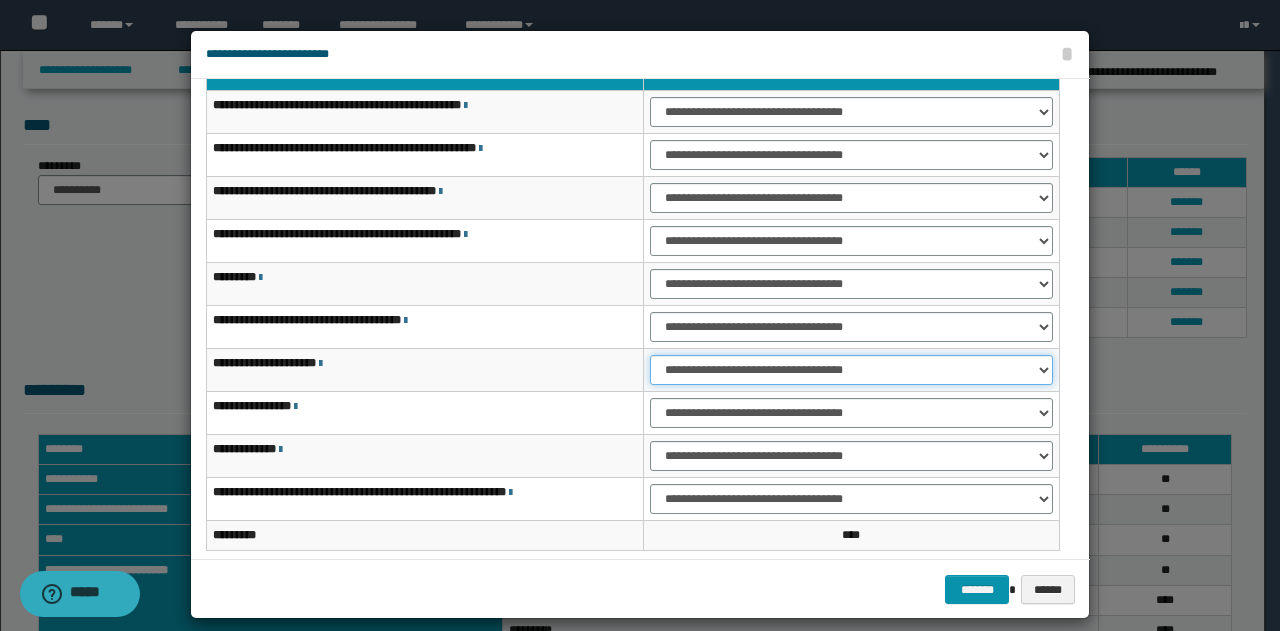 click on "**********" at bounding box center (851, 370) 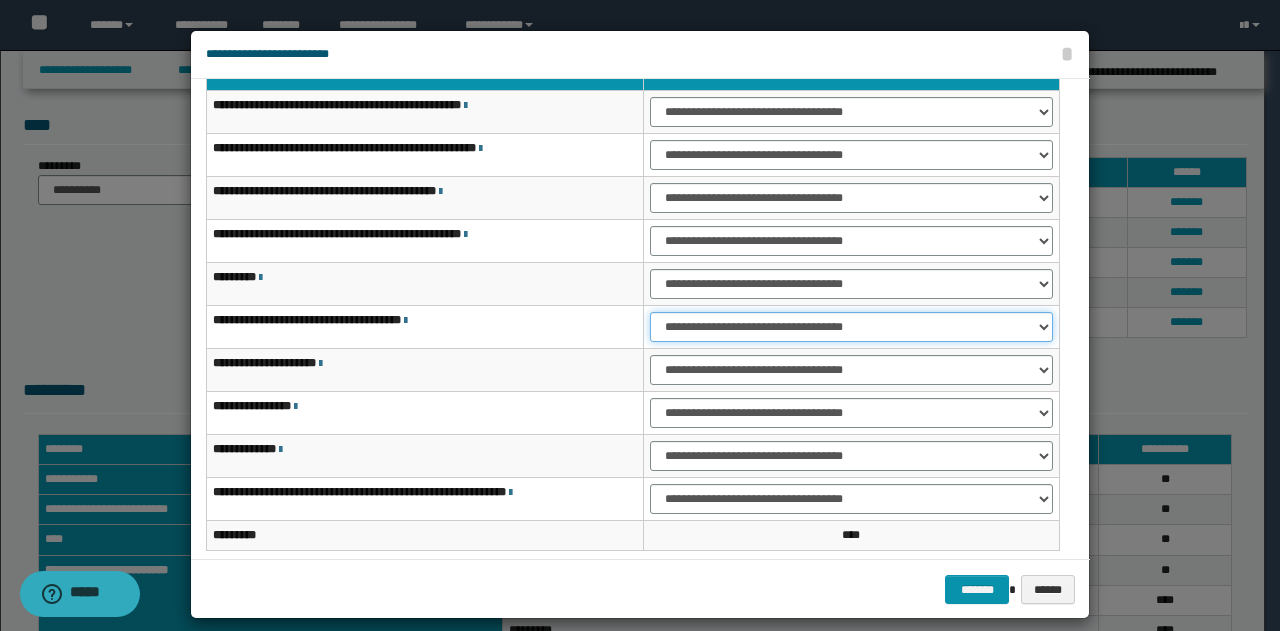 click on "**********" at bounding box center [851, 327] 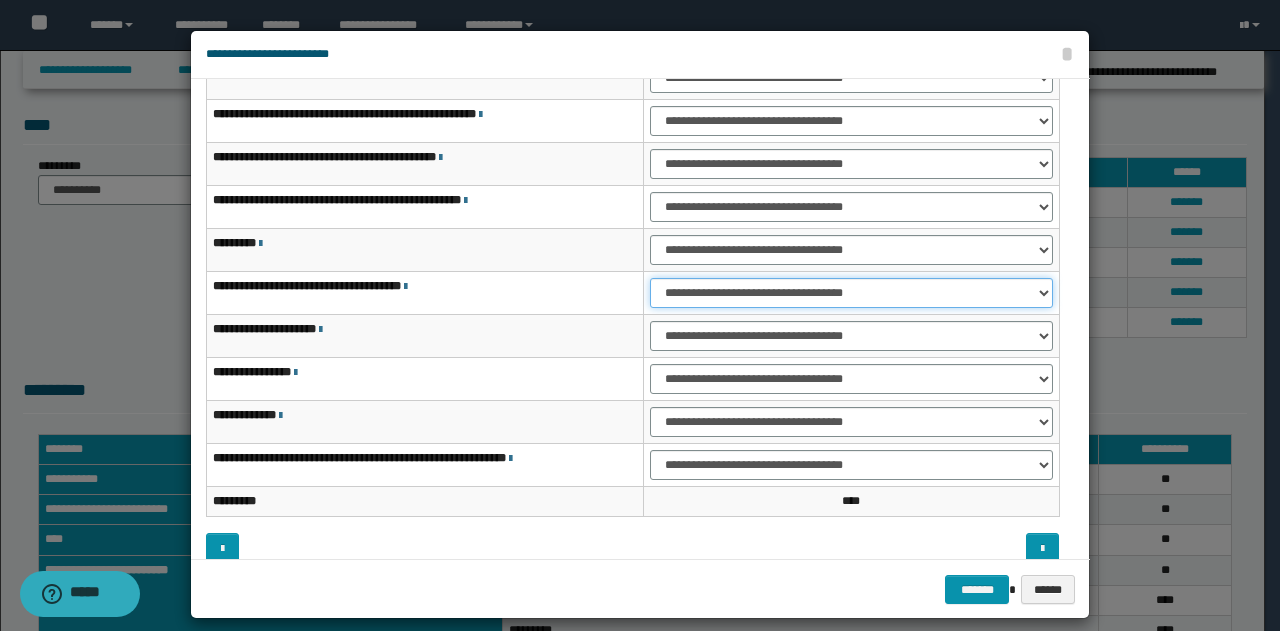 scroll, scrollTop: 116, scrollLeft: 0, axis: vertical 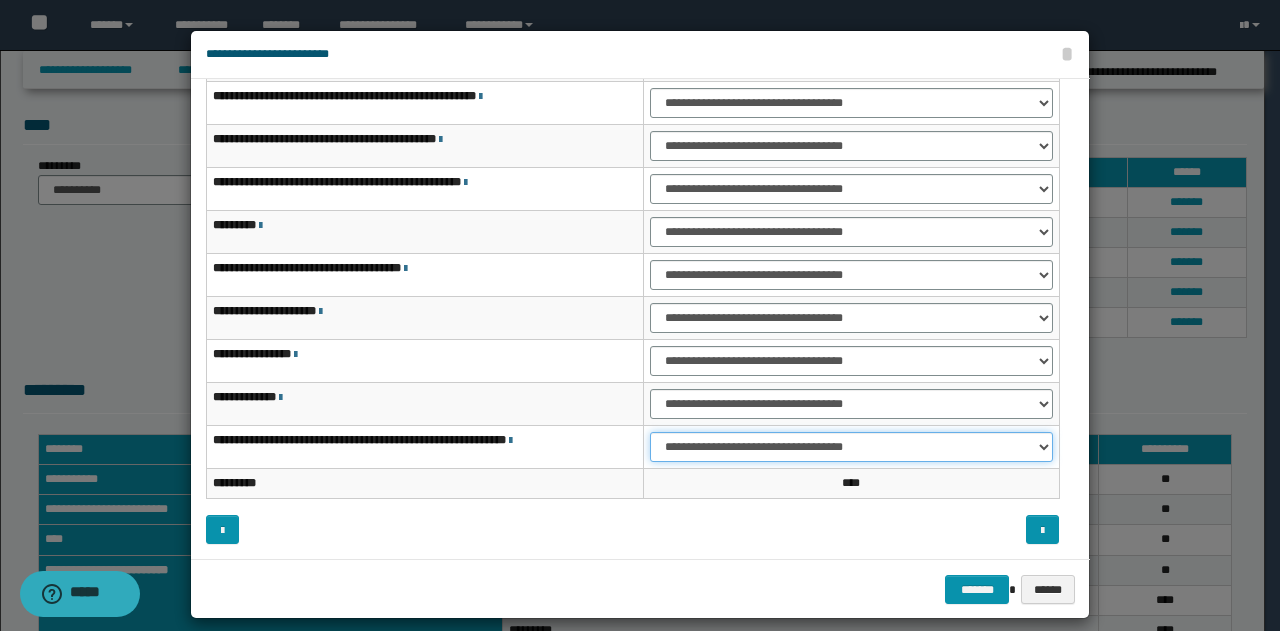 click on "**********" at bounding box center (851, 447) 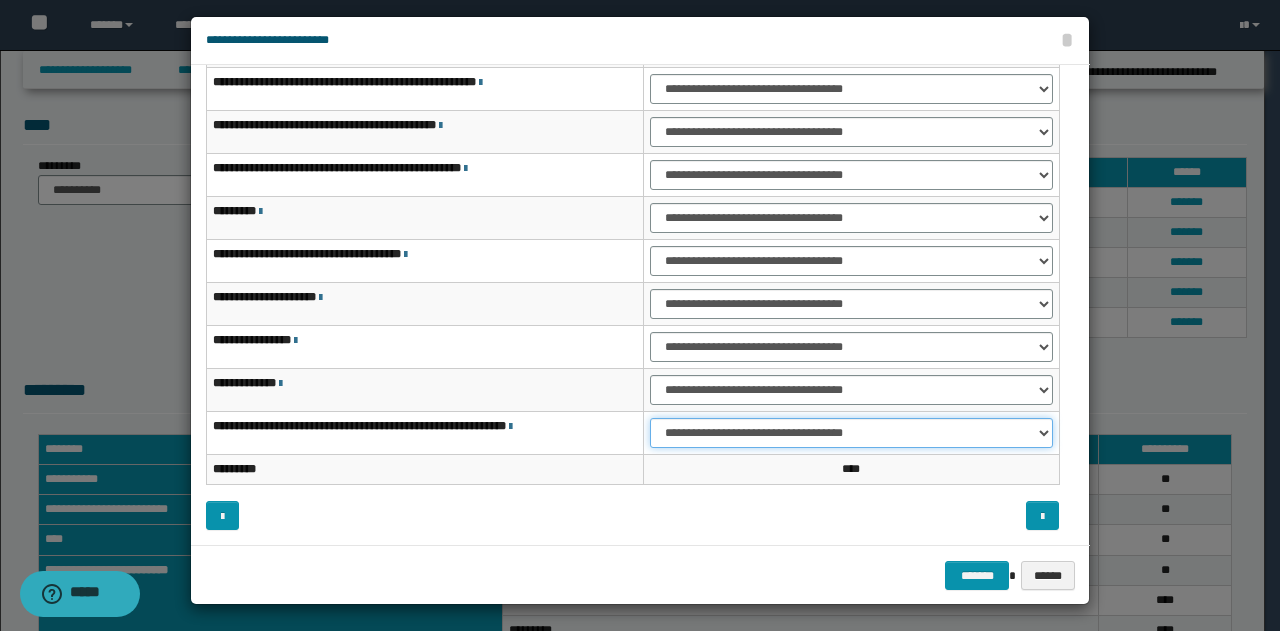 scroll, scrollTop: 18, scrollLeft: 0, axis: vertical 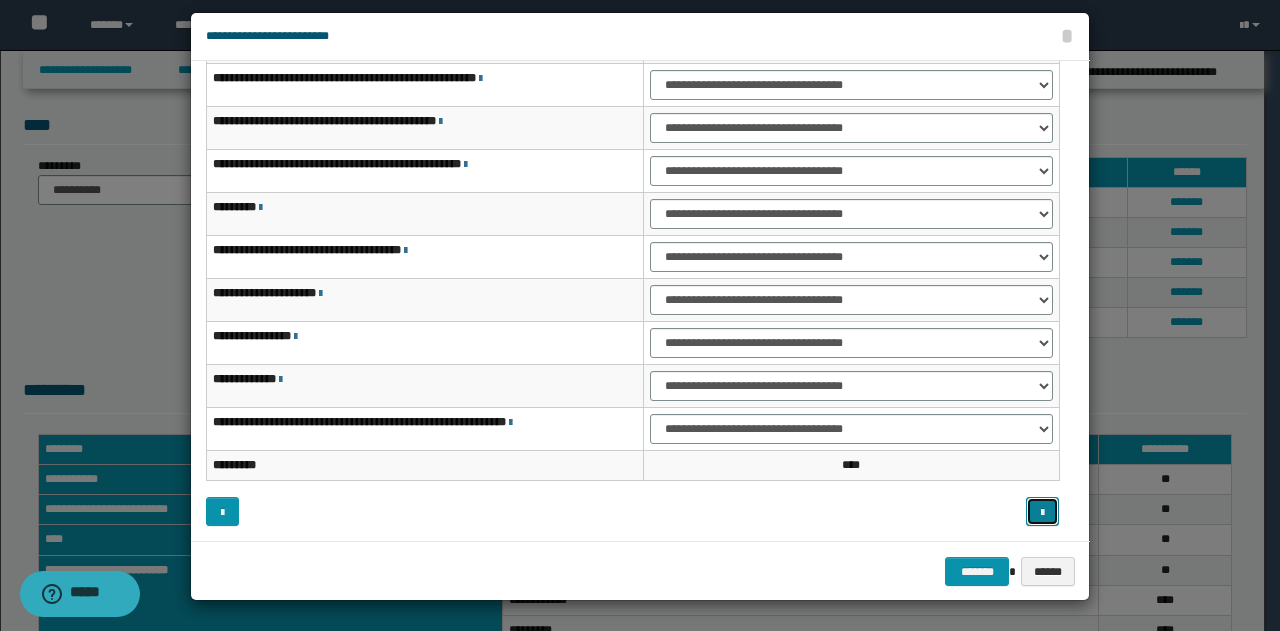 click at bounding box center (1042, 513) 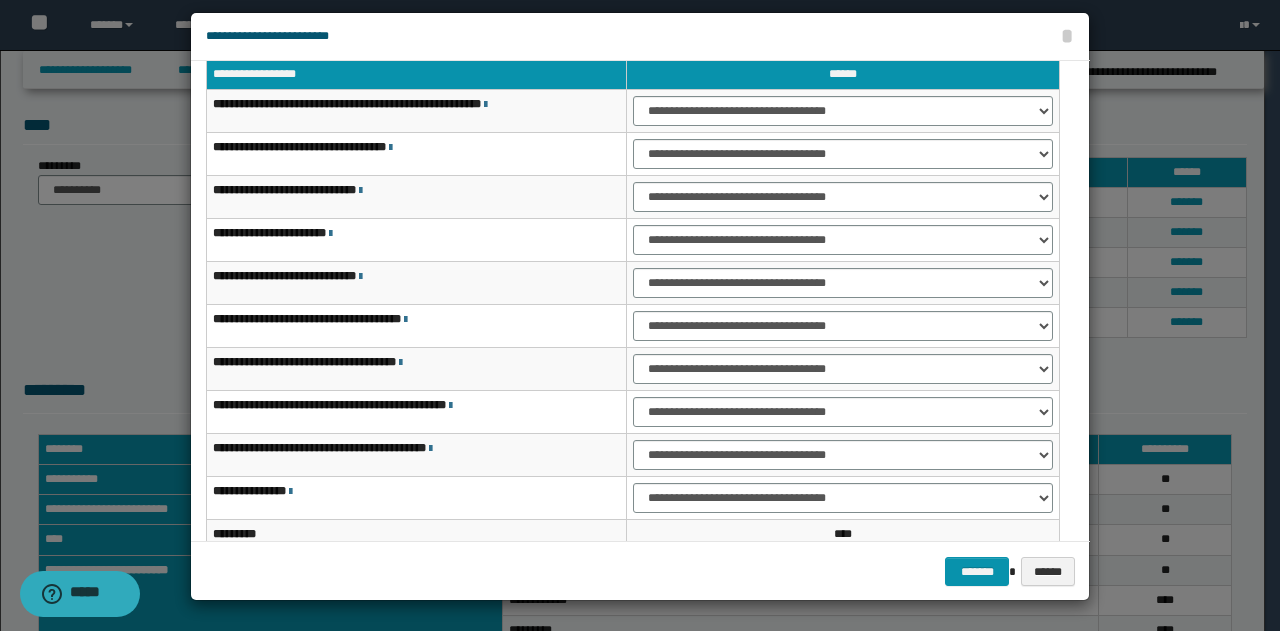 scroll, scrollTop: 16, scrollLeft: 0, axis: vertical 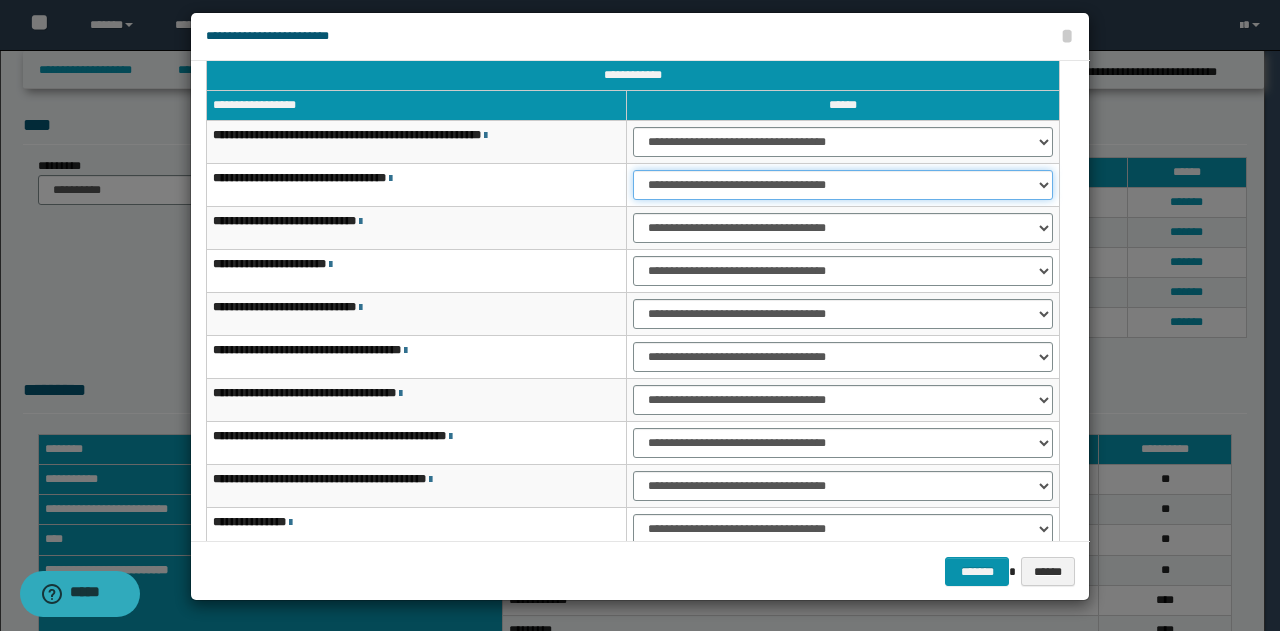 click on "**********" at bounding box center (843, 185) 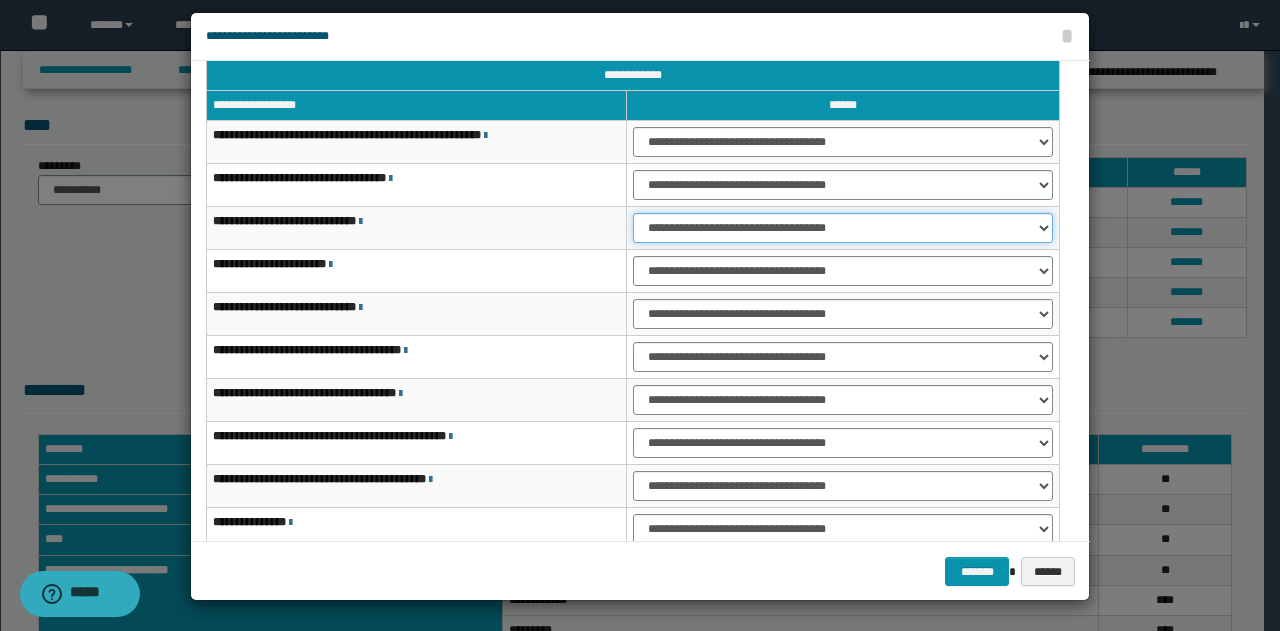 click on "**********" at bounding box center (843, 228) 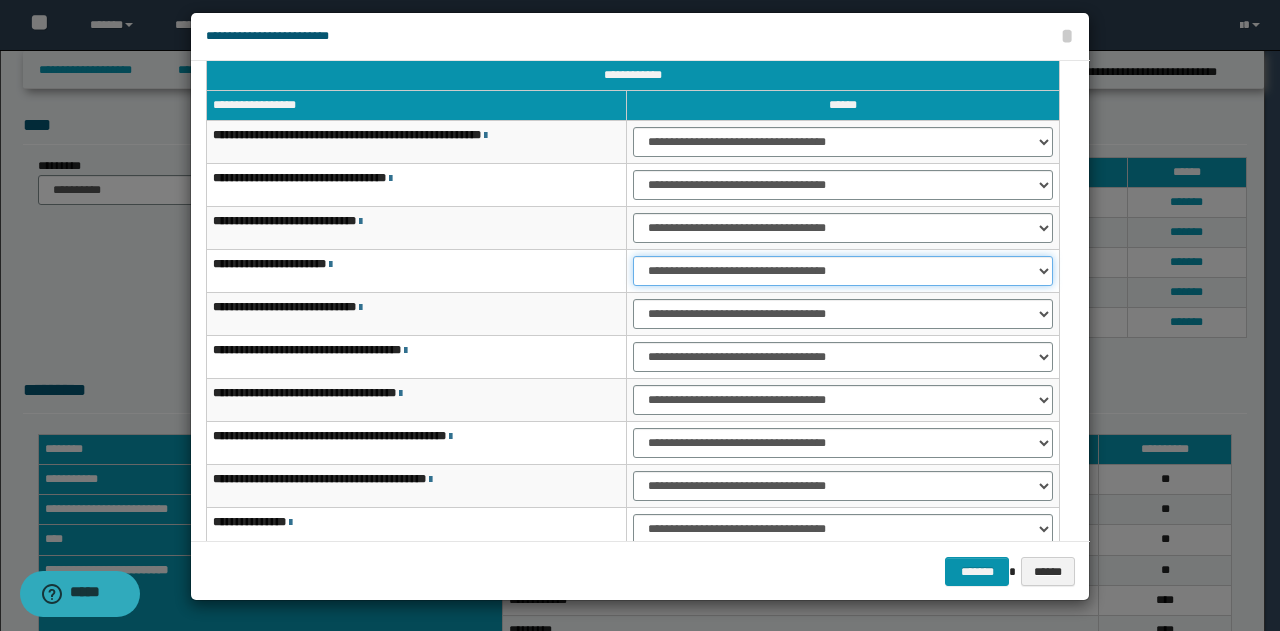 click on "**********" at bounding box center (843, 271) 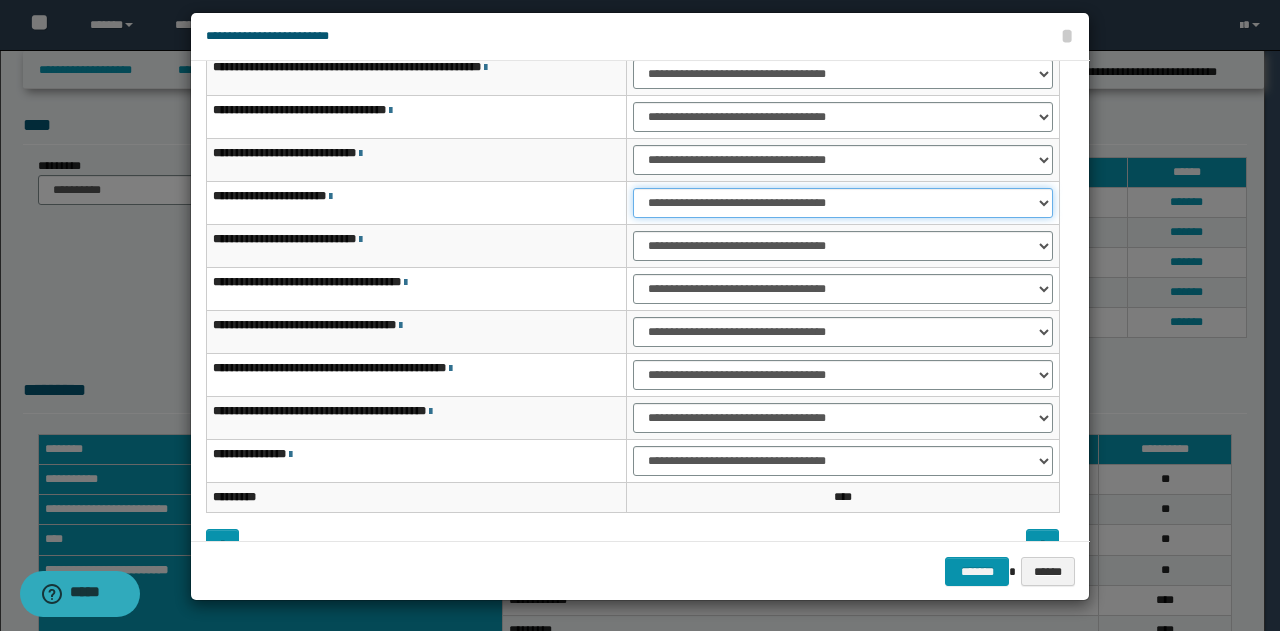 scroll, scrollTop: 116, scrollLeft: 0, axis: vertical 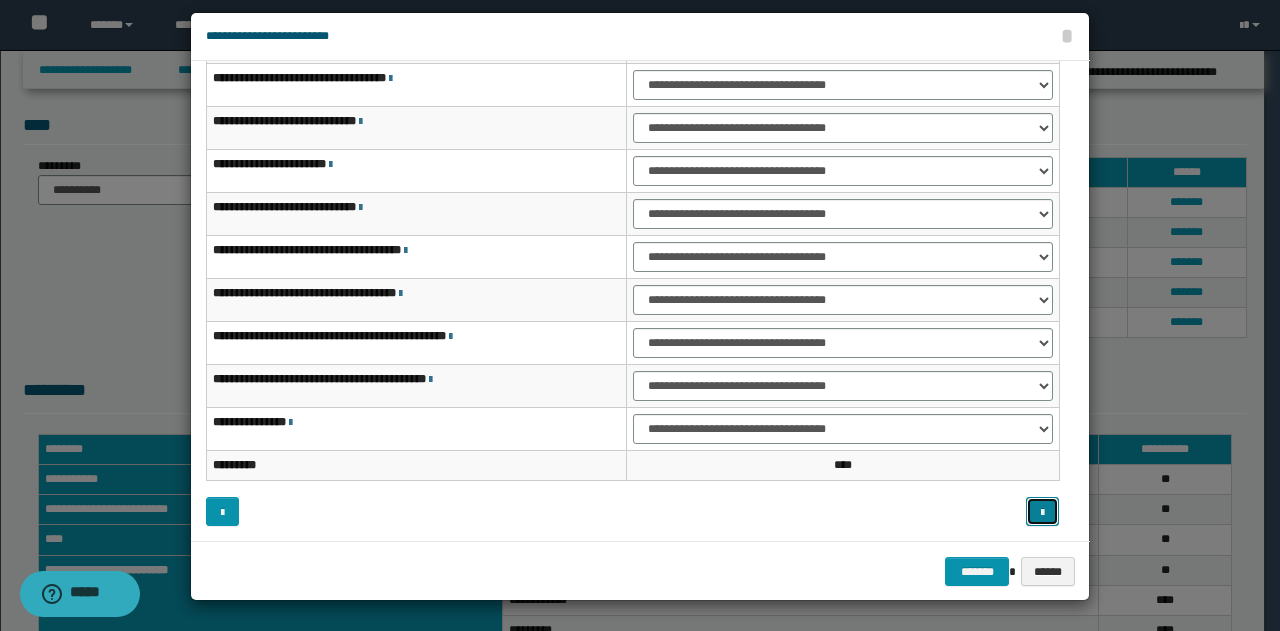 click at bounding box center (1042, 511) 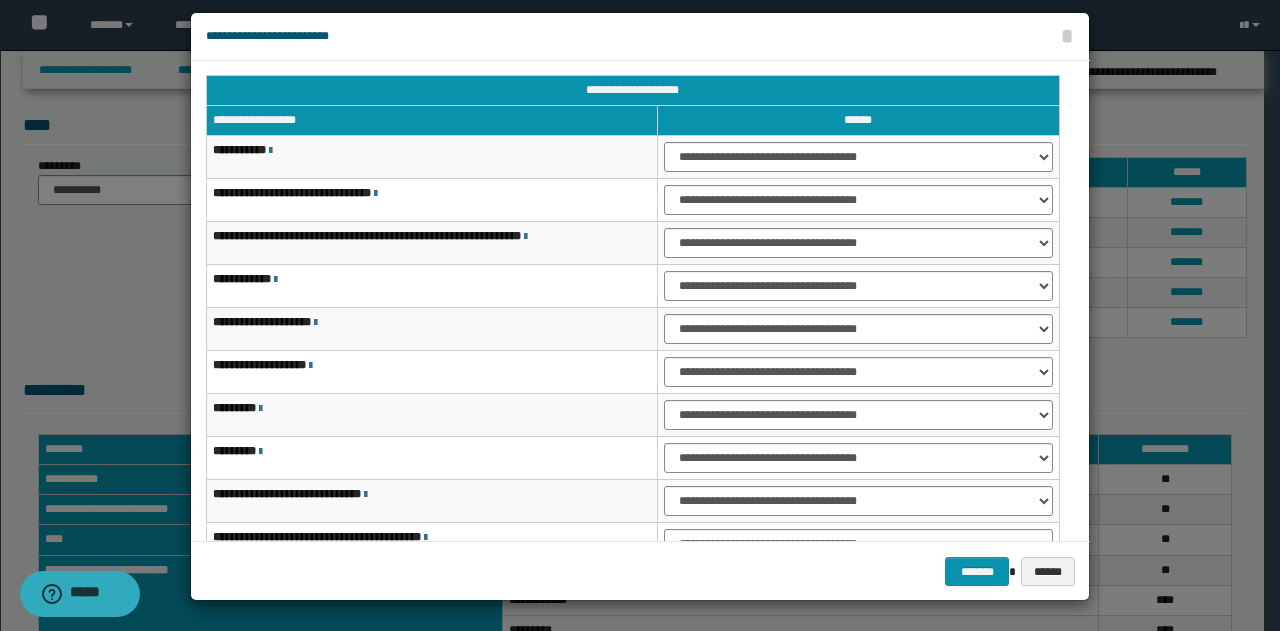 scroll, scrollTop: 0, scrollLeft: 0, axis: both 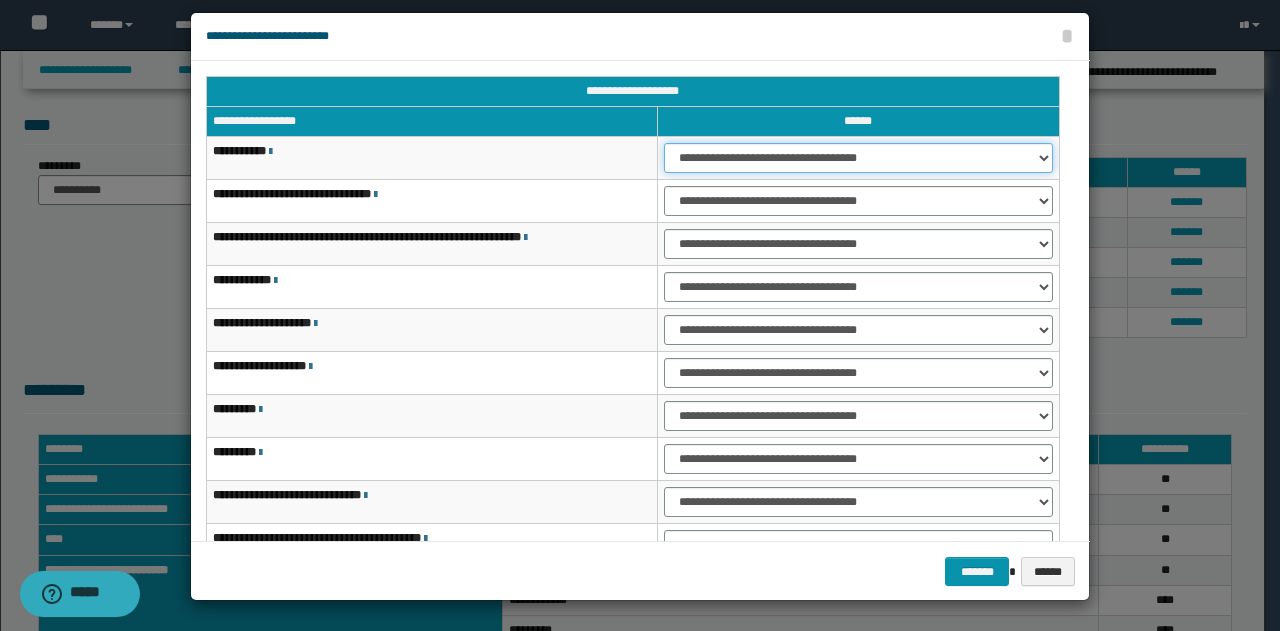 click on "**********" at bounding box center (858, 158) 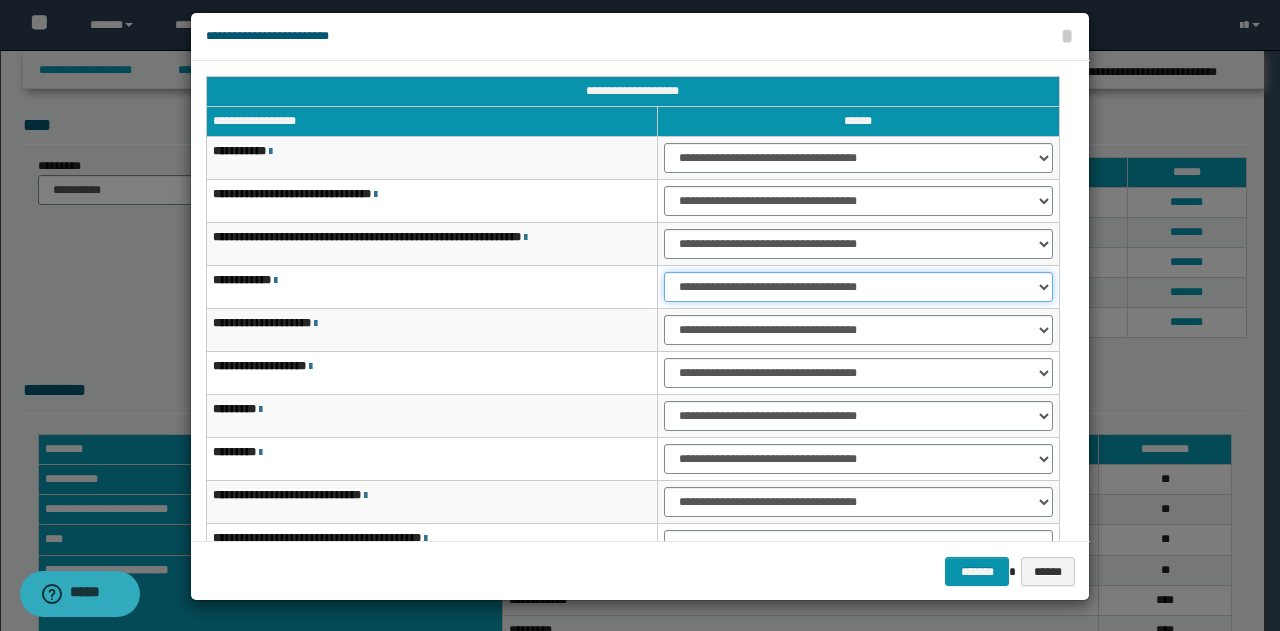 click on "**********" at bounding box center [858, 287] 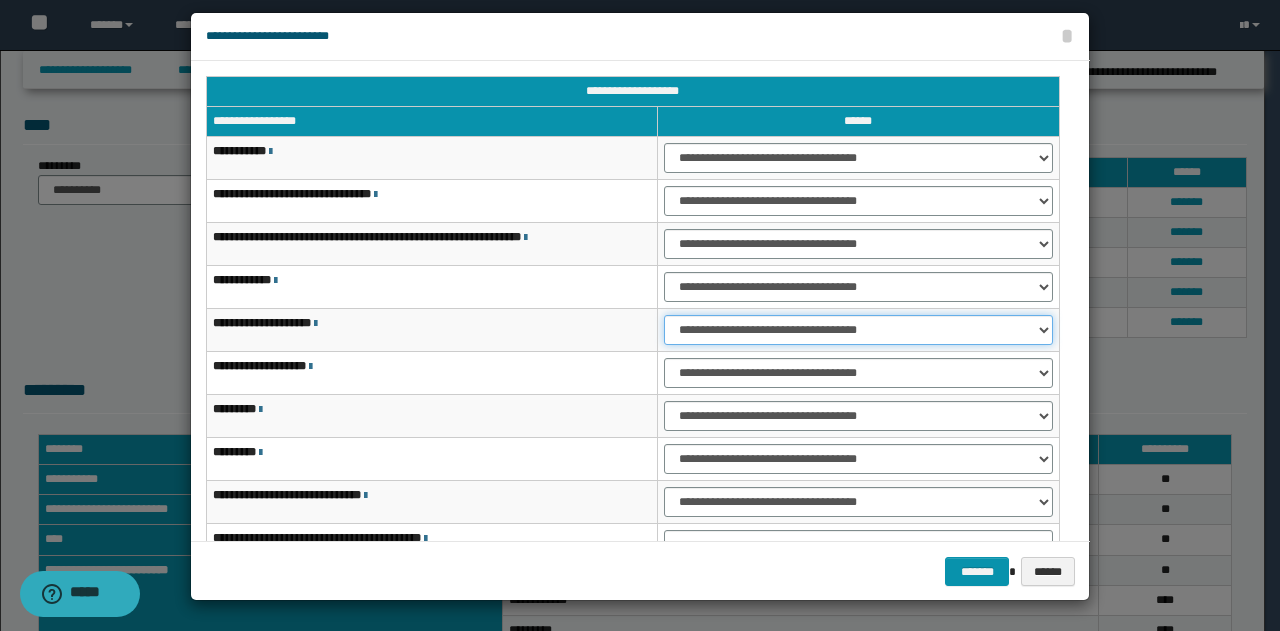 drag, startPoint x: 1034, startPoint y: 324, endPoint x: 989, endPoint y: 330, distance: 45.39824 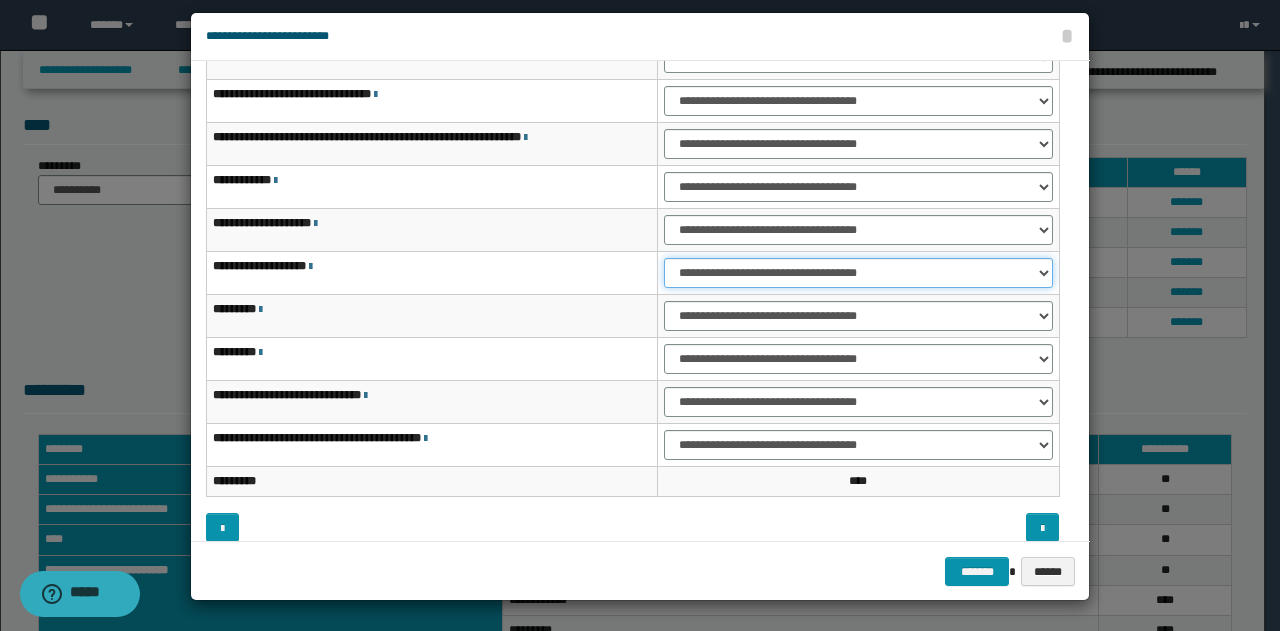 drag, startPoint x: 1033, startPoint y: 270, endPoint x: 984, endPoint y: 276, distance: 49.365982 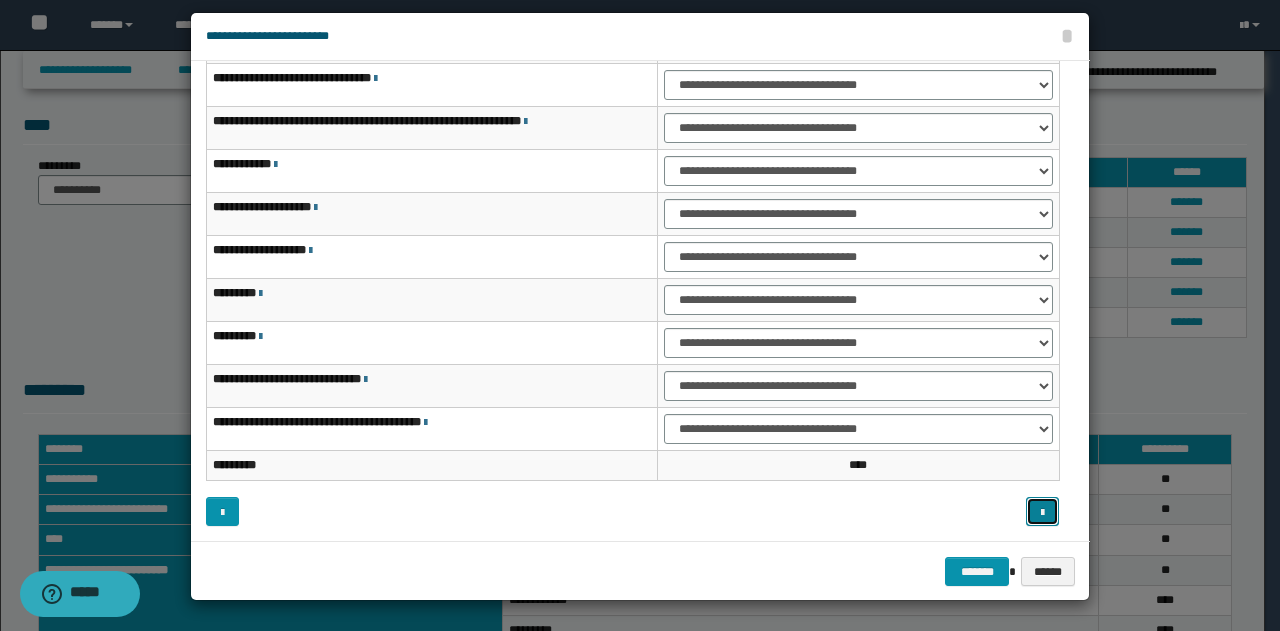 click at bounding box center [1042, 511] 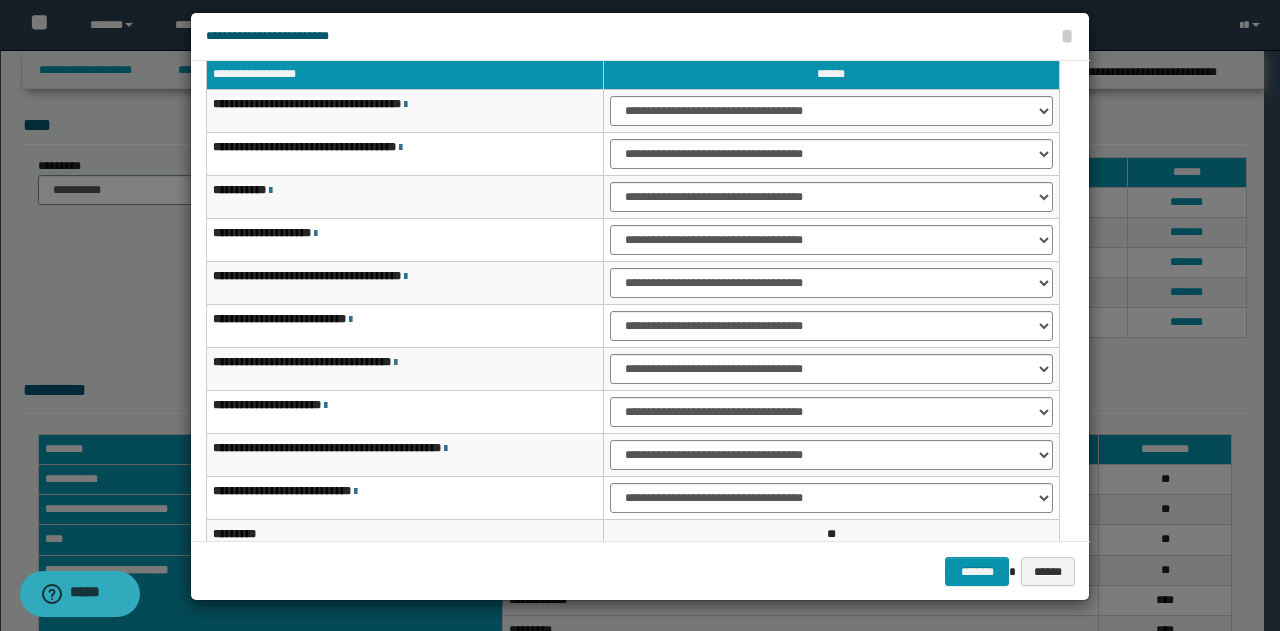 scroll, scrollTop: 16, scrollLeft: 0, axis: vertical 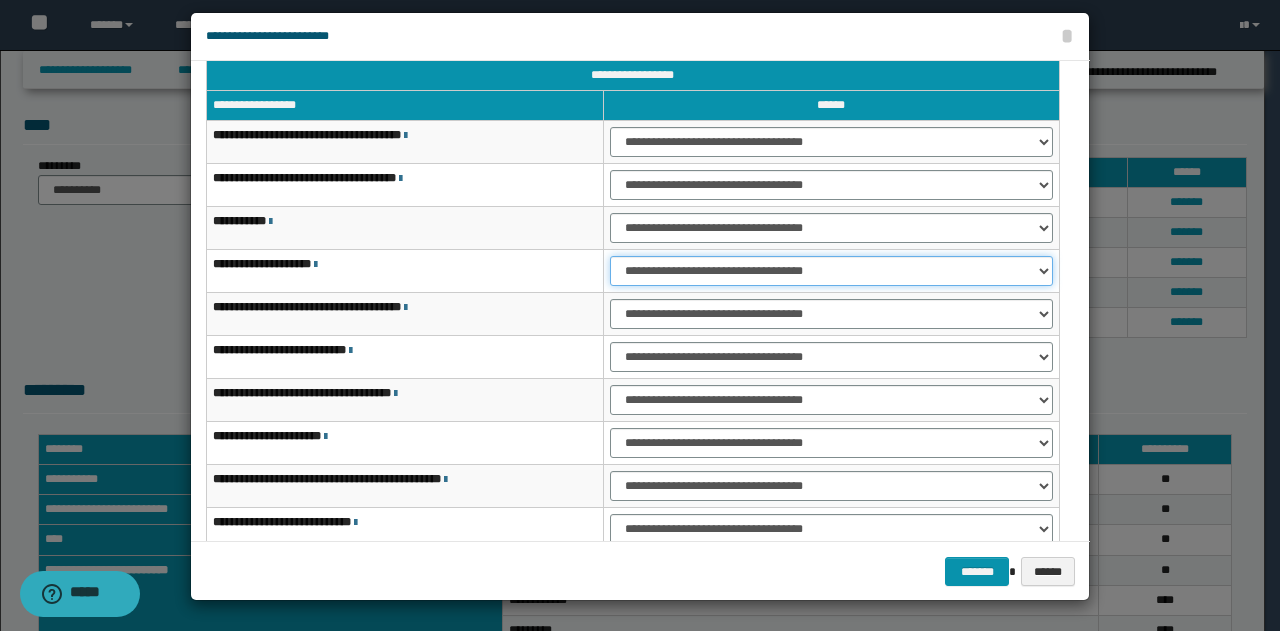 click on "**********" at bounding box center [831, 271] 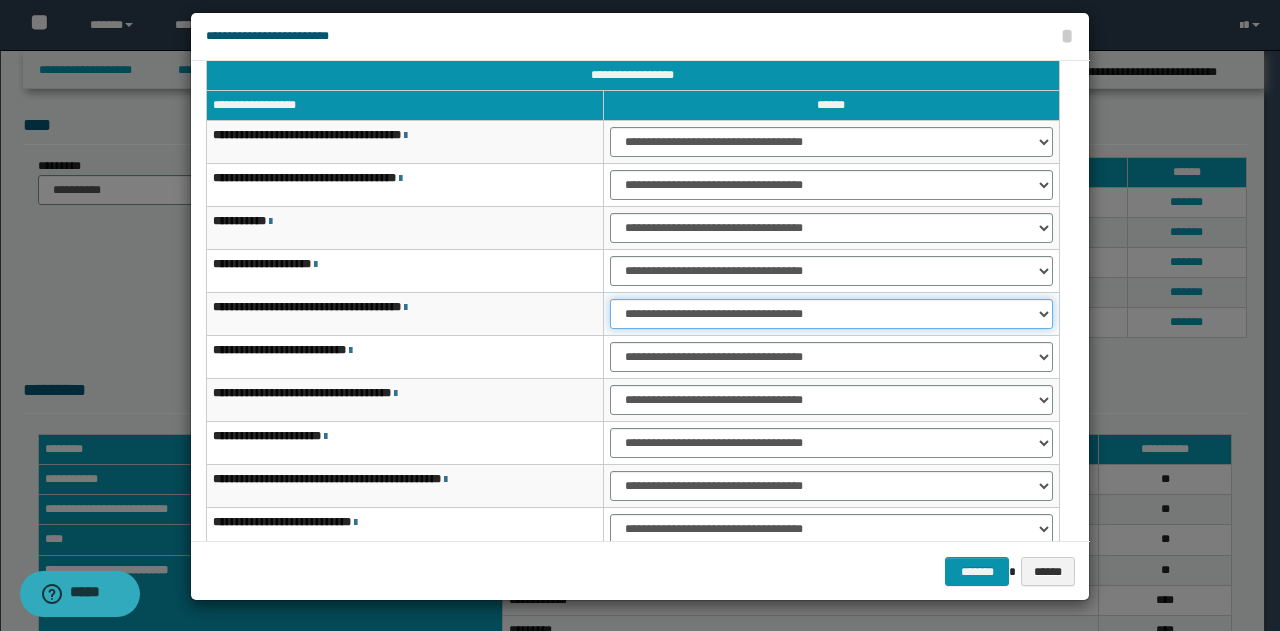 click on "**********" at bounding box center [831, 314] 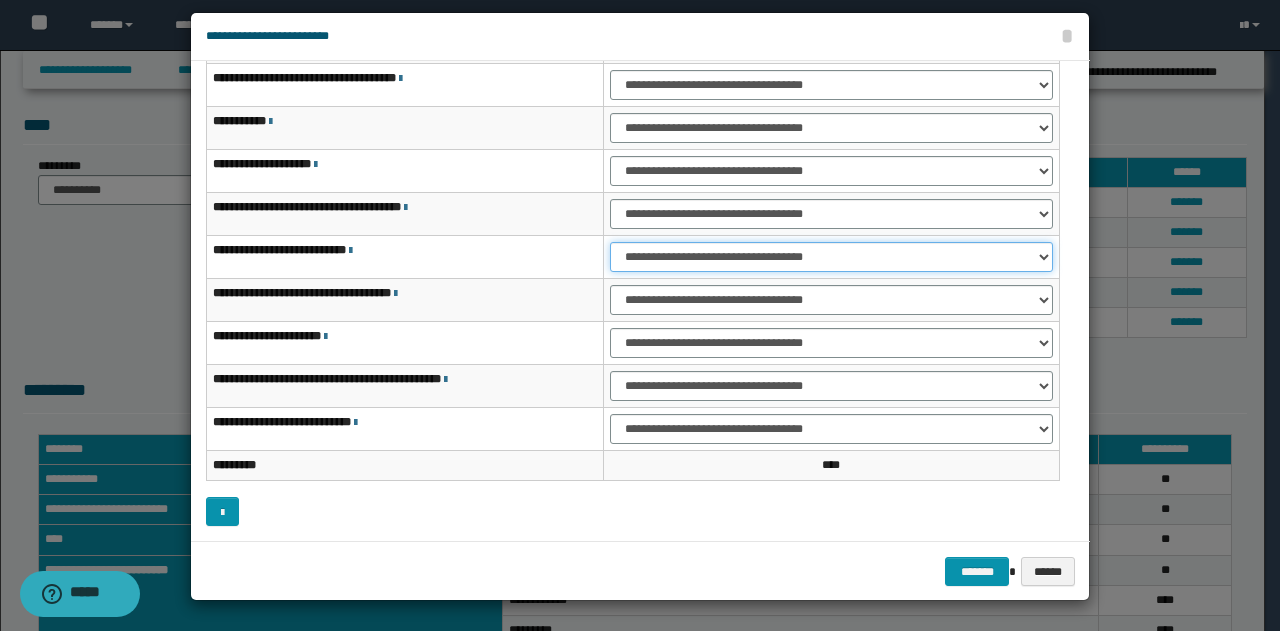 click on "**********" at bounding box center [831, 257] 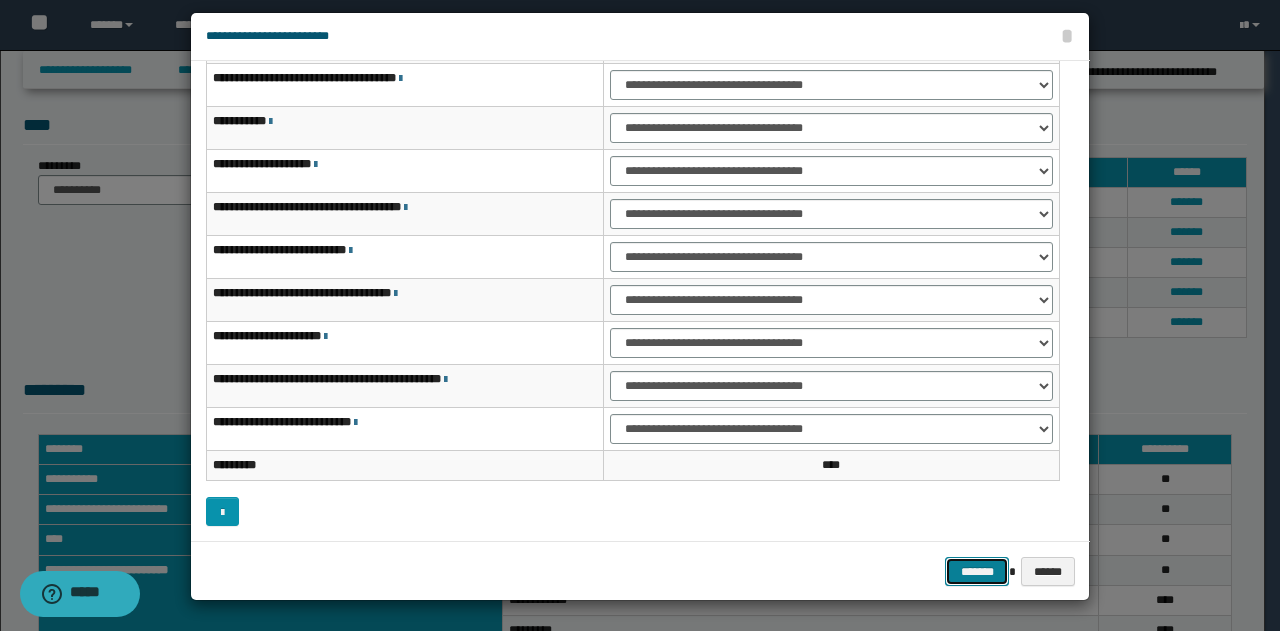 click on "*******" at bounding box center [977, 571] 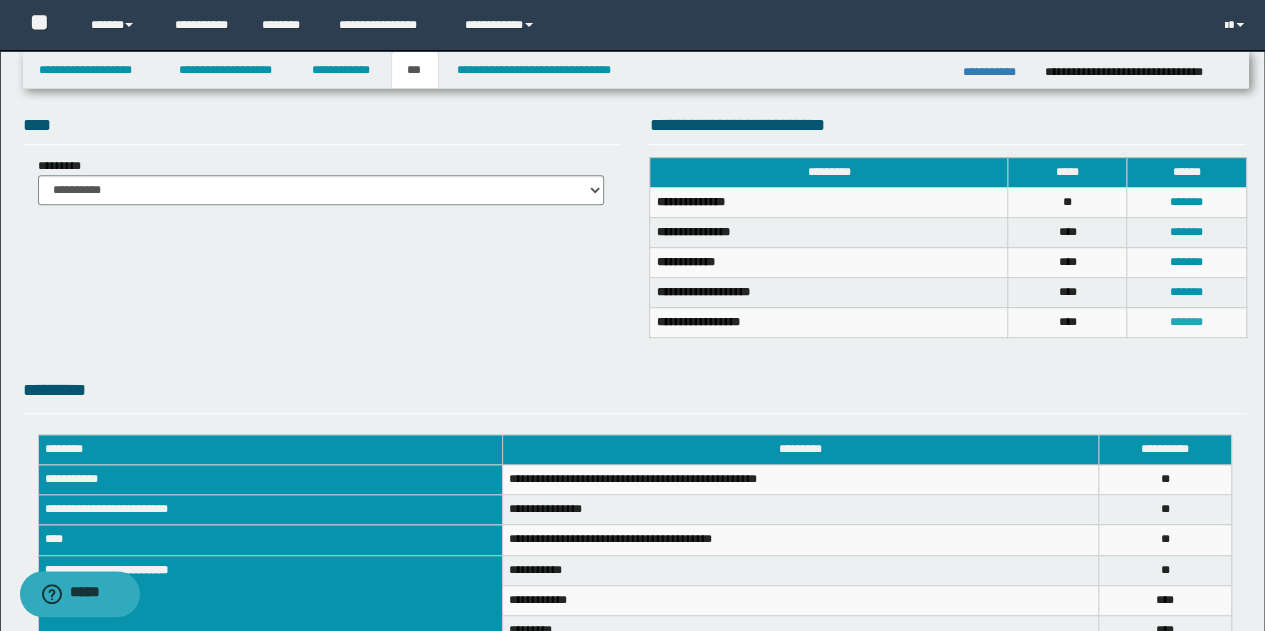click on "*******" at bounding box center (1186, 322) 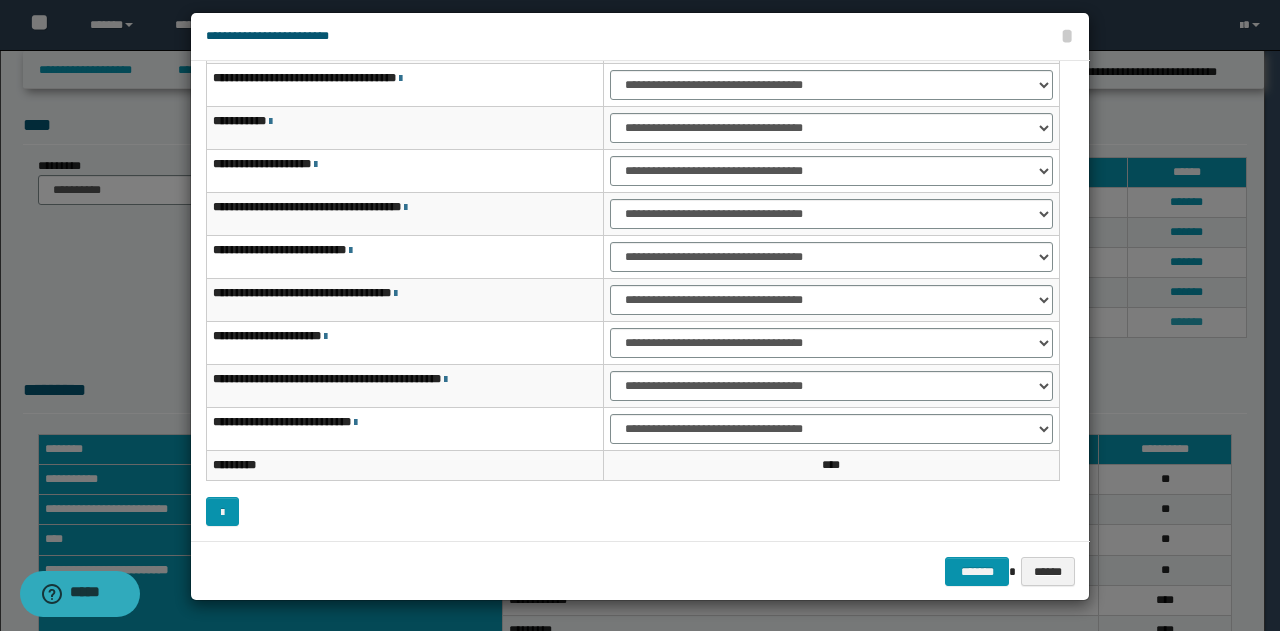 scroll, scrollTop: 0, scrollLeft: 0, axis: both 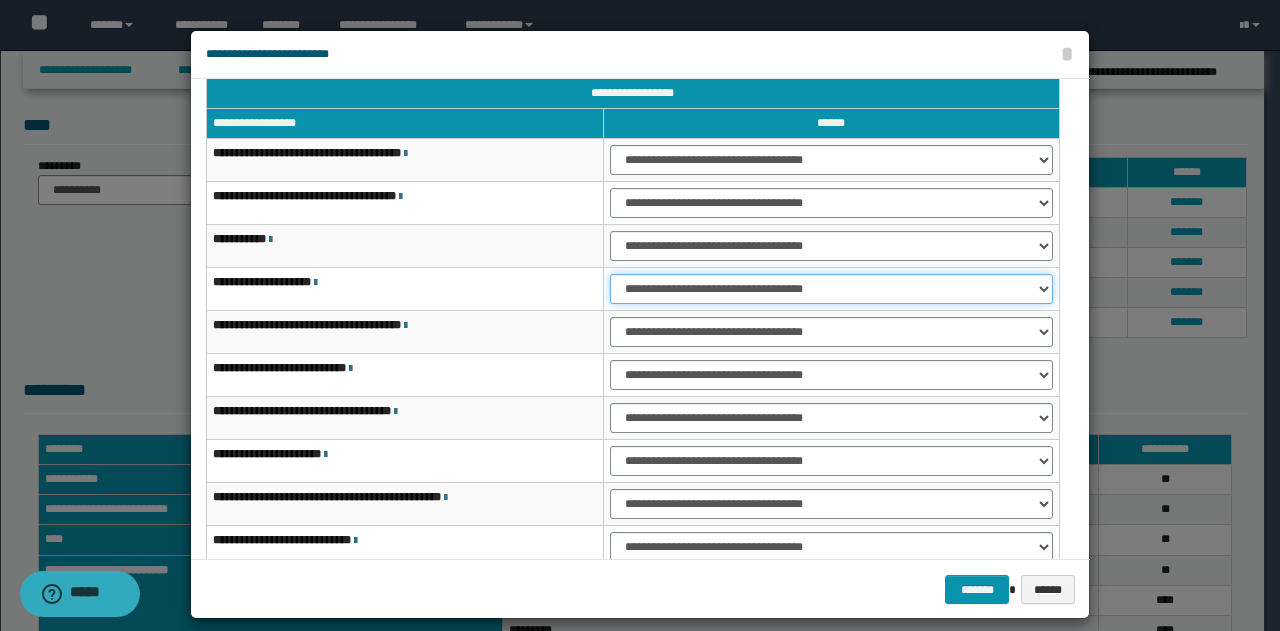 click on "**********" at bounding box center (831, 289) 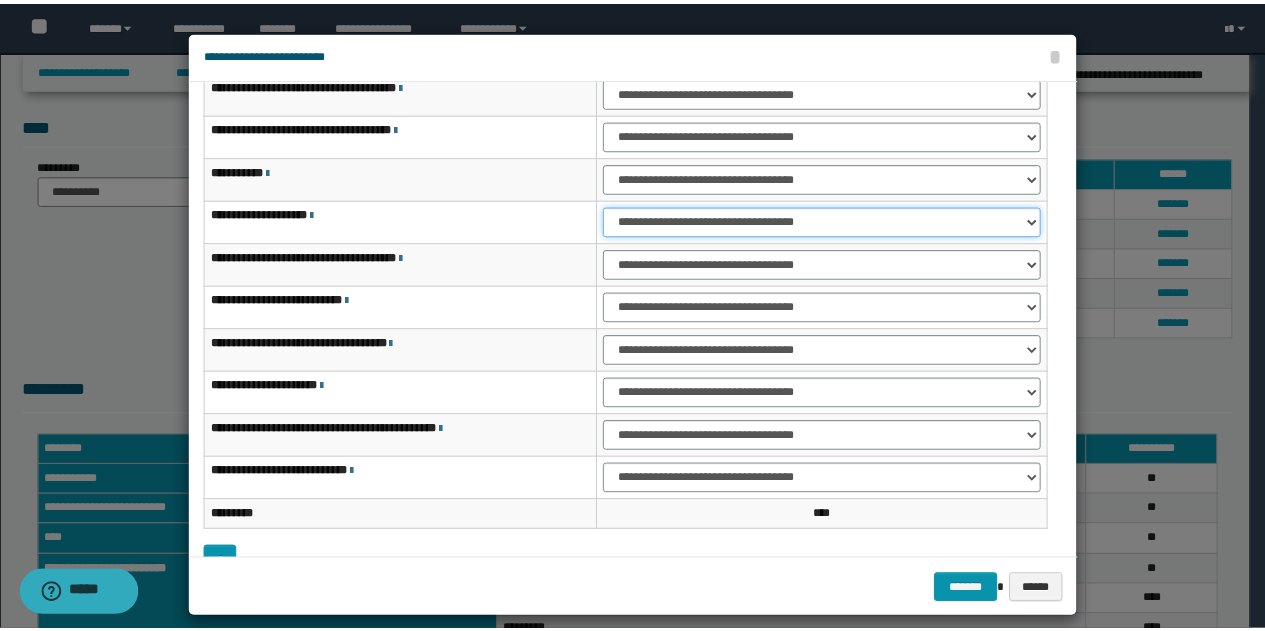 scroll, scrollTop: 116, scrollLeft: 0, axis: vertical 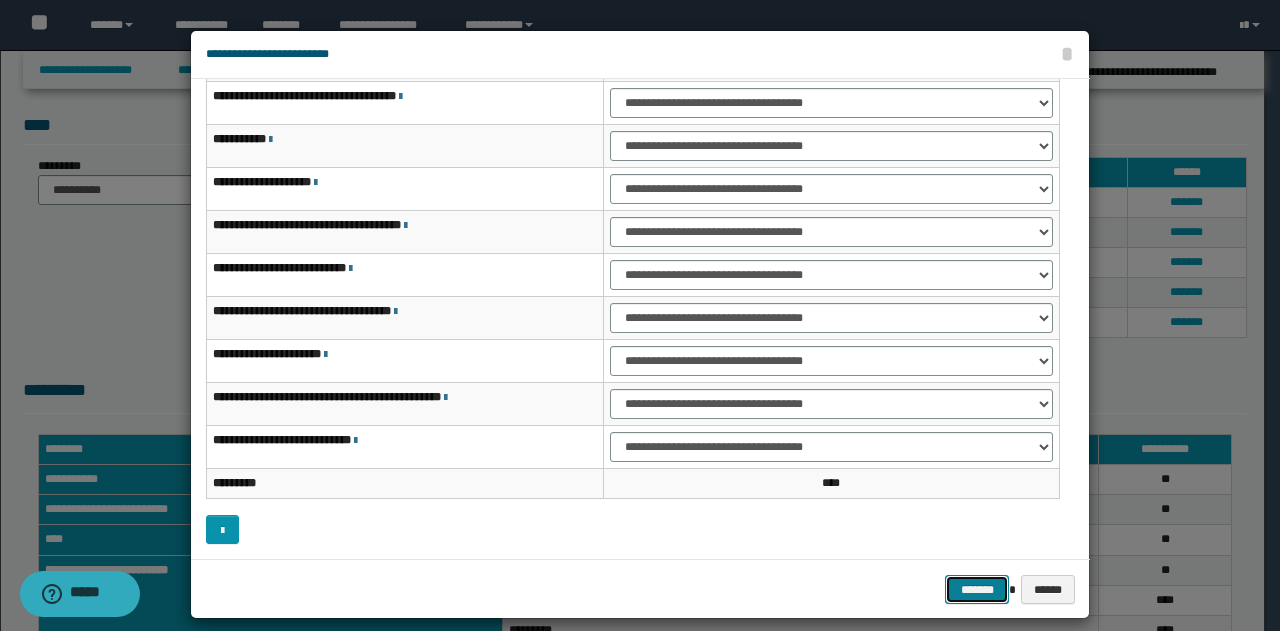 click on "*******" at bounding box center [977, 589] 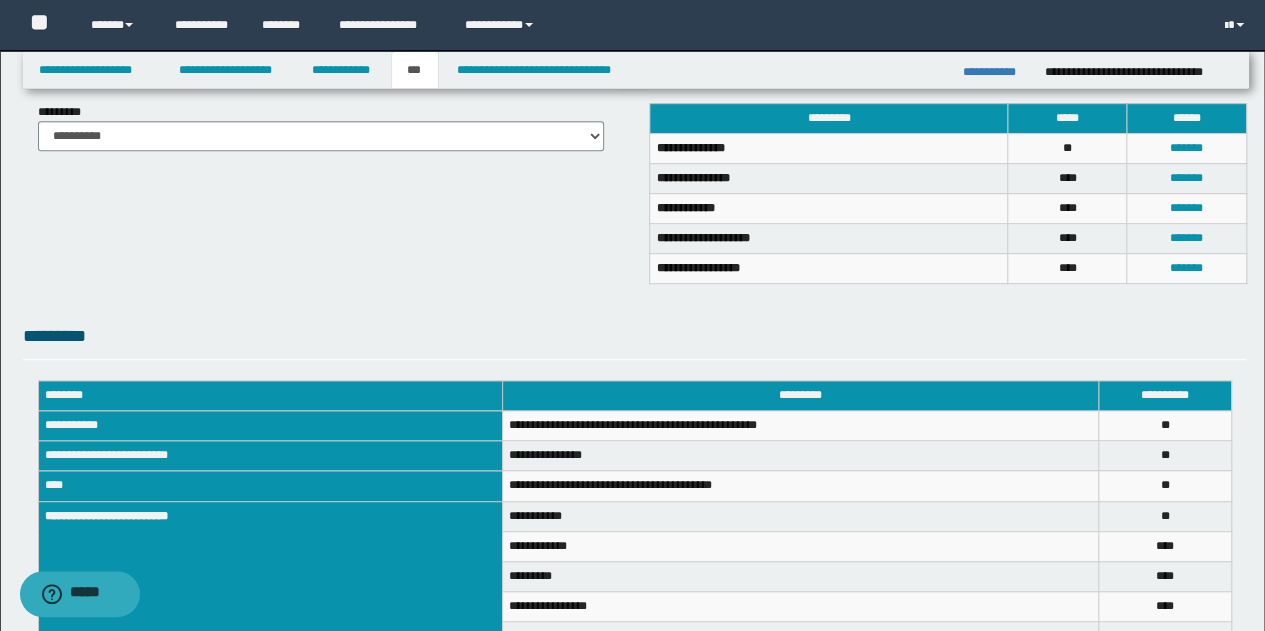 scroll, scrollTop: 200, scrollLeft: 0, axis: vertical 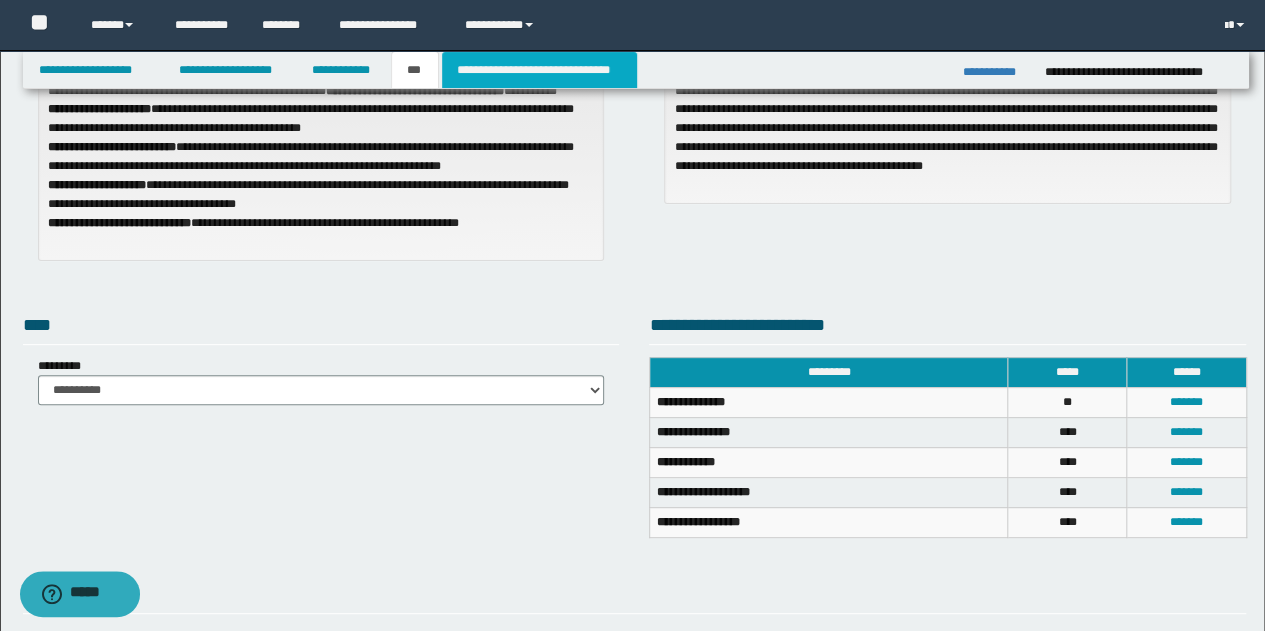 click on "**********" at bounding box center (539, 70) 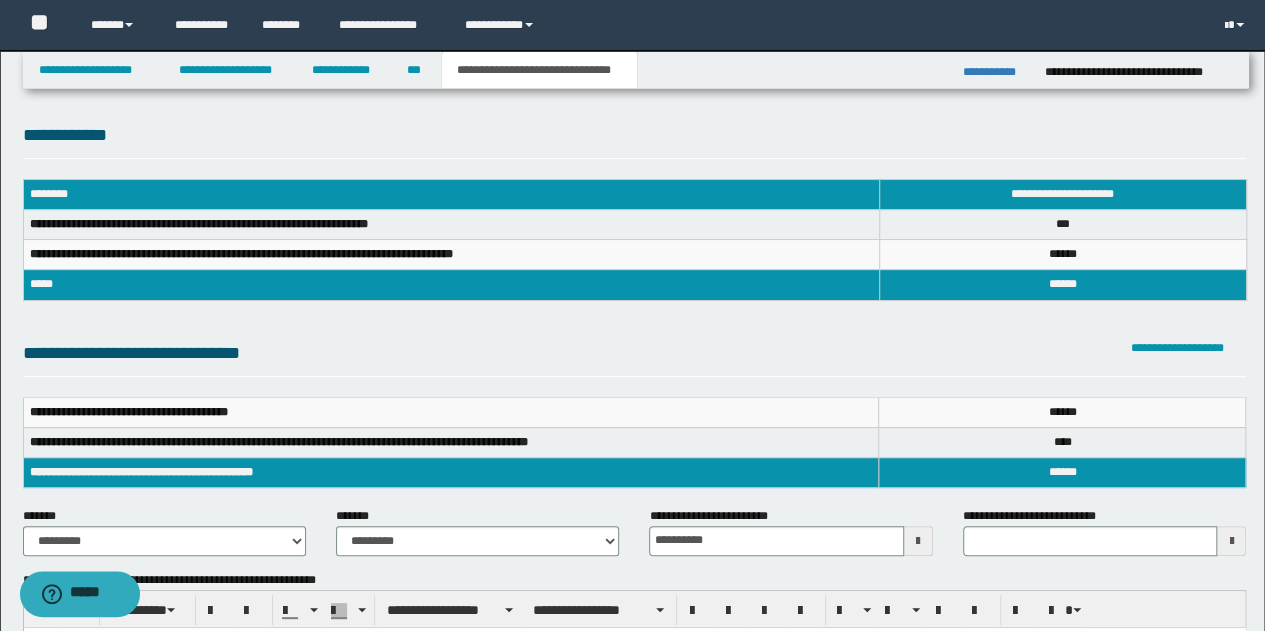 scroll, scrollTop: 0, scrollLeft: 0, axis: both 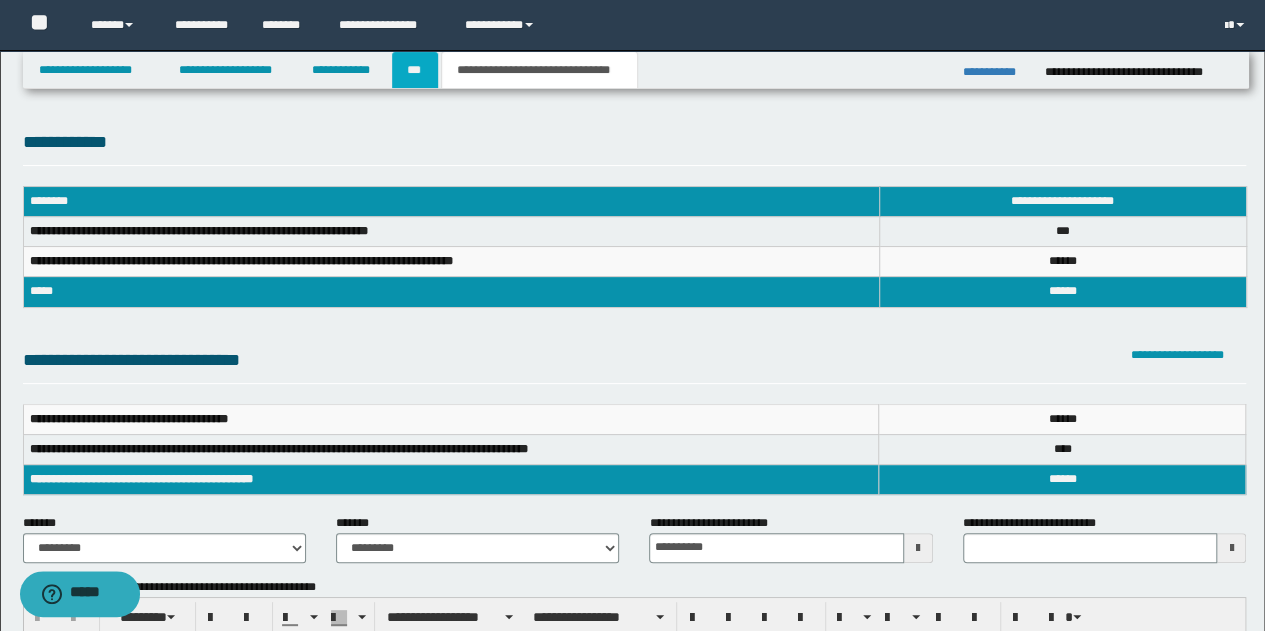 click on "***" at bounding box center (415, 70) 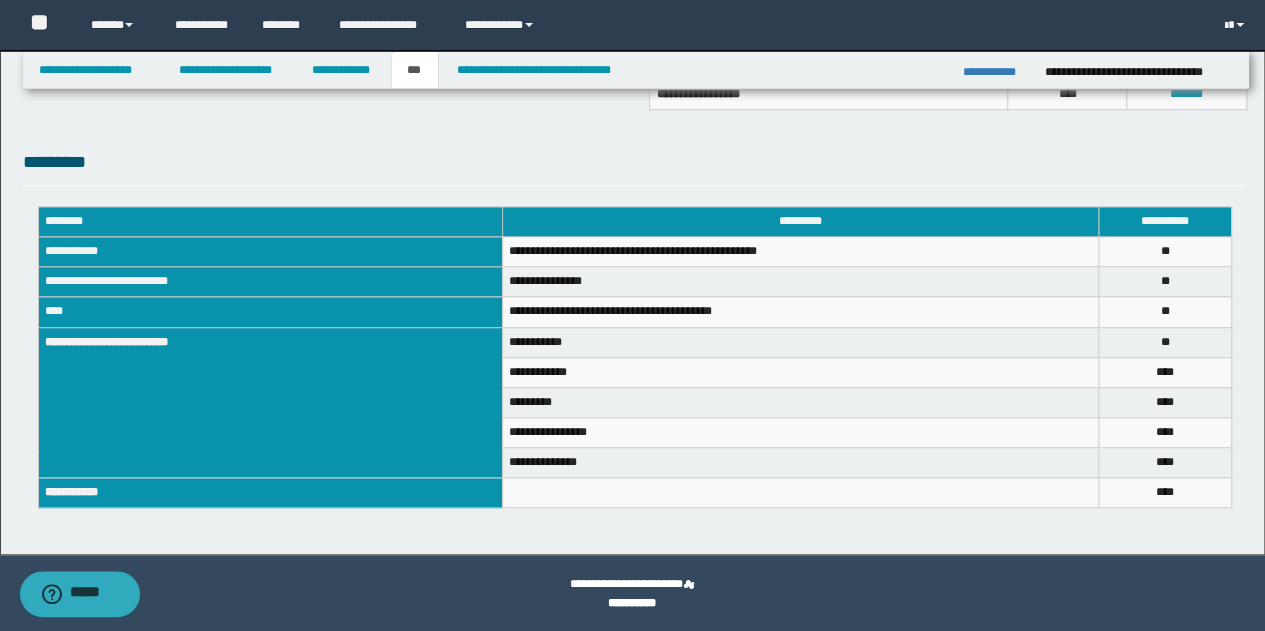 scroll, scrollTop: 629, scrollLeft: 0, axis: vertical 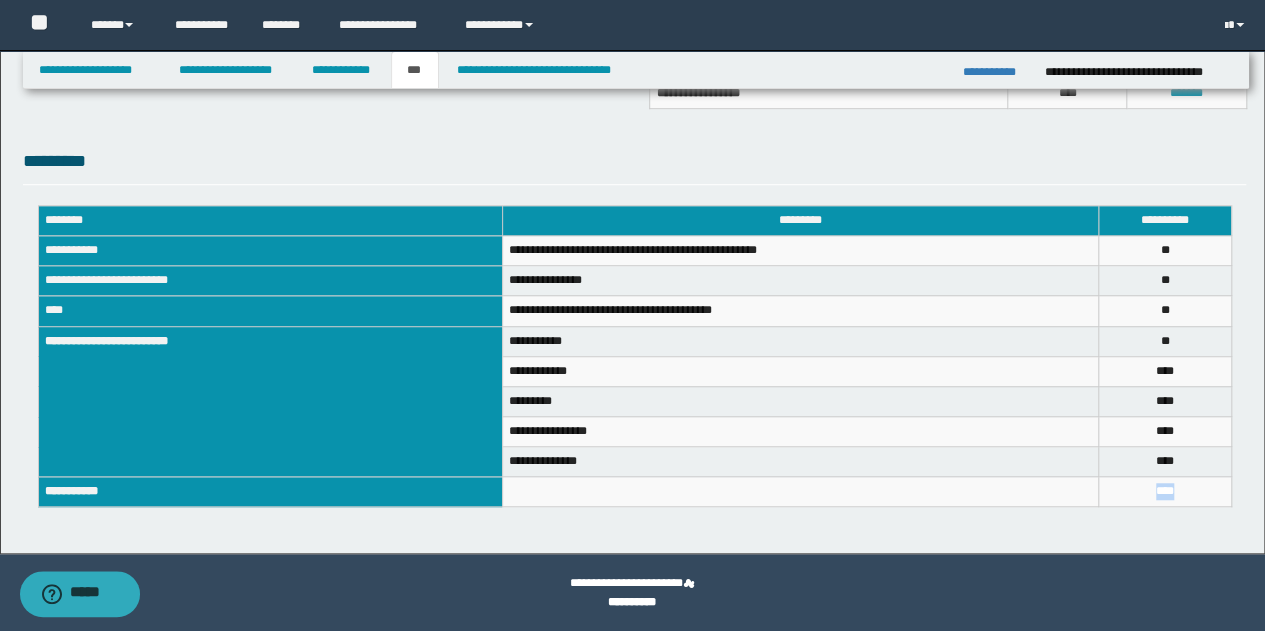 drag, startPoint x: 1200, startPoint y: 486, endPoint x: 1139, endPoint y: 489, distance: 61.073727 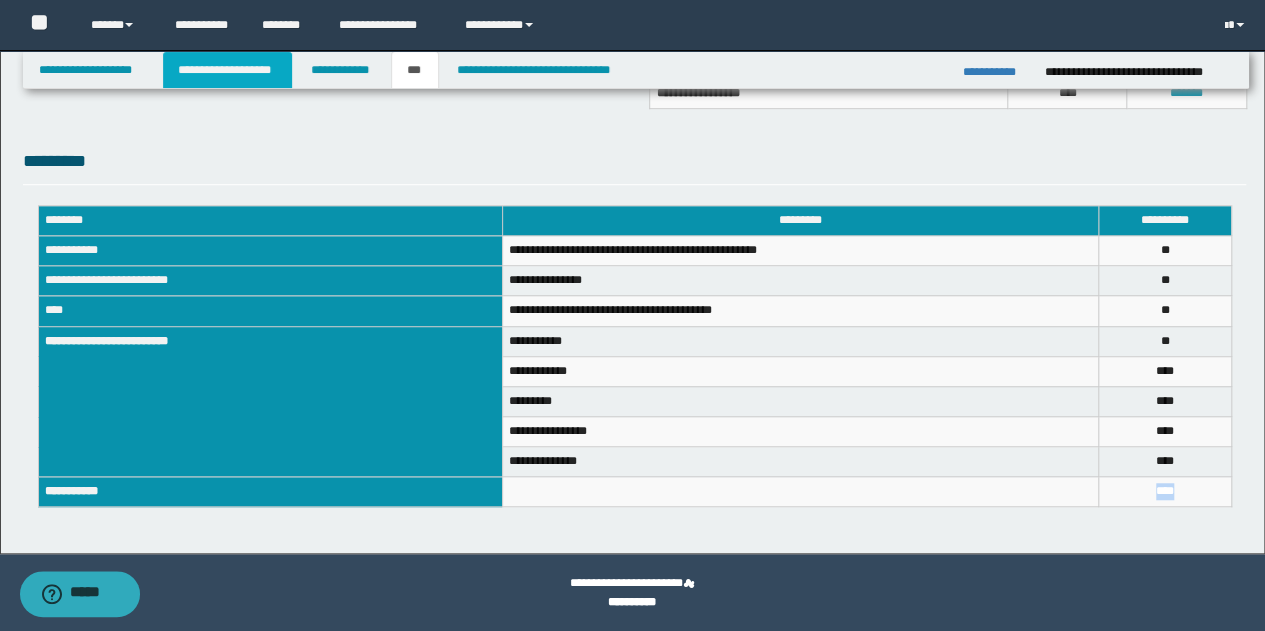 click on "**********" at bounding box center [227, 70] 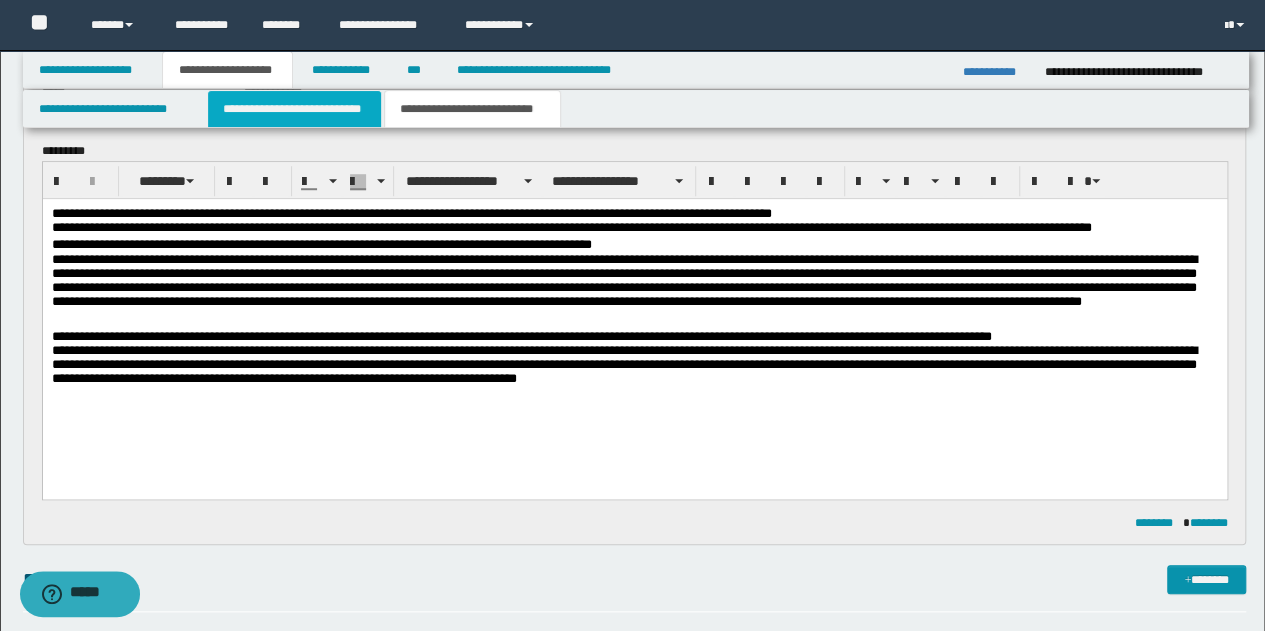 click on "**********" at bounding box center (294, 109) 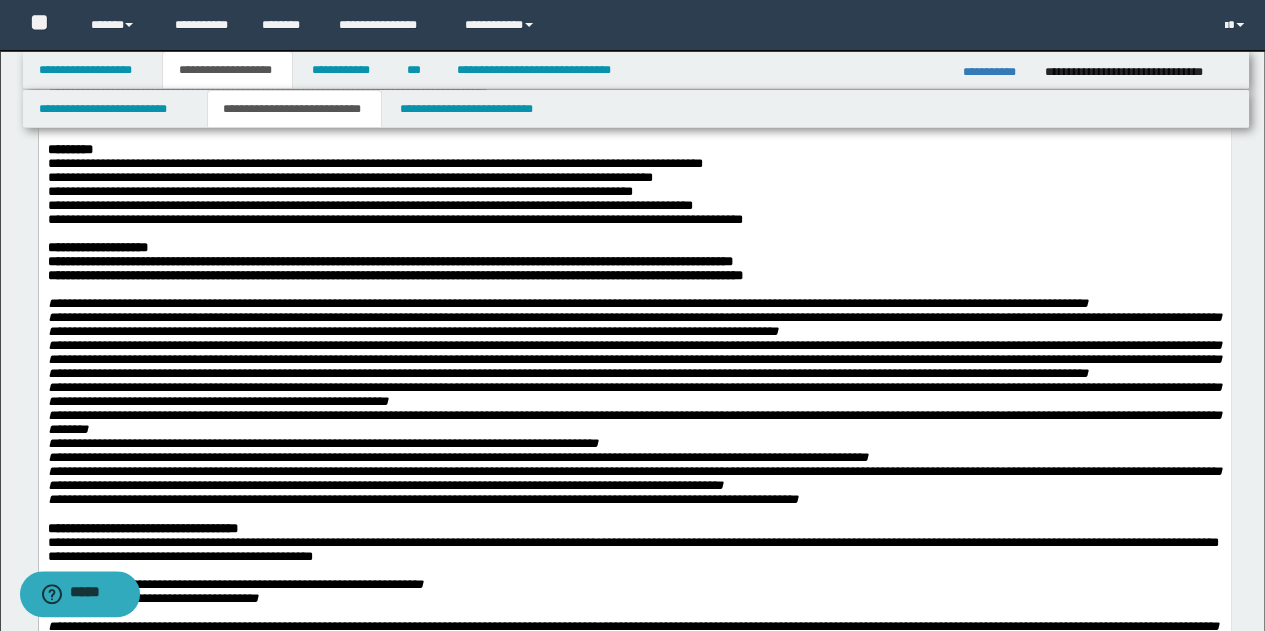 scroll, scrollTop: 260, scrollLeft: 0, axis: vertical 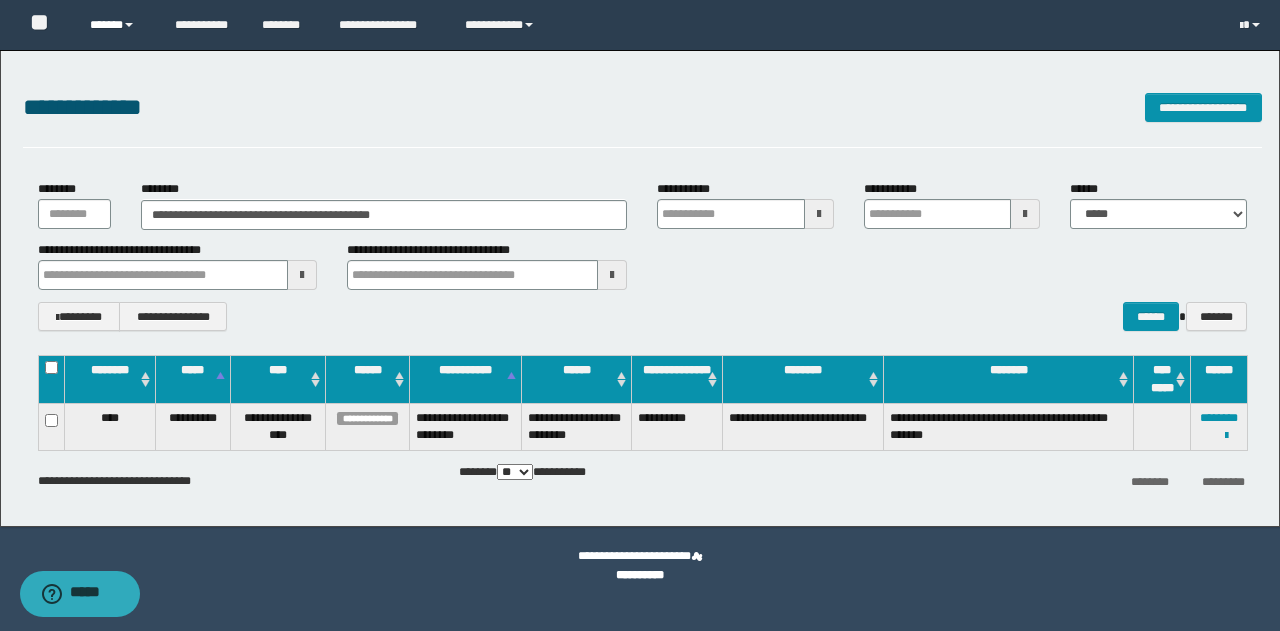 click on "******" at bounding box center [117, 25] 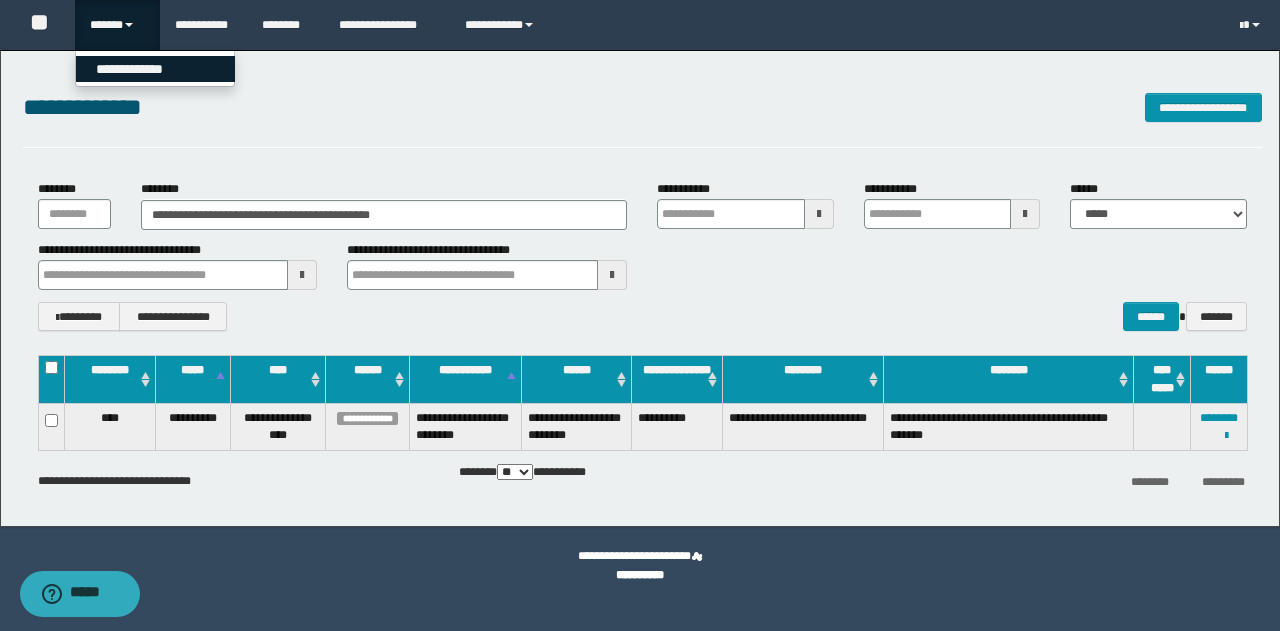 click on "**********" at bounding box center [155, 69] 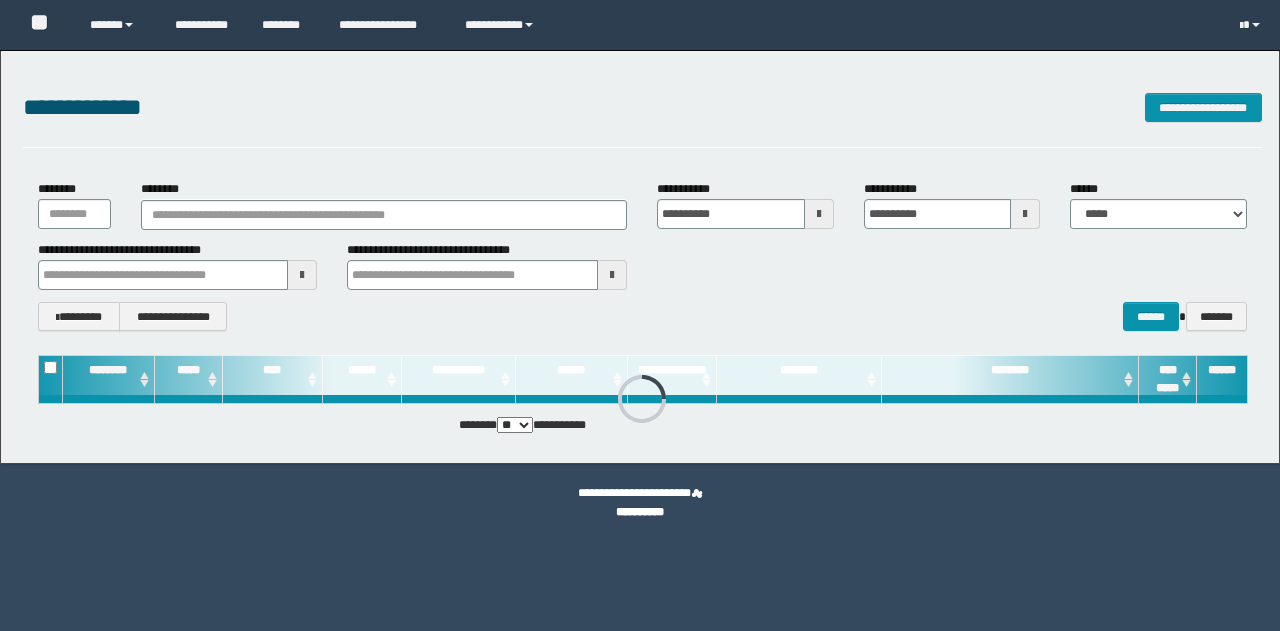 scroll, scrollTop: 0, scrollLeft: 0, axis: both 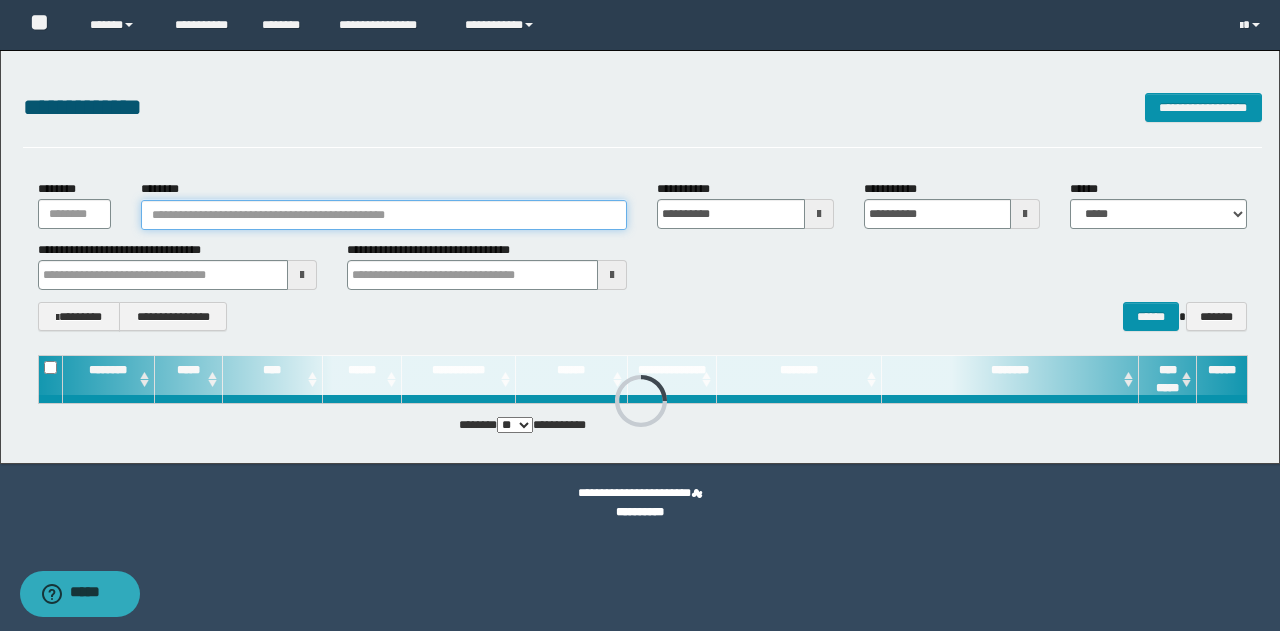 click on "********" at bounding box center (384, 215) 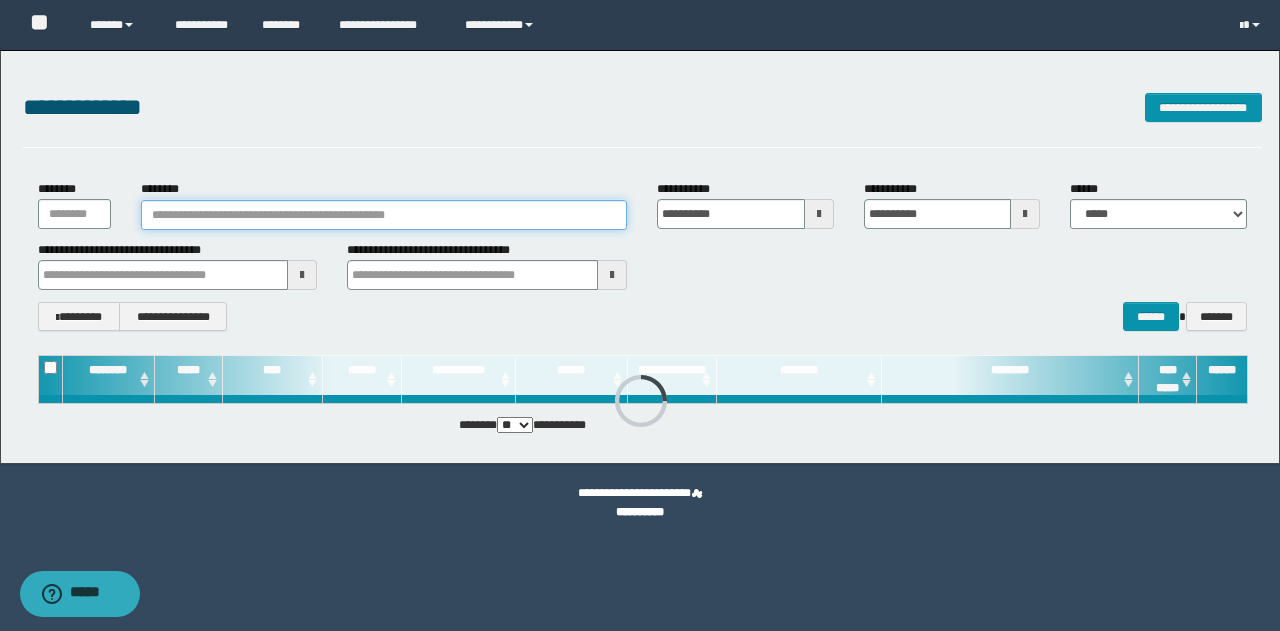paste on "********" 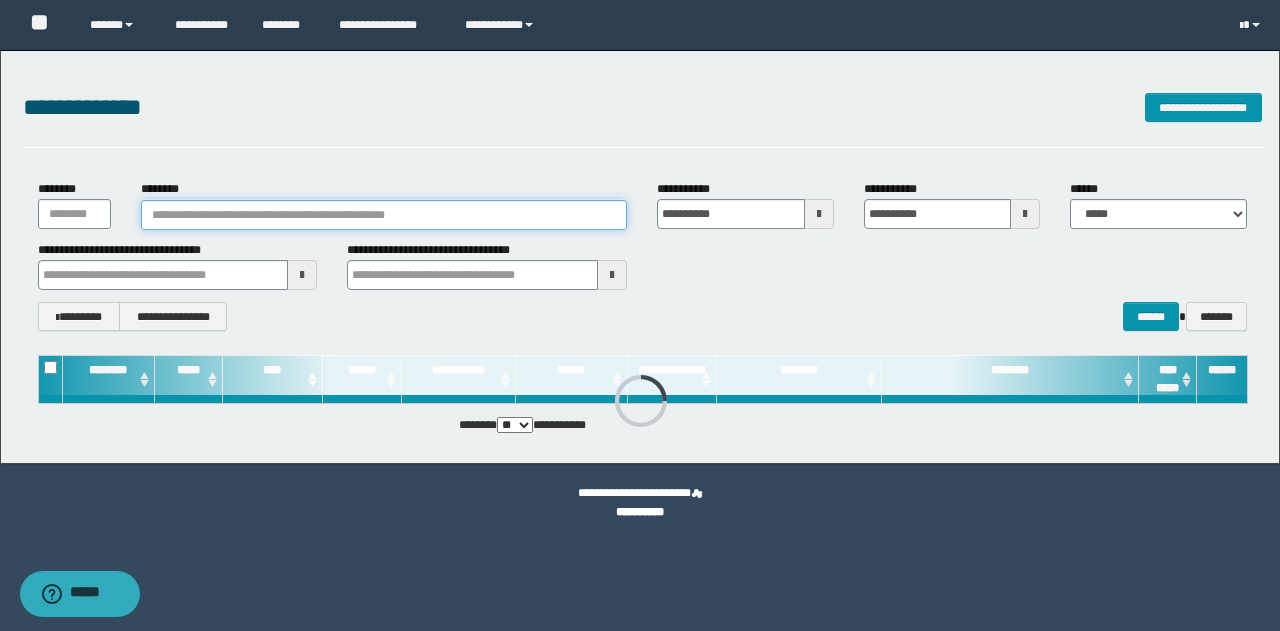 type on "********" 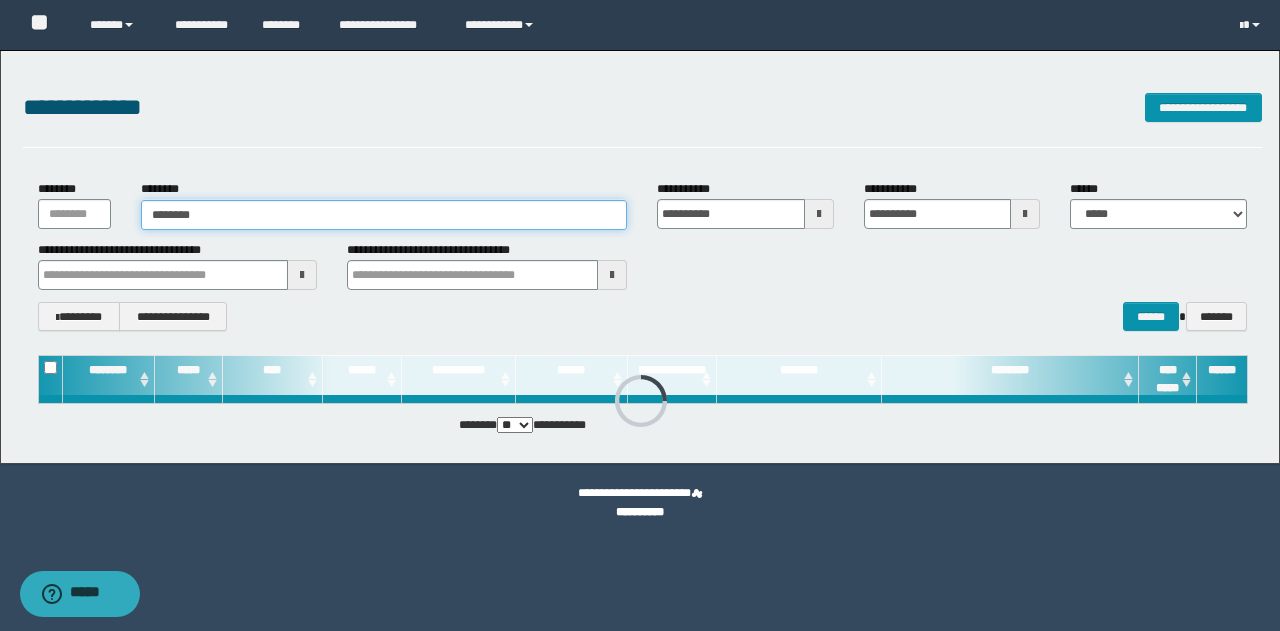 type on "********" 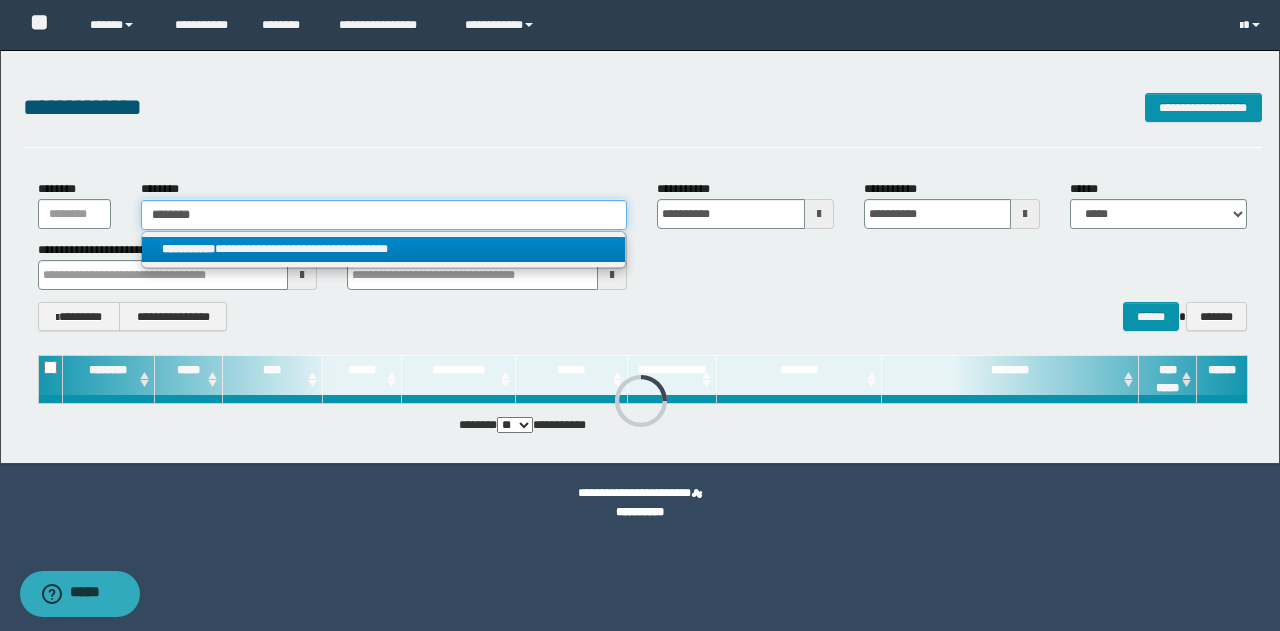 type on "********" 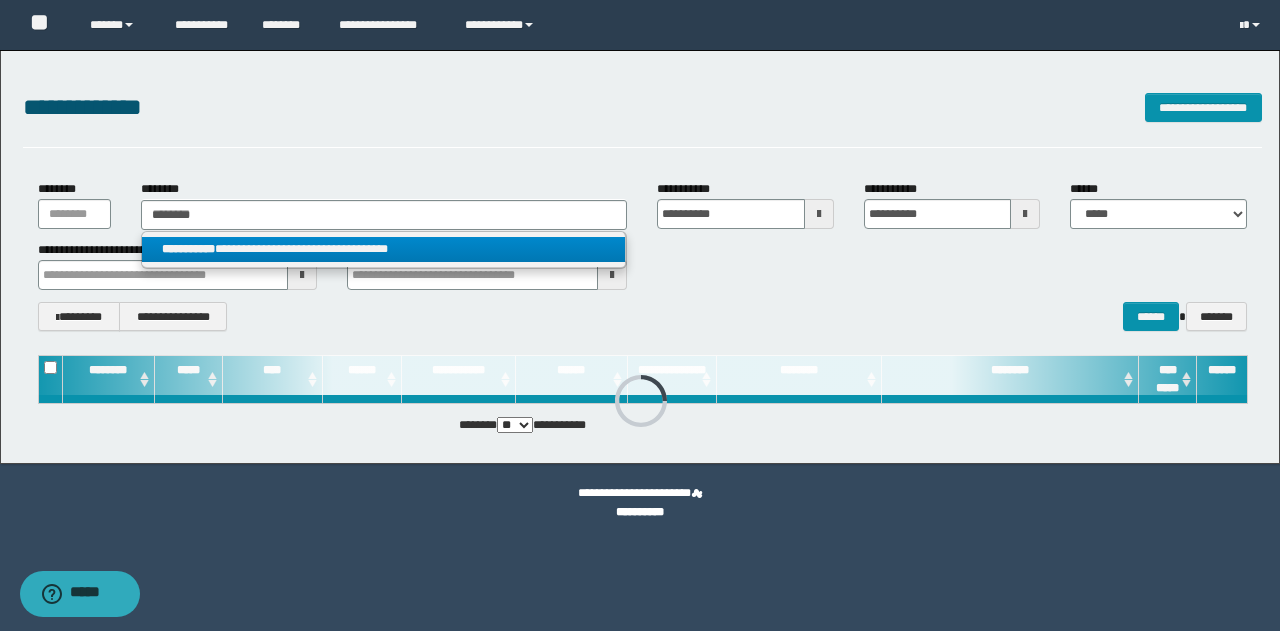 click on "**********" at bounding box center (384, 249) 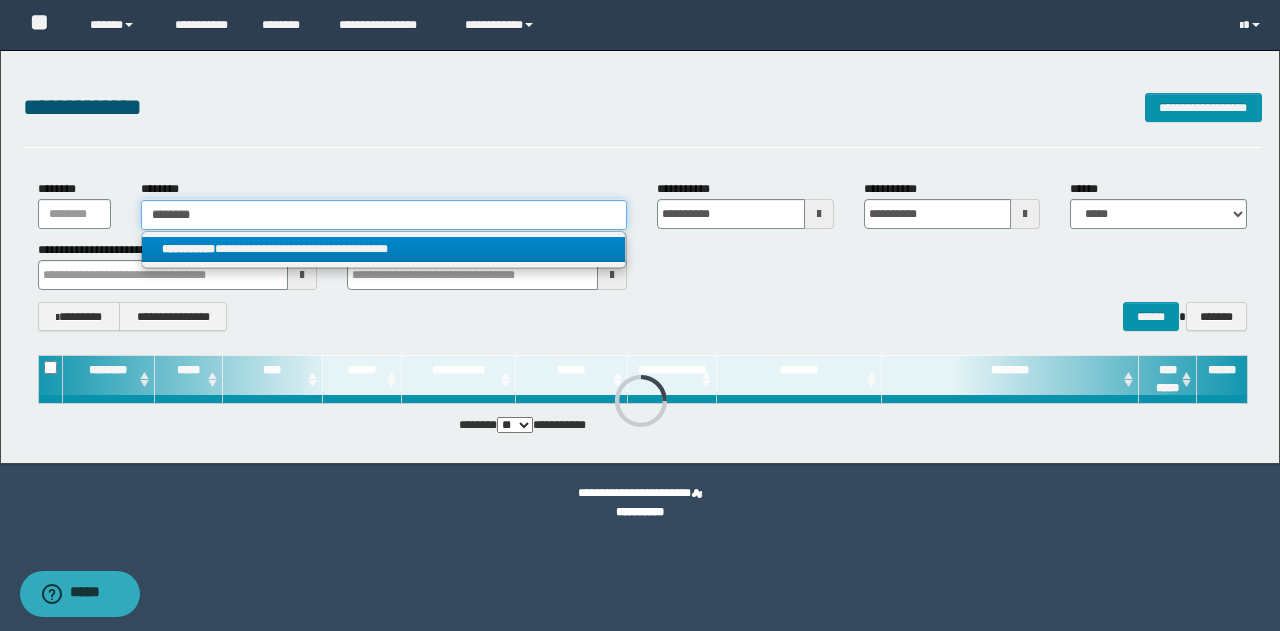 type 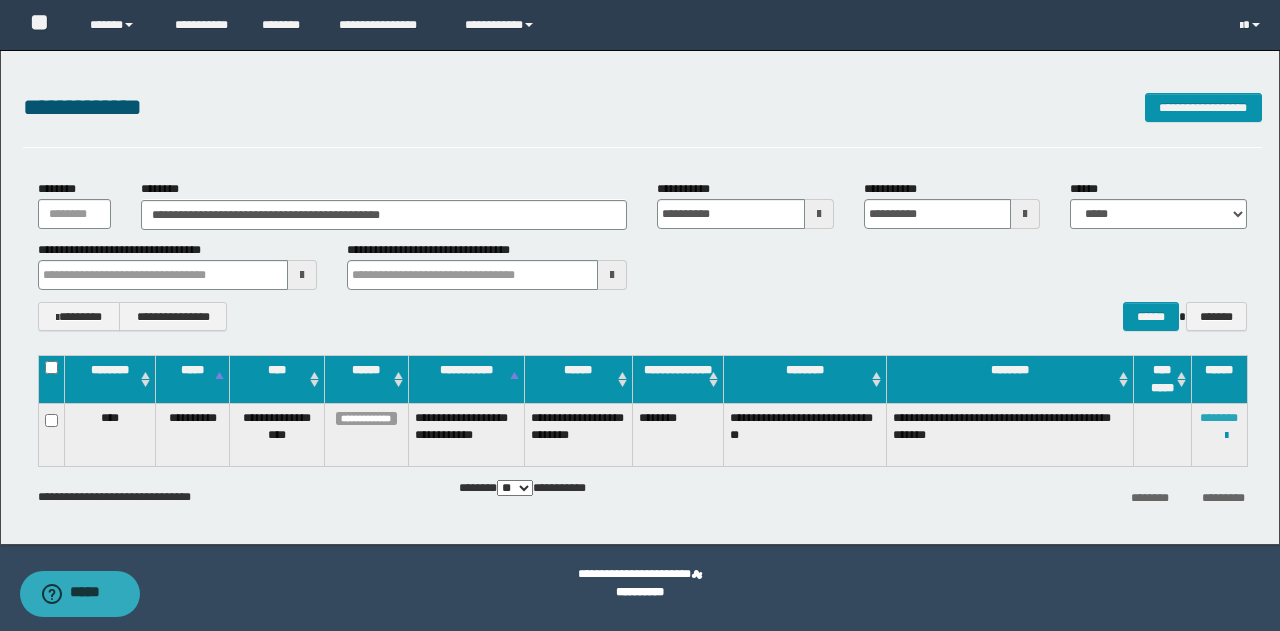 click on "********" at bounding box center [1219, 418] 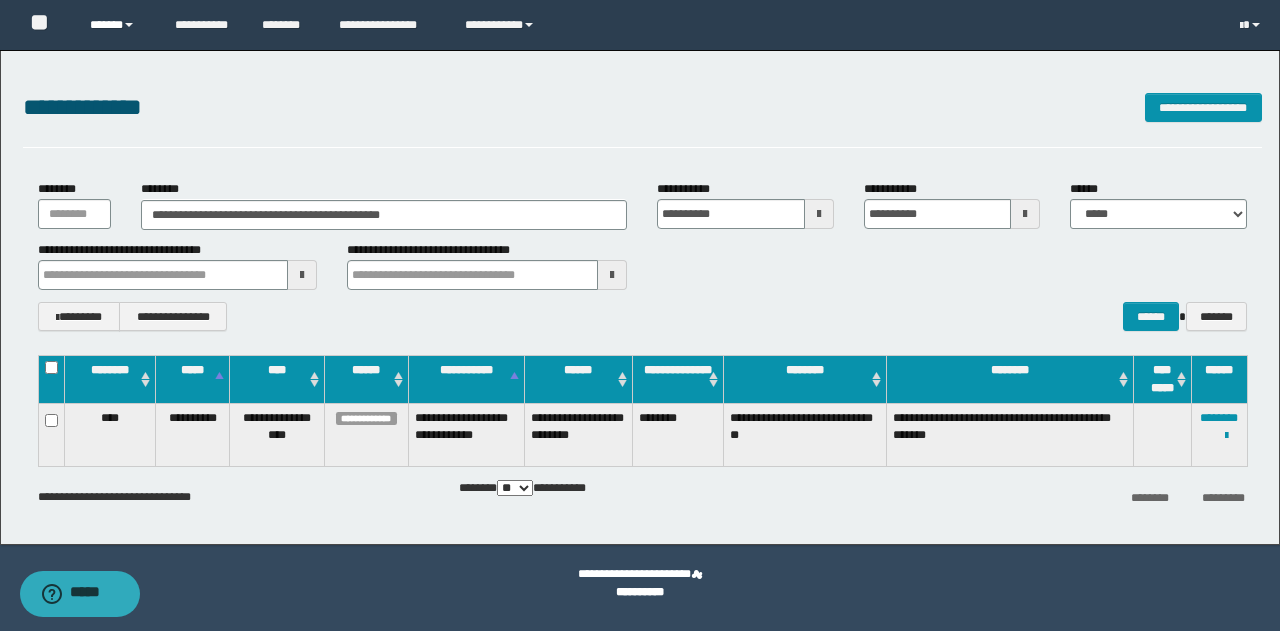 click on "******" at bounding box center (117, 25) 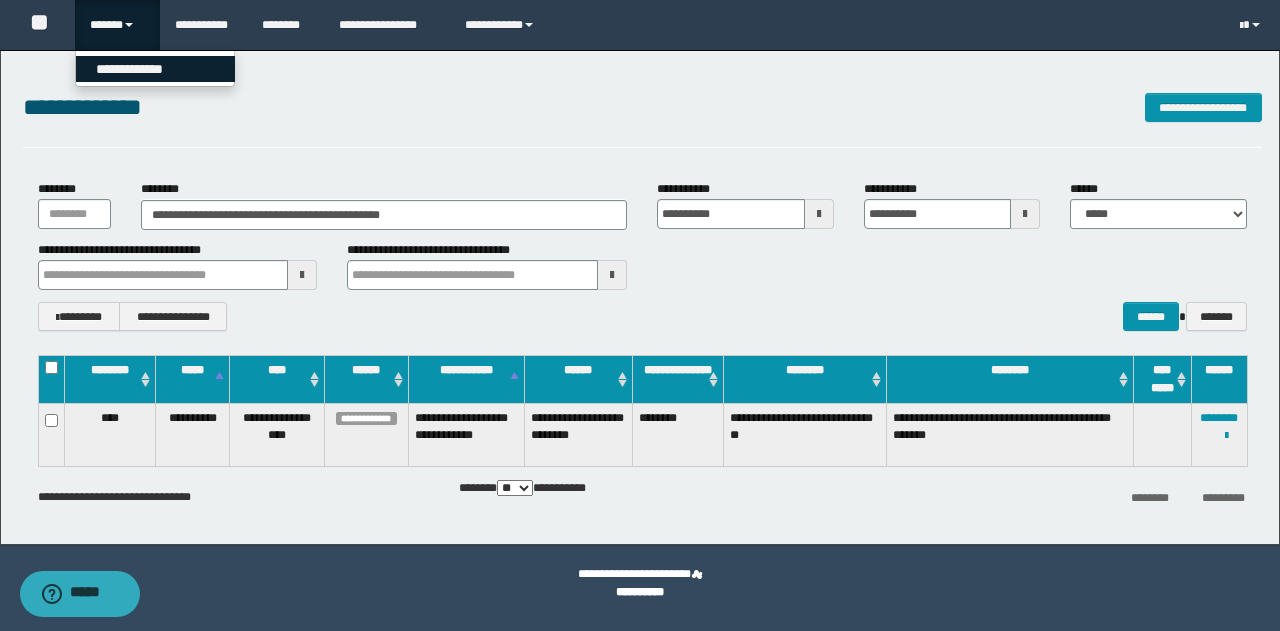 click on "**********" at bounding box center [155, 69] 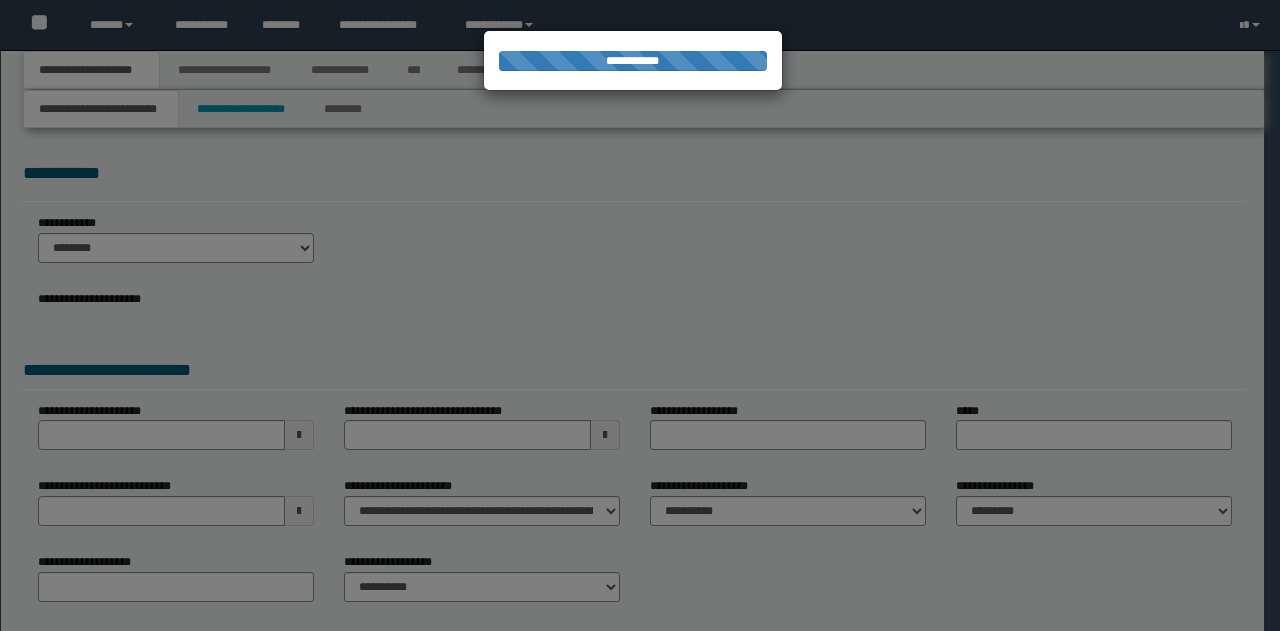 scroll, scrollTop: 0, scrollLeft: 0, axis: both 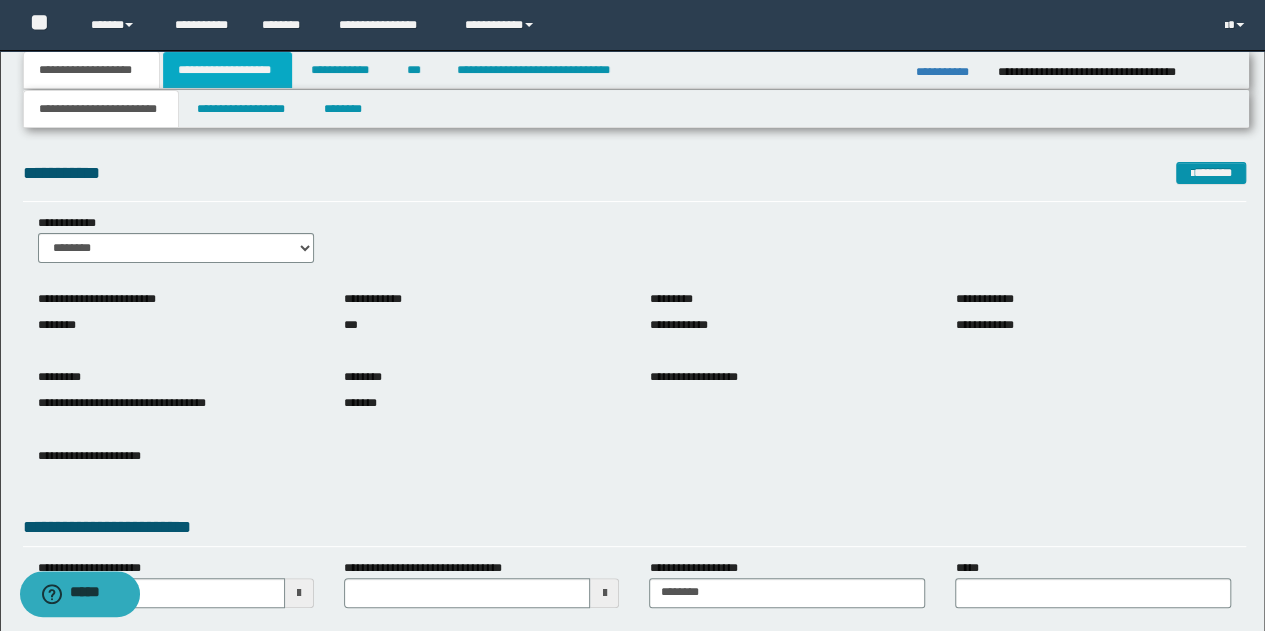 click on "**********" at bounding box center [227, 70] 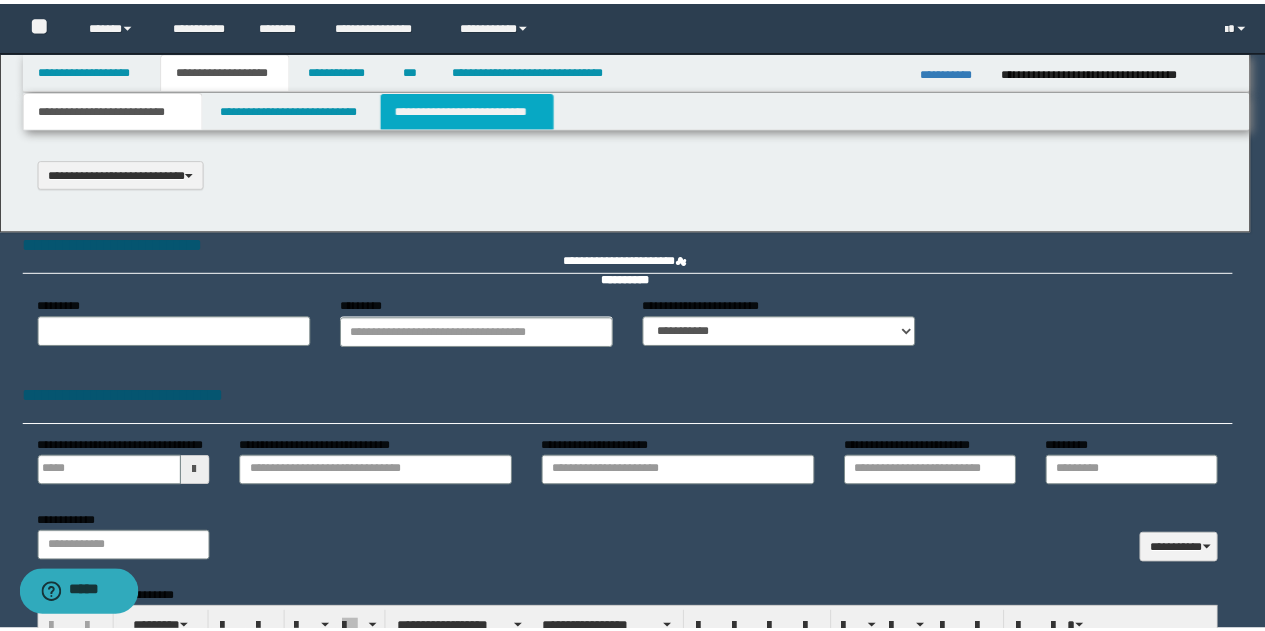 scroll, scrollTop: 0, scrollLeft: 0, axis: both 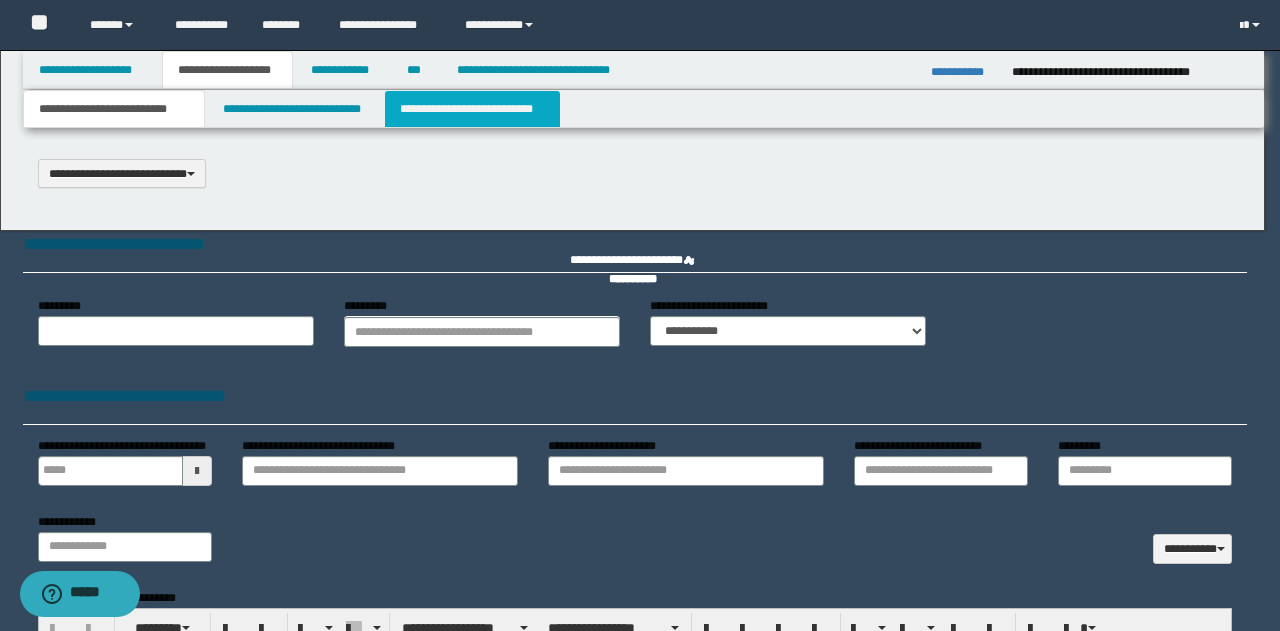 type on "**********" 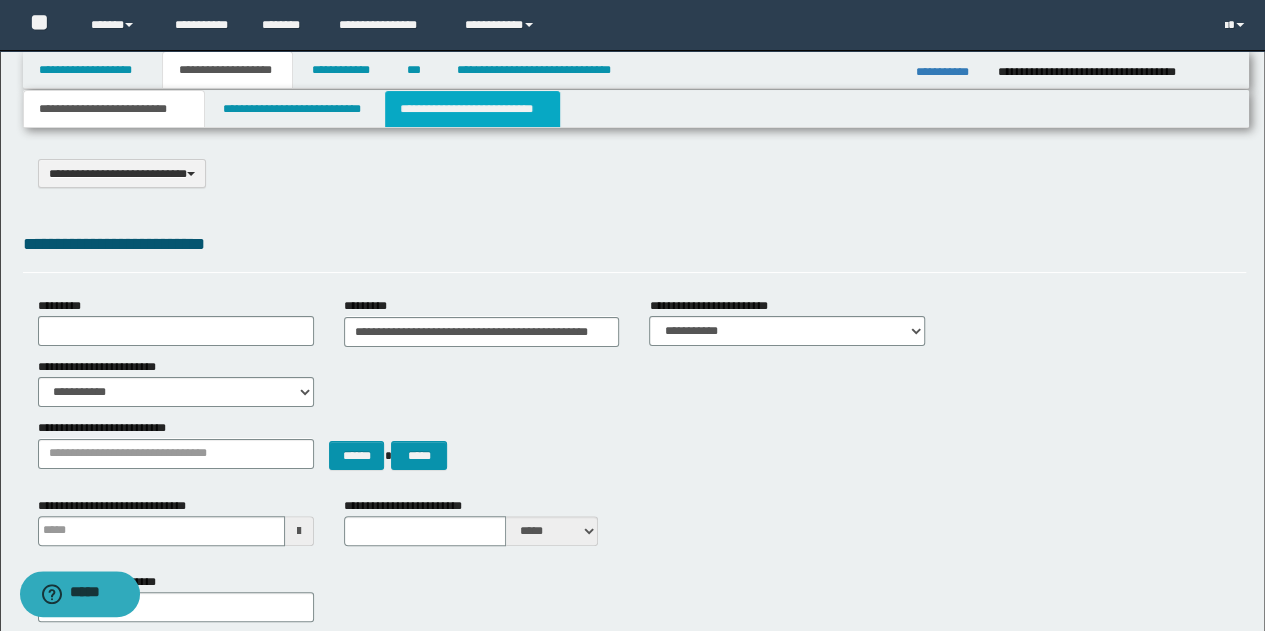 click on "**********" at bounding box center (472, 109) 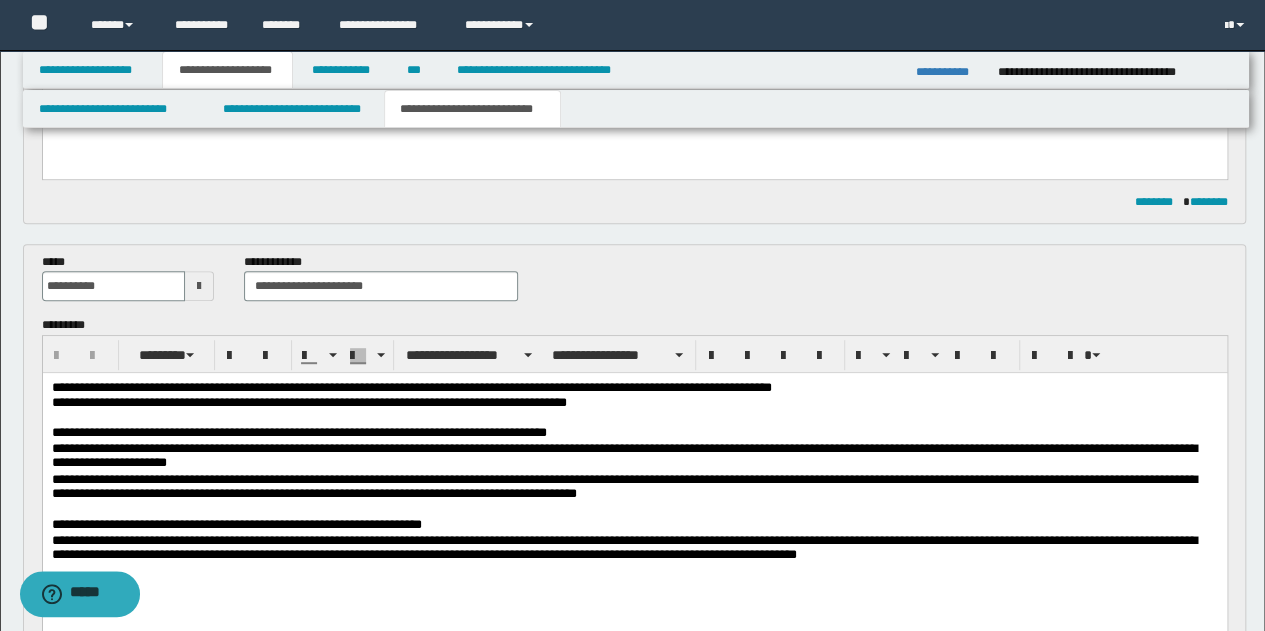 scroll, scrollTop: 400, scrollLeft: 0, axis: vertical 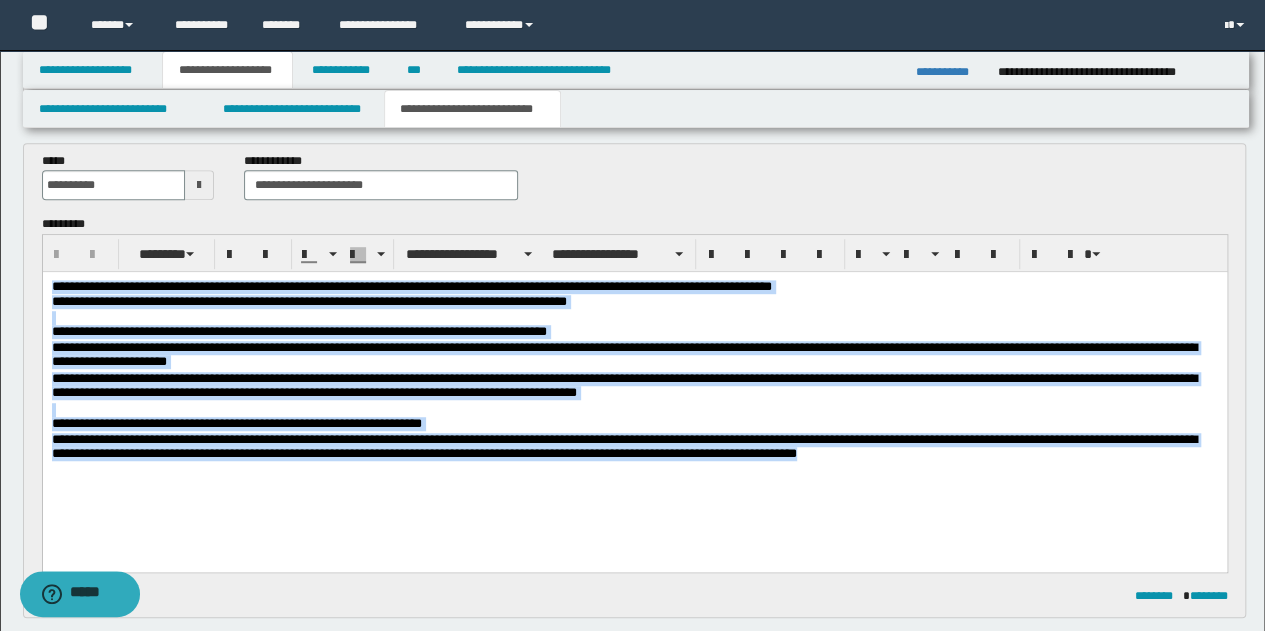 drag, startPoint x: 50, startPoint y: 285, endPoint x: 912, endPoint y: 453, distance: 878.2186 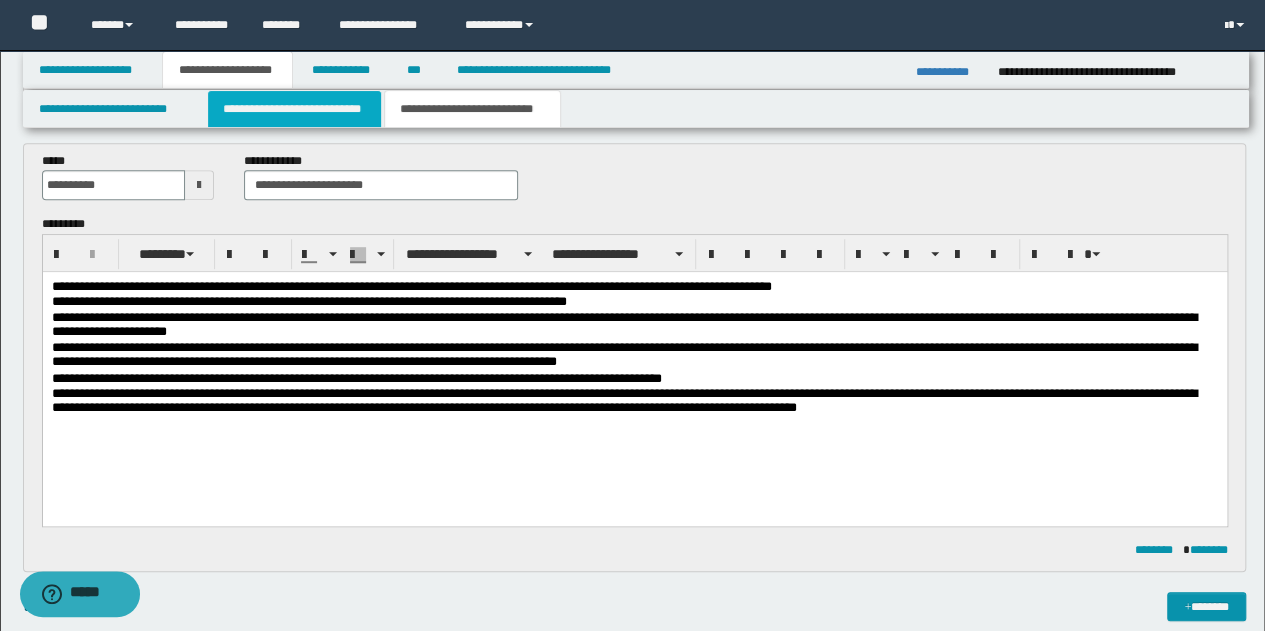 click on "**********" at bounding box center [294, 109] 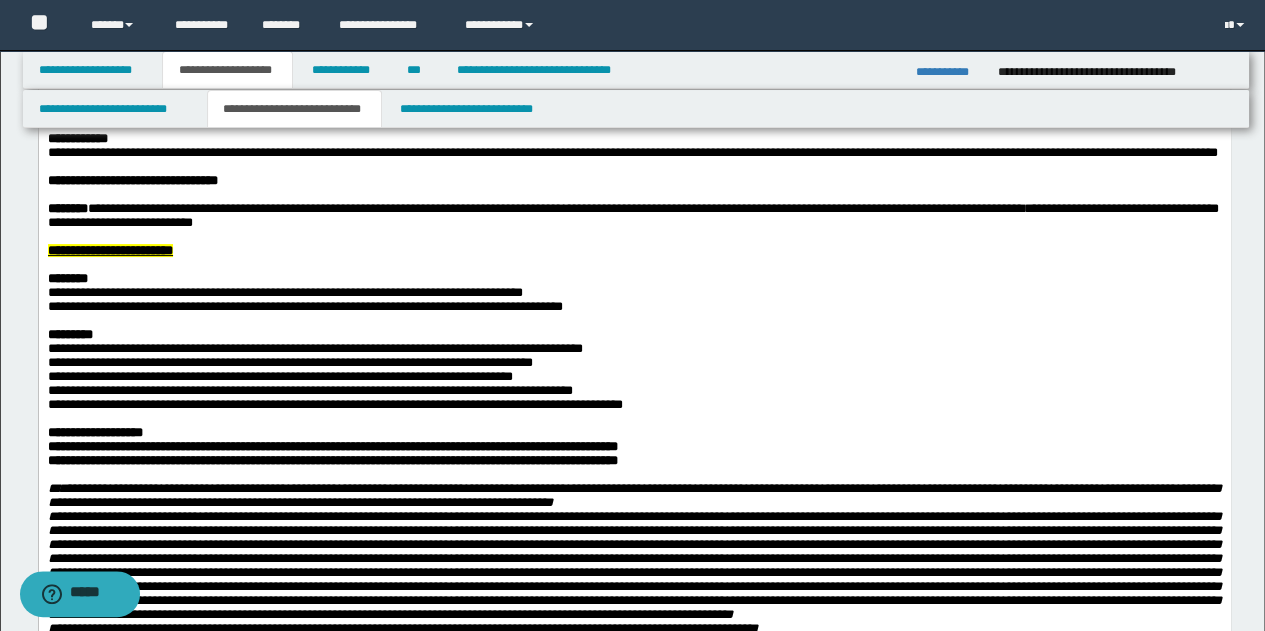 scroll, scrollTop: 200, scrollLeft: 0, axis: vertical 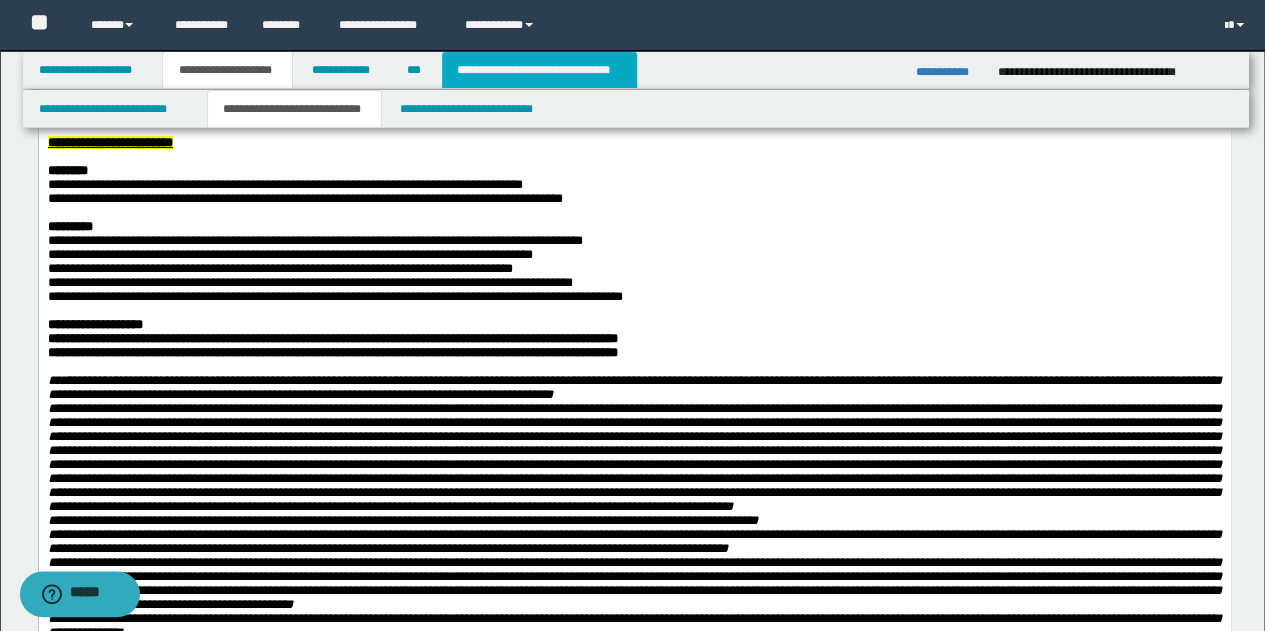 click on "**********" at bounding box center [539, 70] 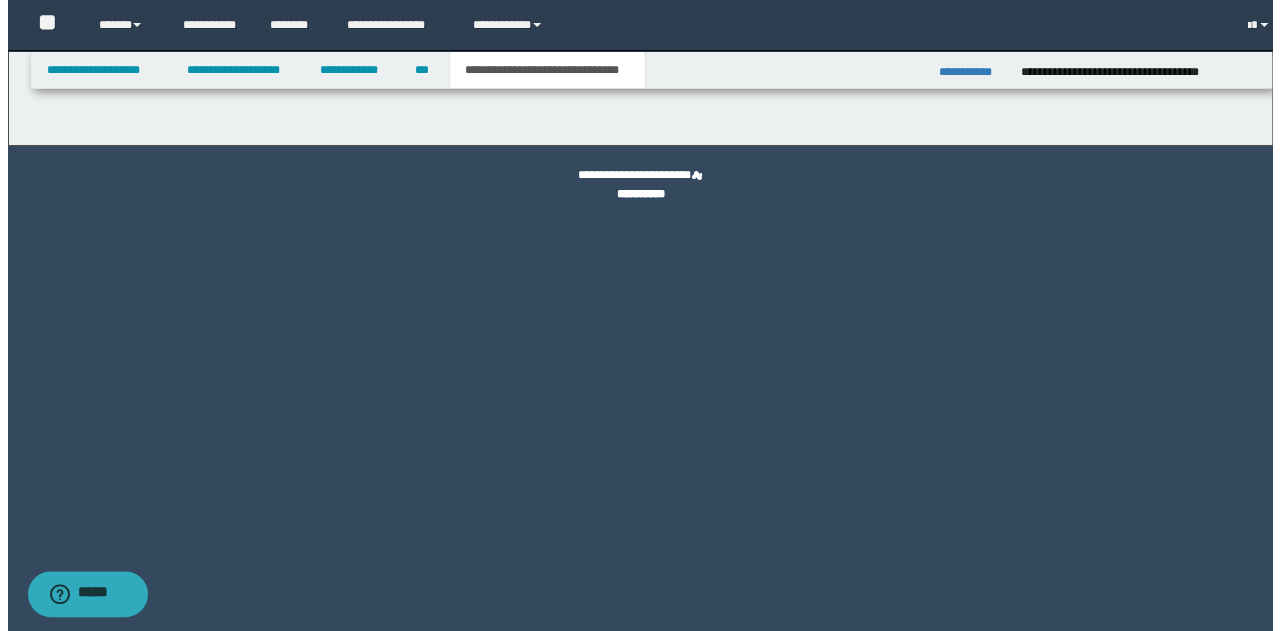scroll, scrollTop: 0, scrollLeft: 0, axis: both 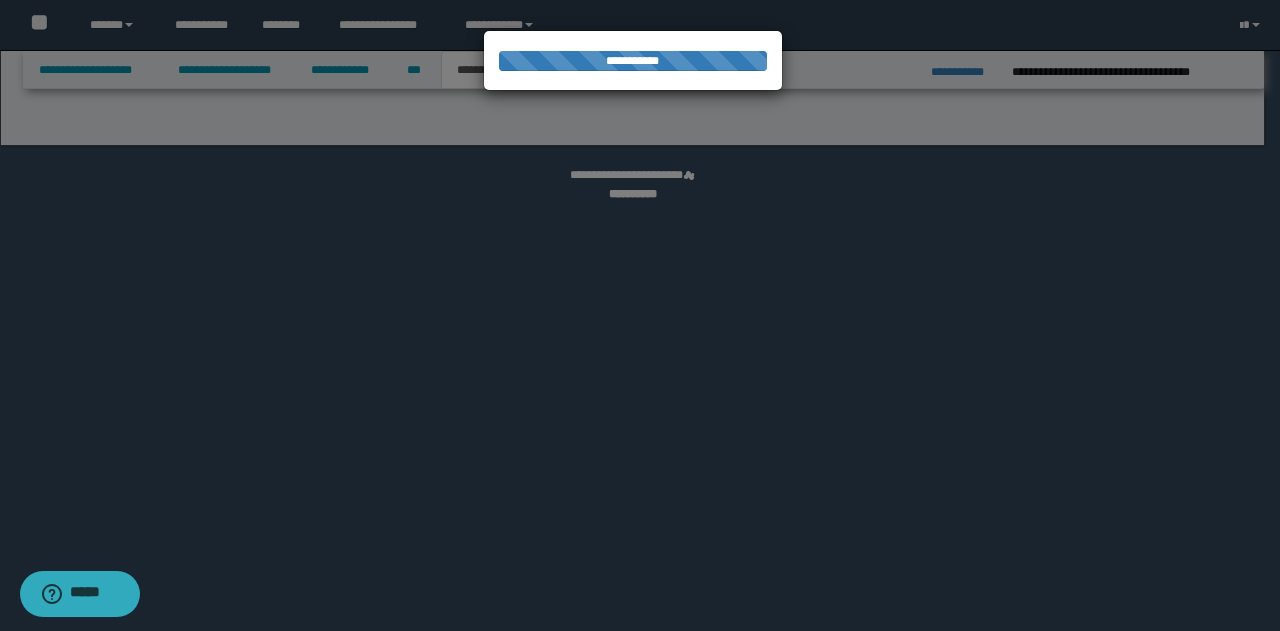 select on "*" 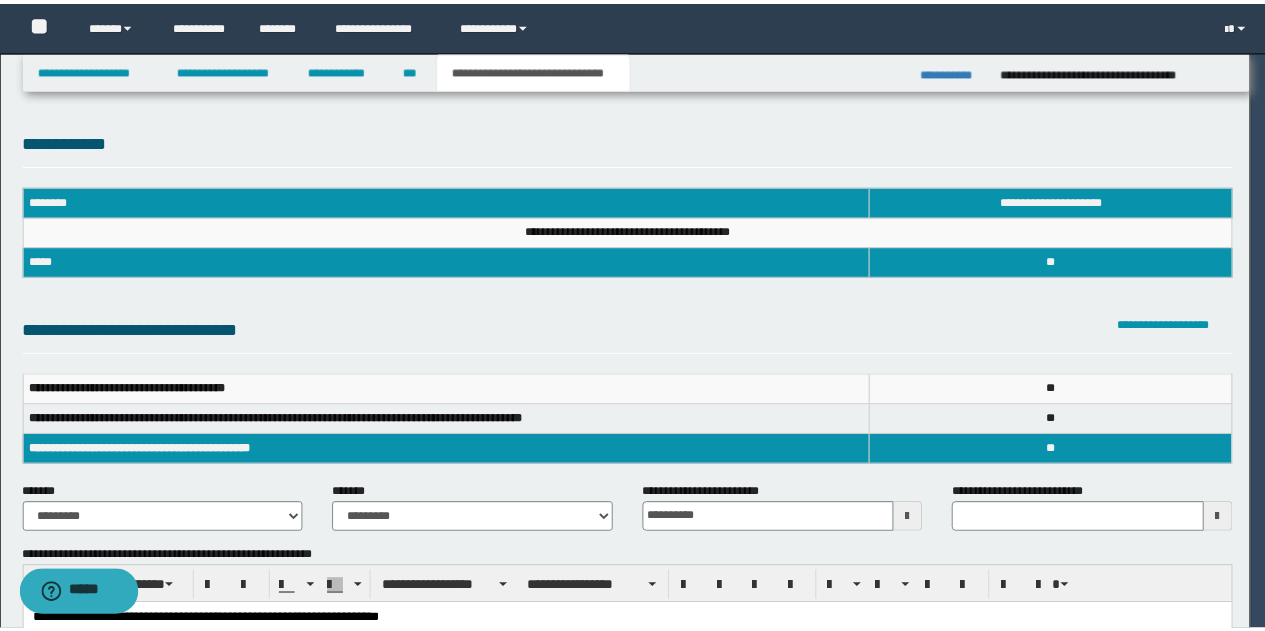 scroll, scrollTop: 0, scrollLeft: 0, axis: both 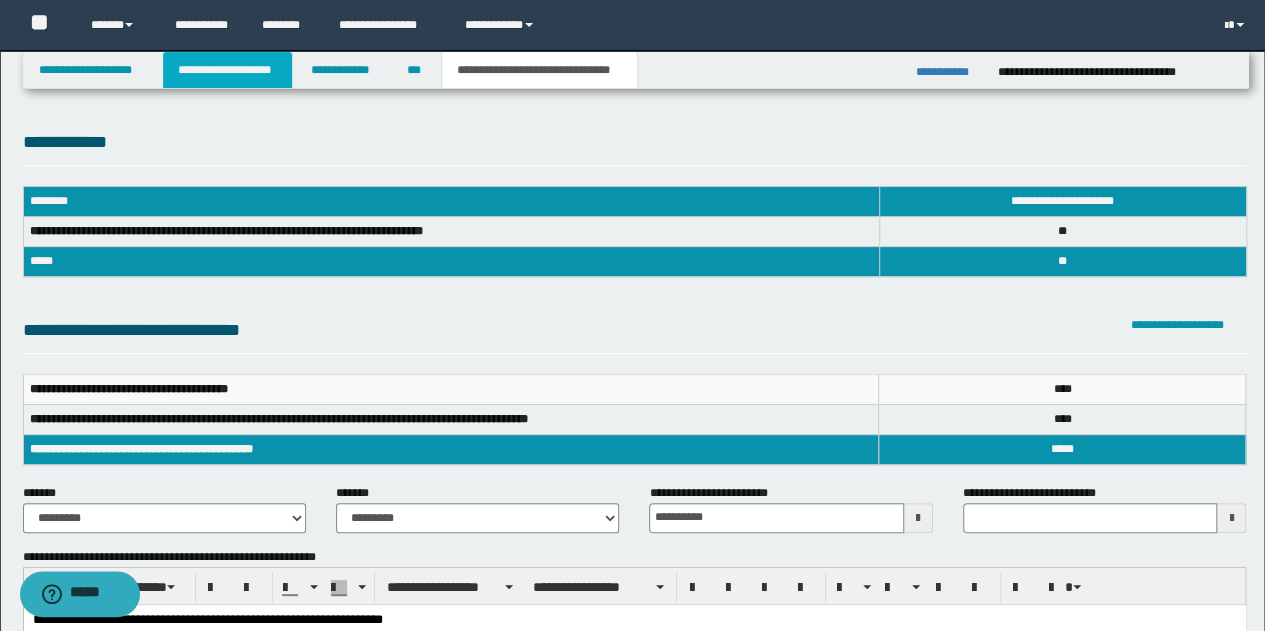 click on "**********" at bounding box center (227, 70) 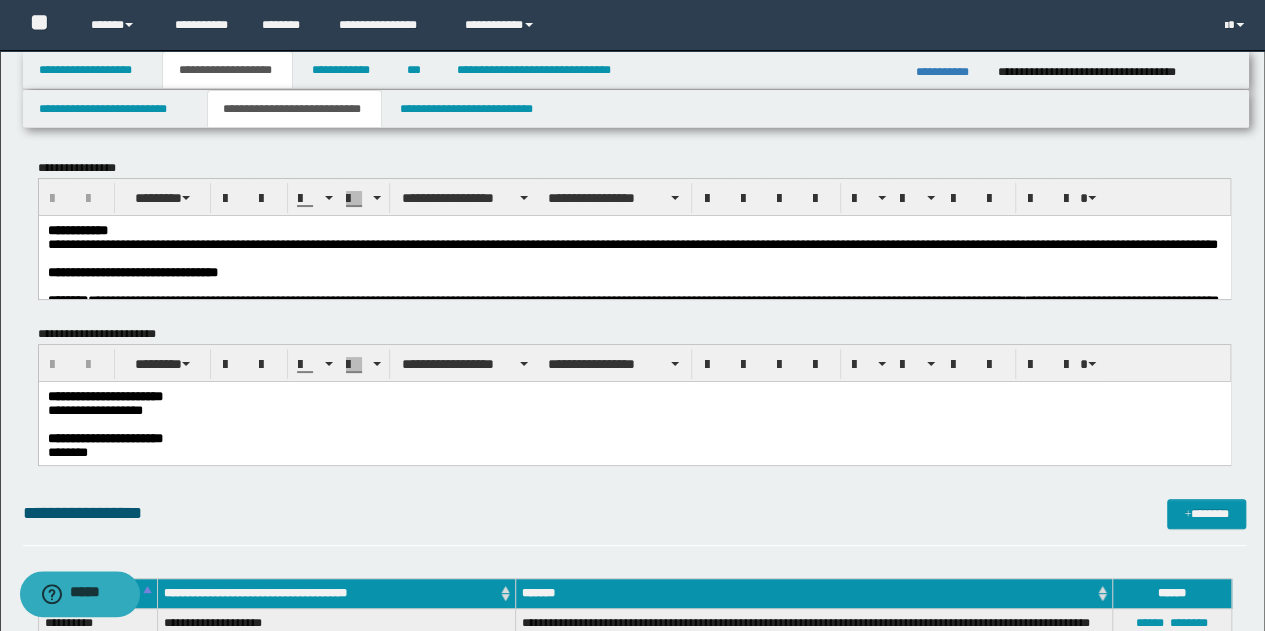 click at bounding box center (632, 258) 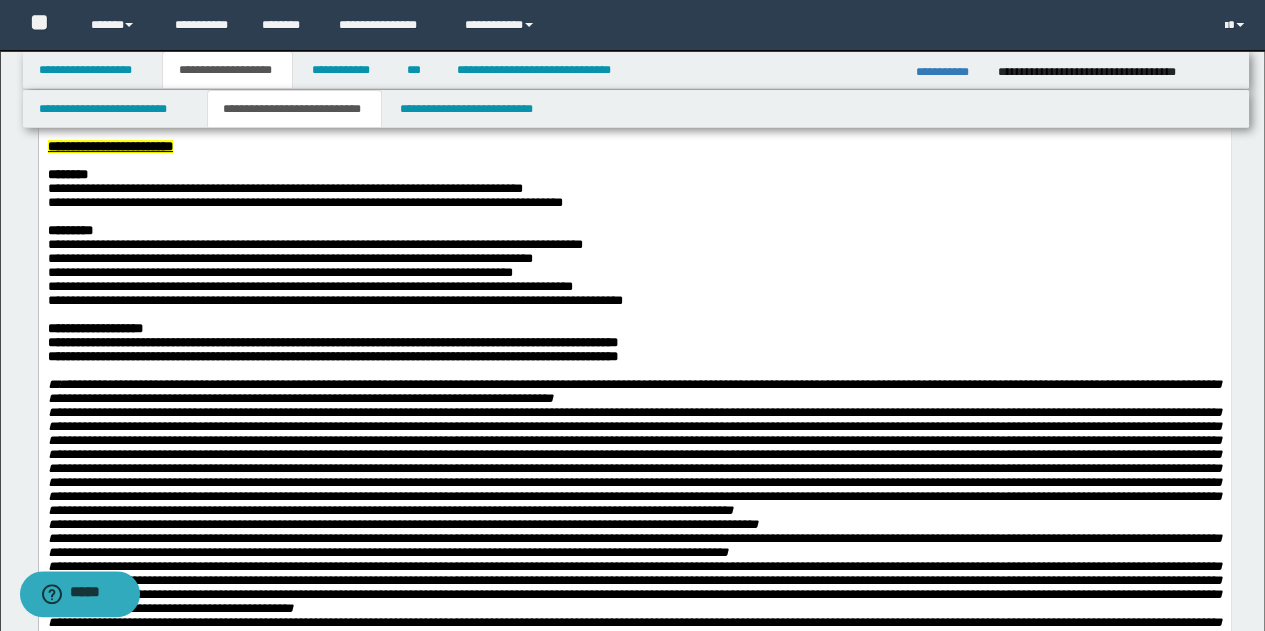 scroll, scrollTop: 200, scrollLeft: 0, axis: vertical 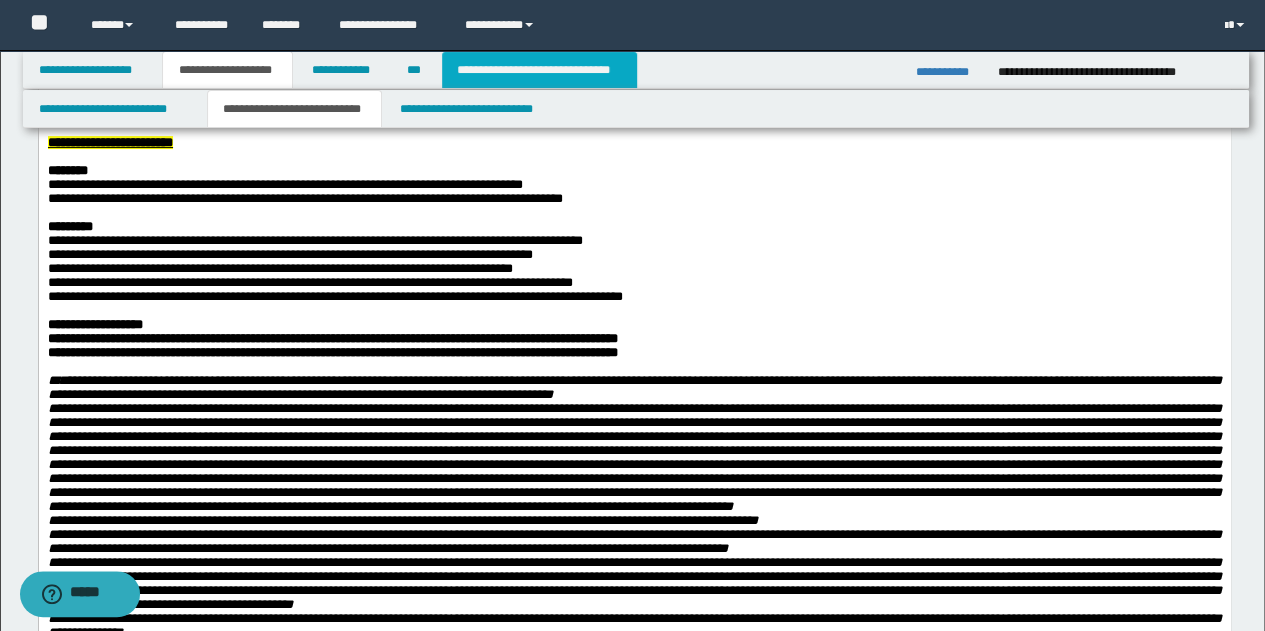 click on "**********" at bounding box center [539, 70] 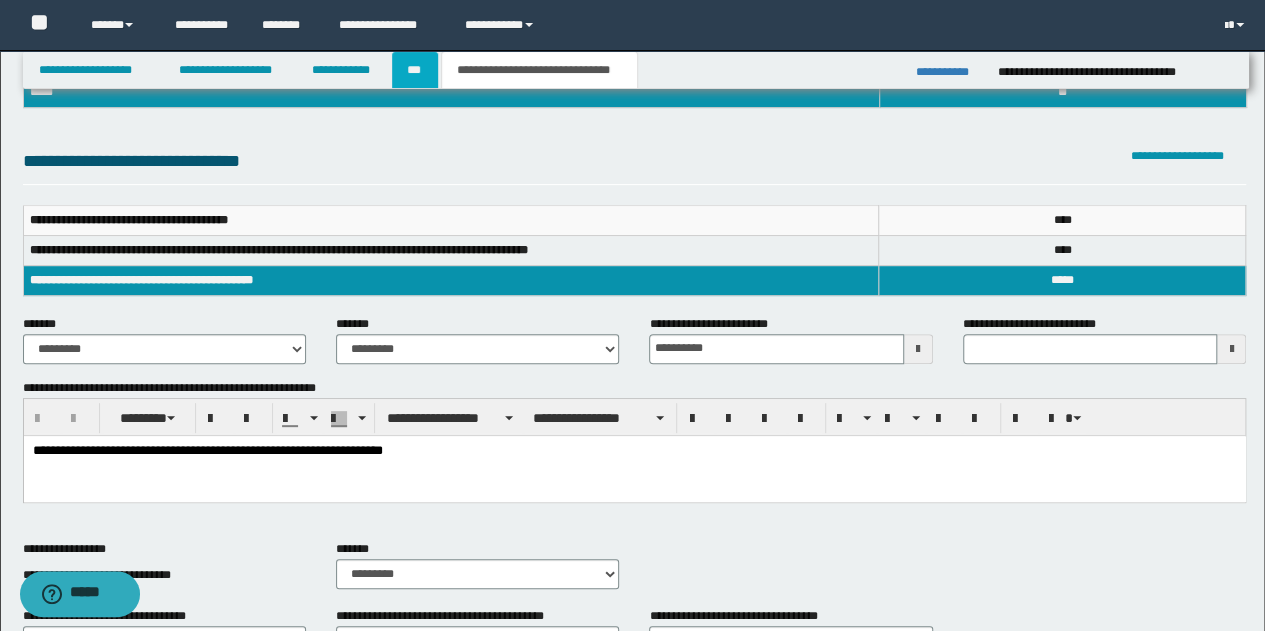 click on "***" at bounding box center [415, 70] 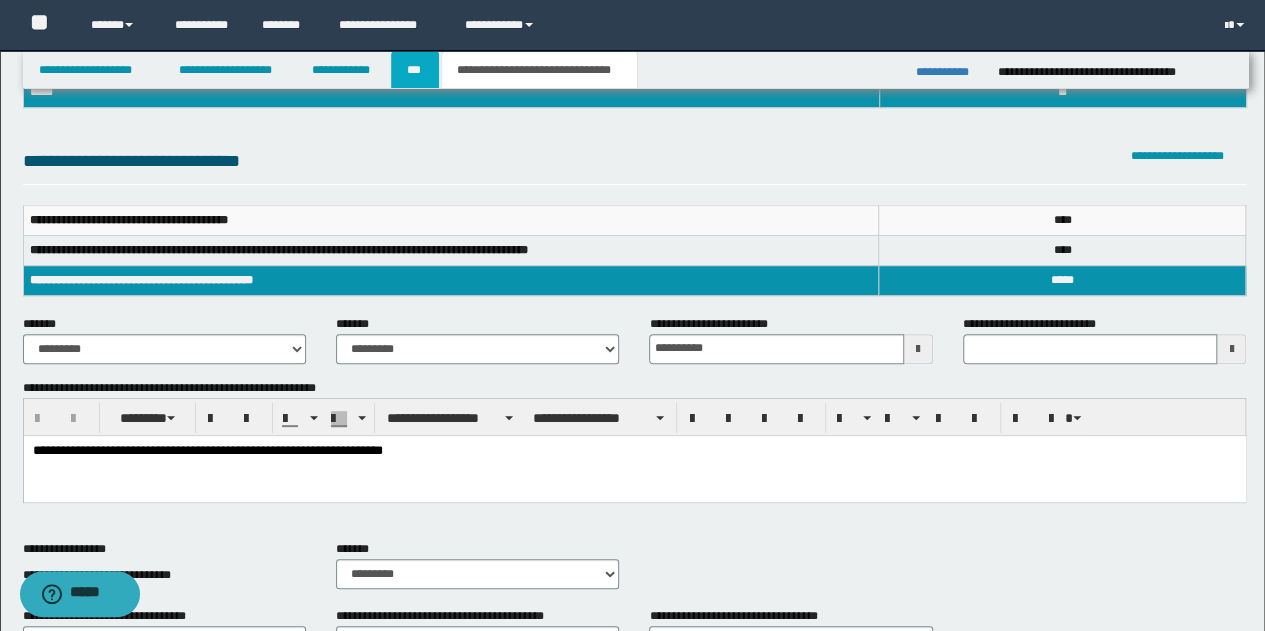 scroll, scrollTop: 0, scrollLeft: 0, axis: both 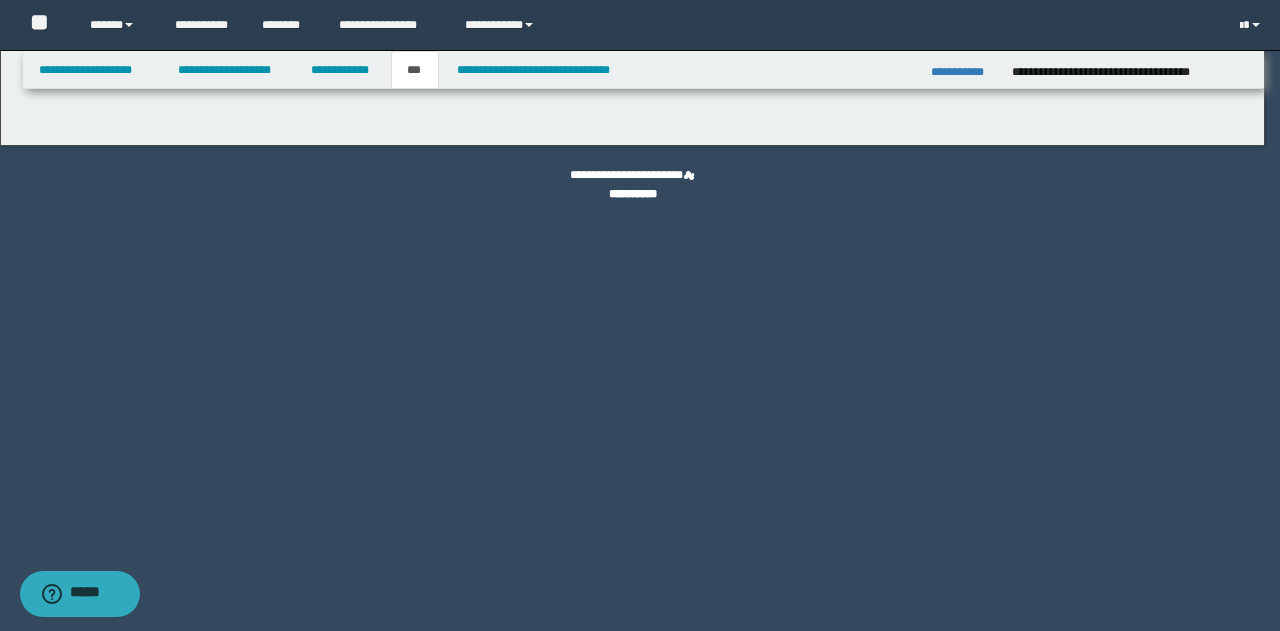 select on "*" 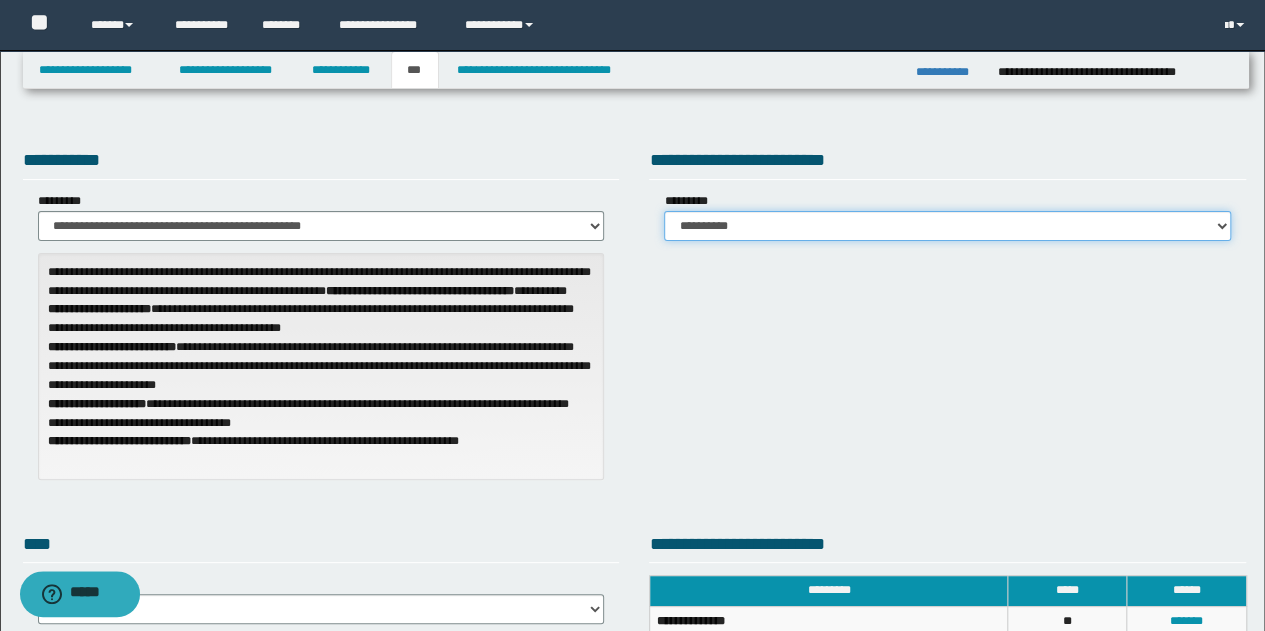 click on "**********" at bounding box center (947, 226) 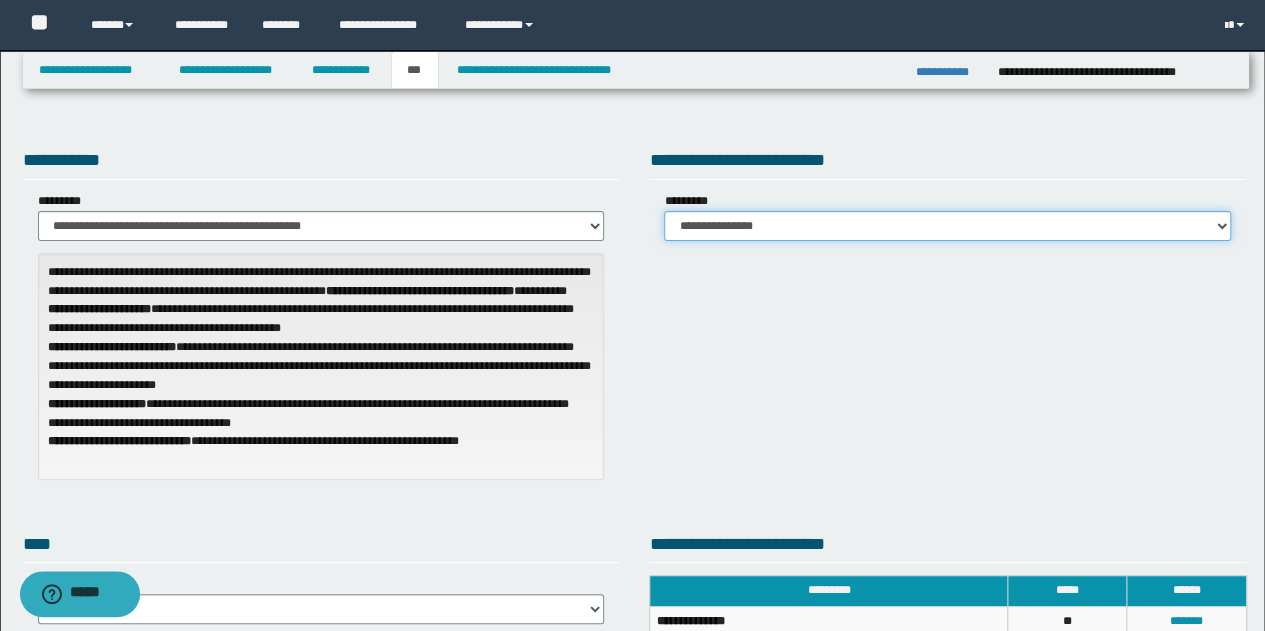 click on "**********" at bounding box center [947, 226] 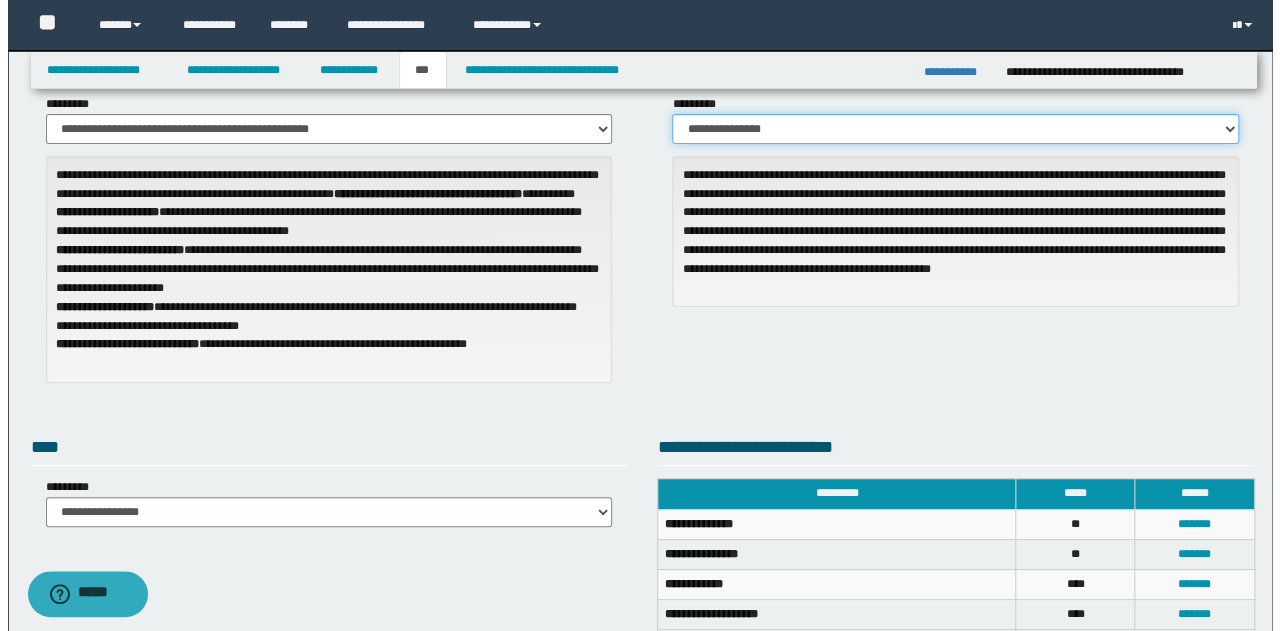 scroll, scrollTop: 300, scrollLeft: 0, axis: vertical 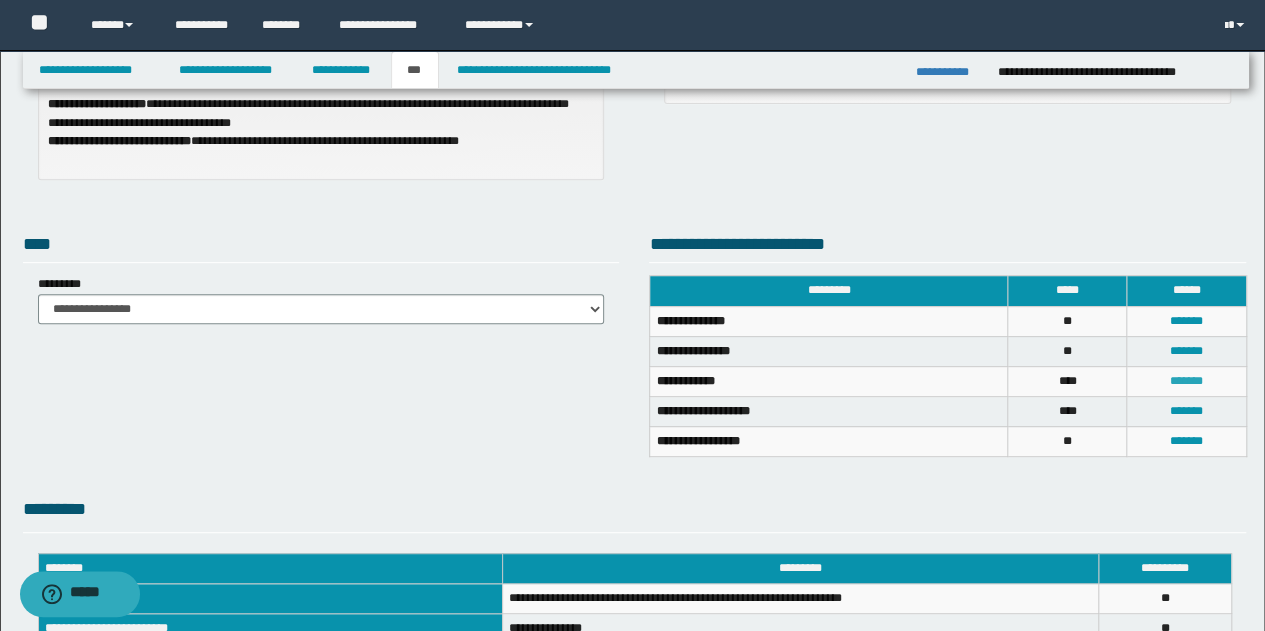 click on "*******" at bounding box center [1186, 381] 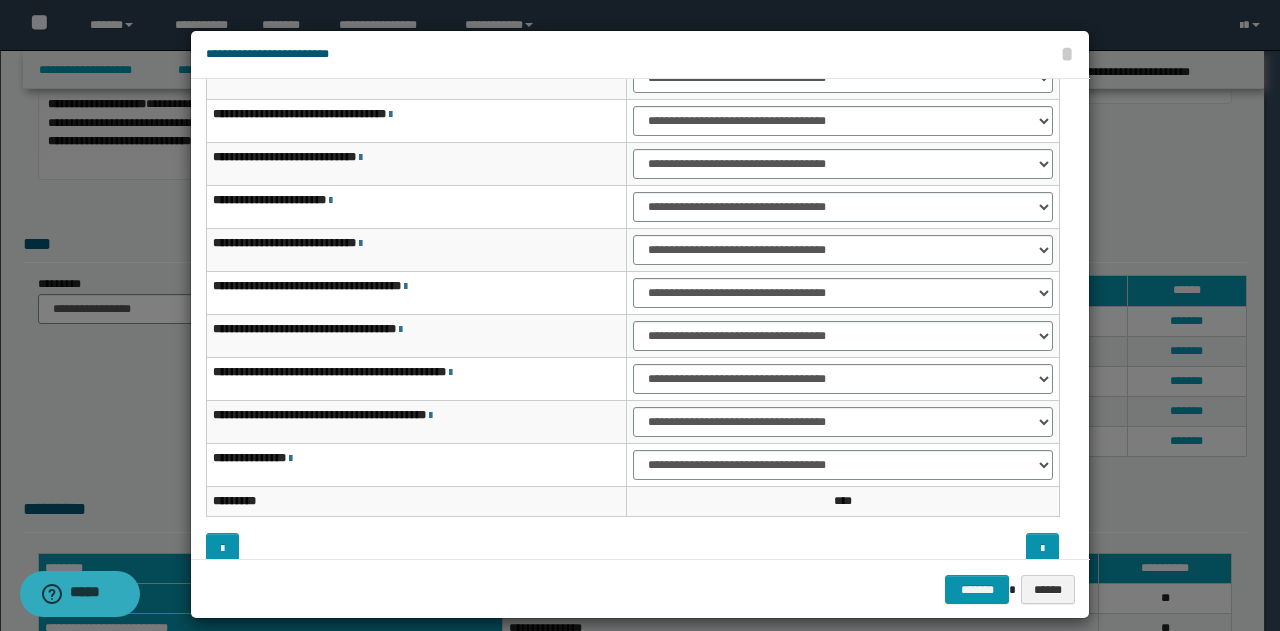 scroll, scrollTop: 116, scrollLeft: 0, axis: vertical 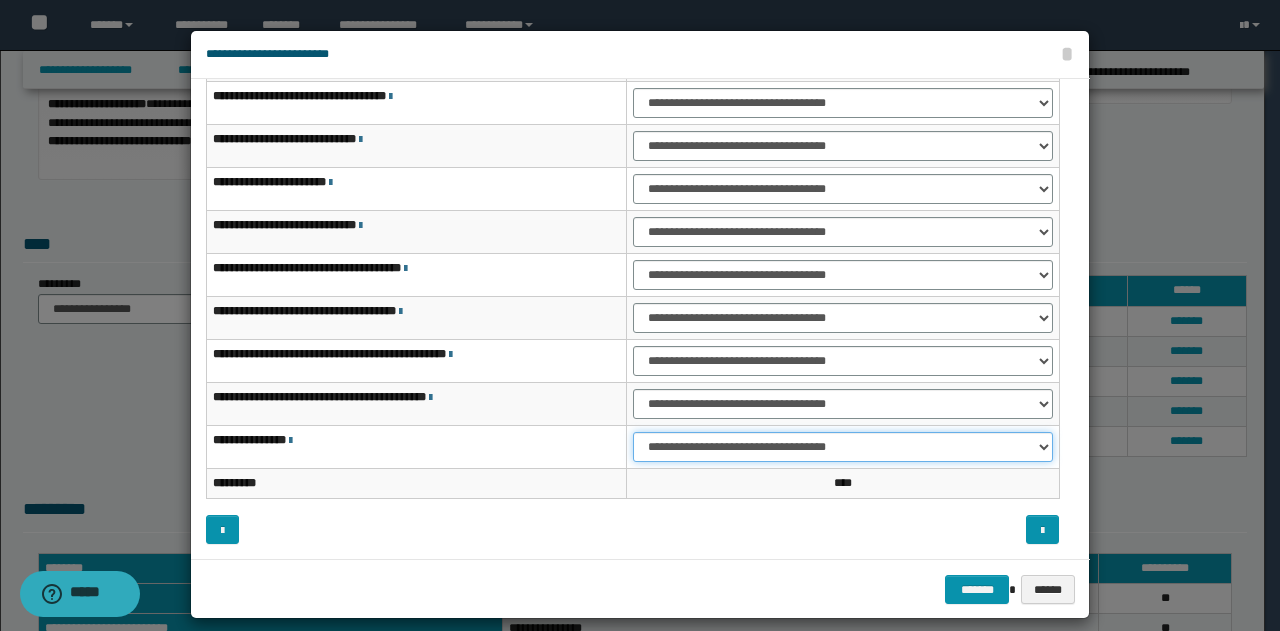 click on "**********" at bounding box center (843, 447) 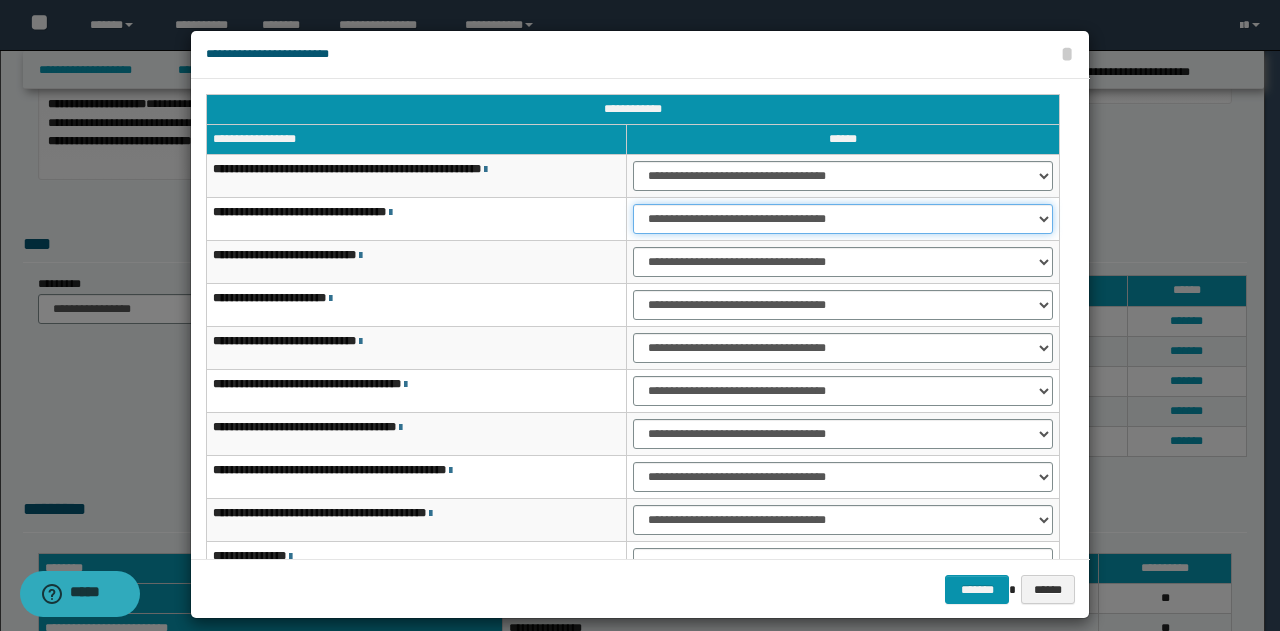 click on "**********" at bounding box center [843, 219] 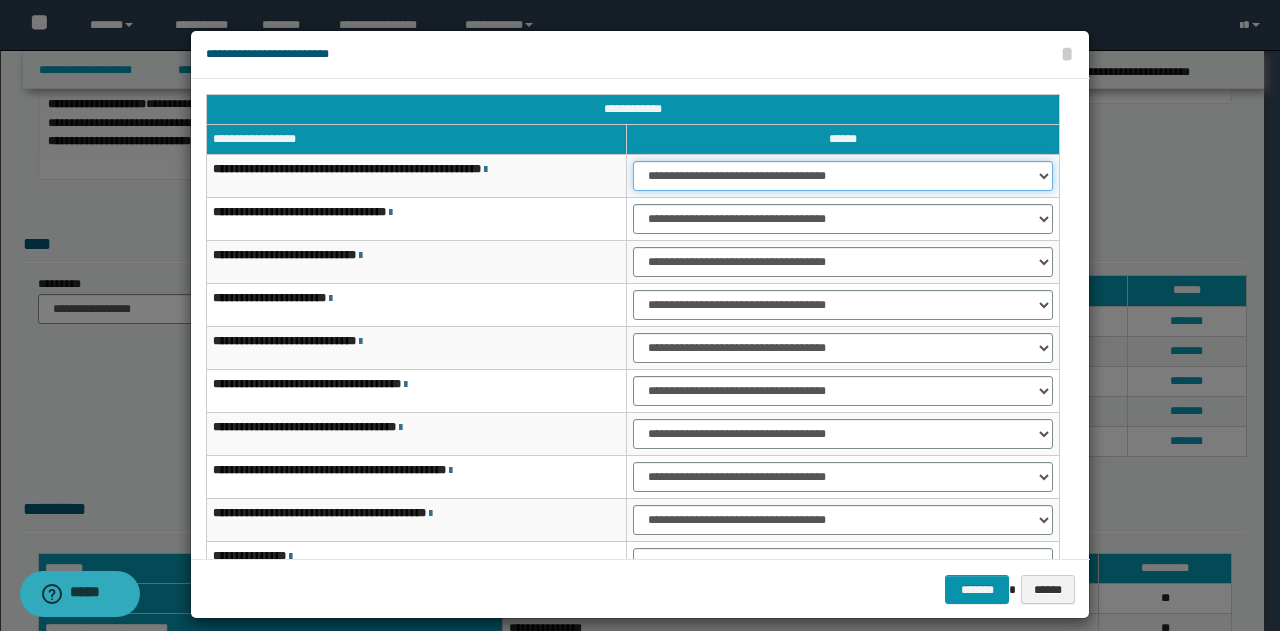 click on "**********" at bounding box center (843, 176) 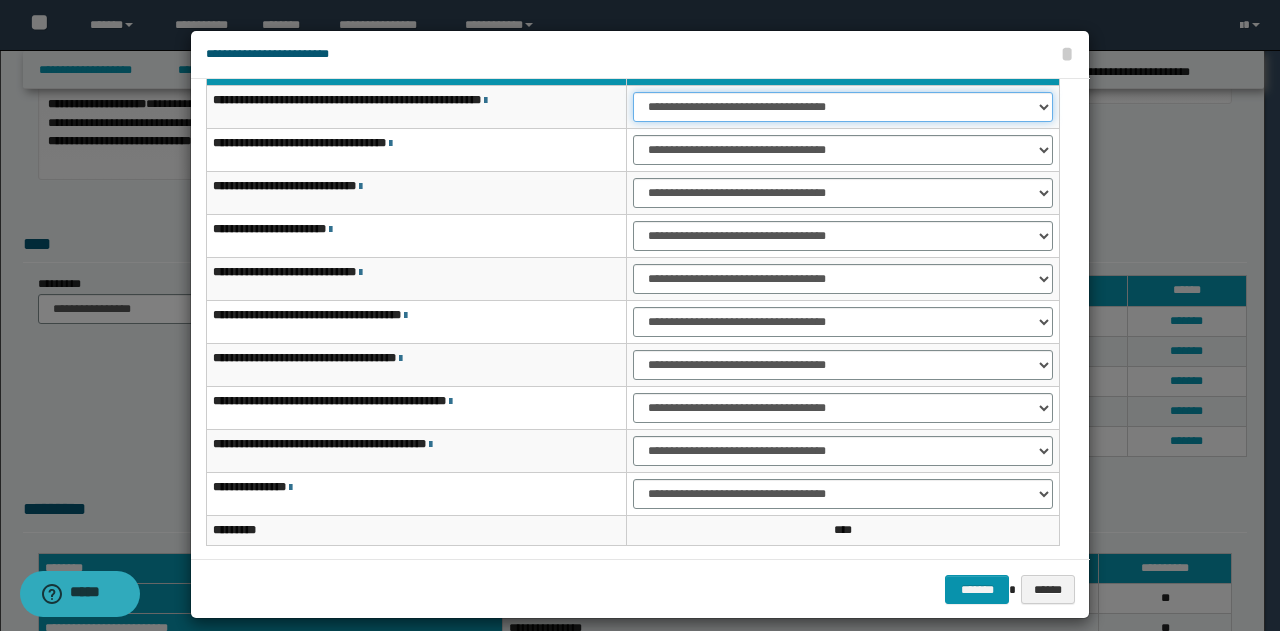 scroll, scrollTop: 100, scrollLeft: 0, axis: vertical 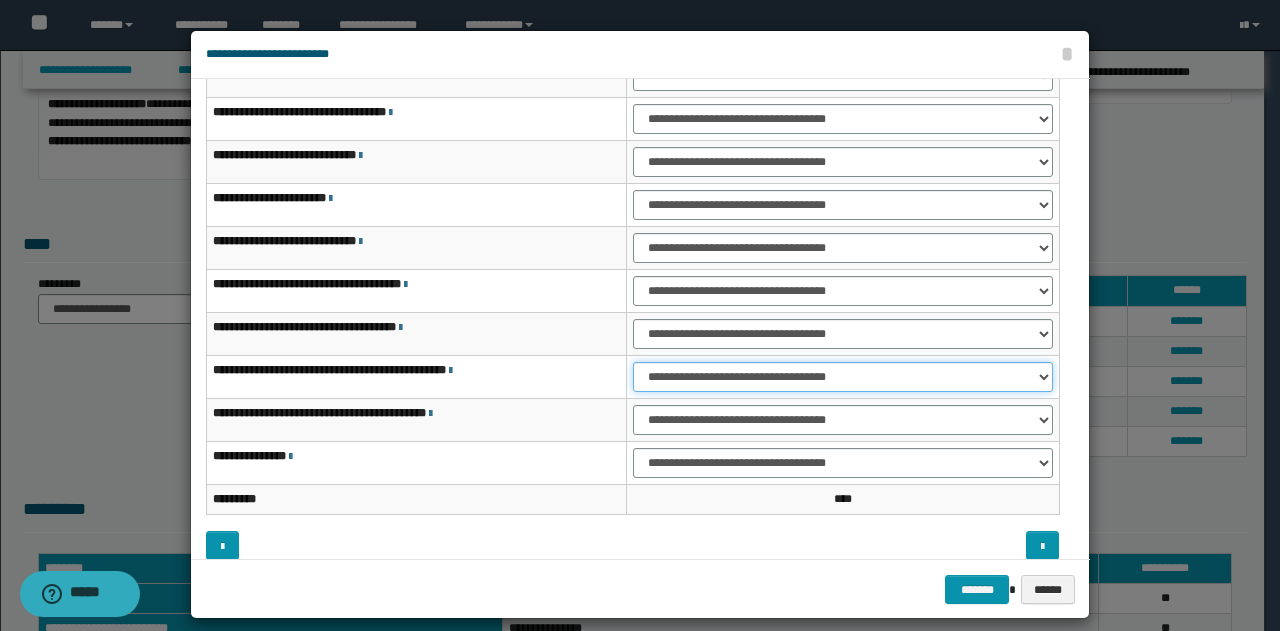 click on "**********" at bounding box center [843, 377] 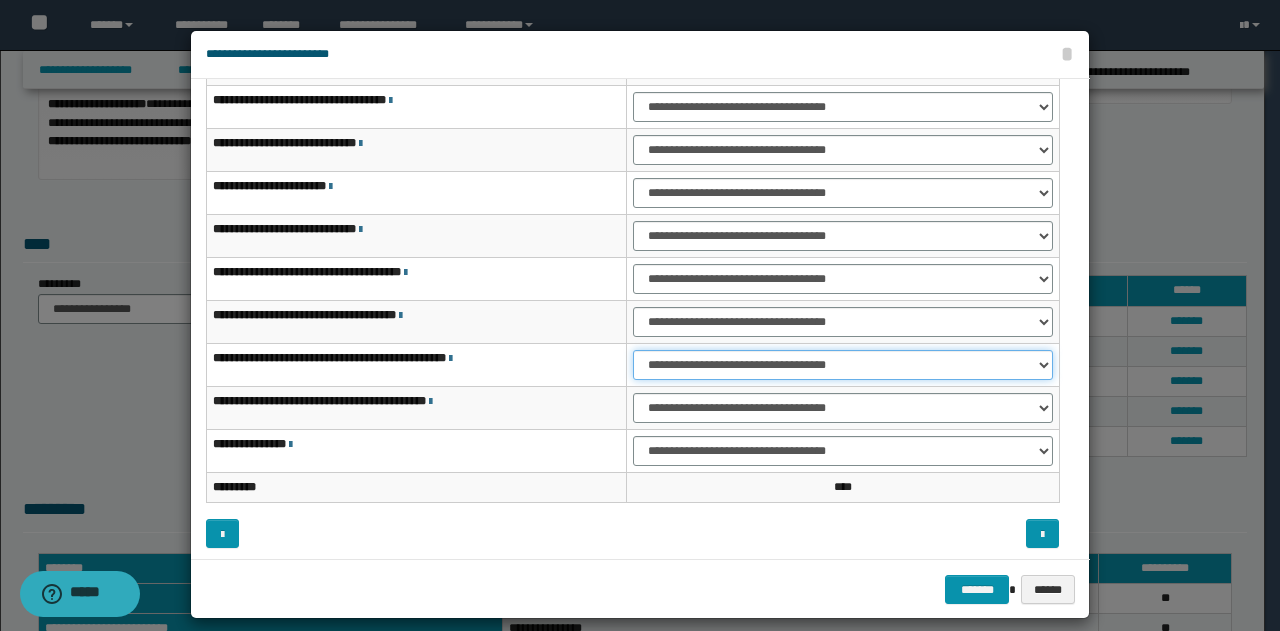 scroll, scrollTop: 116, scrollLeft: 0, axis: vertical 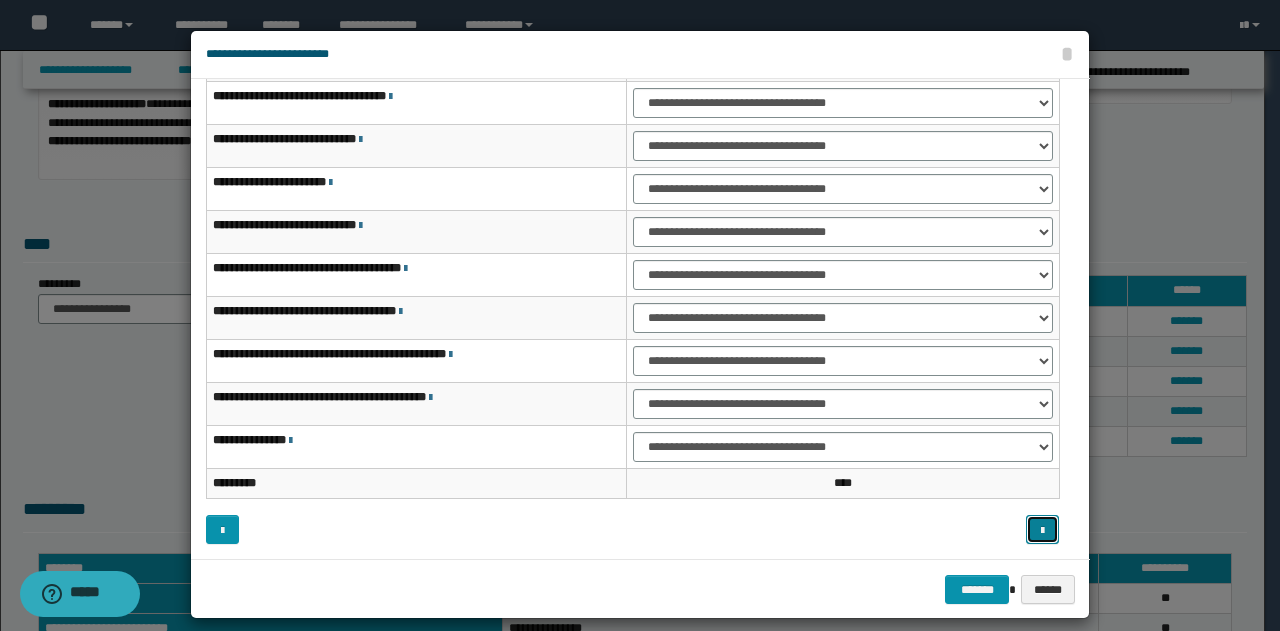 click at bounding box center [1042, 531] 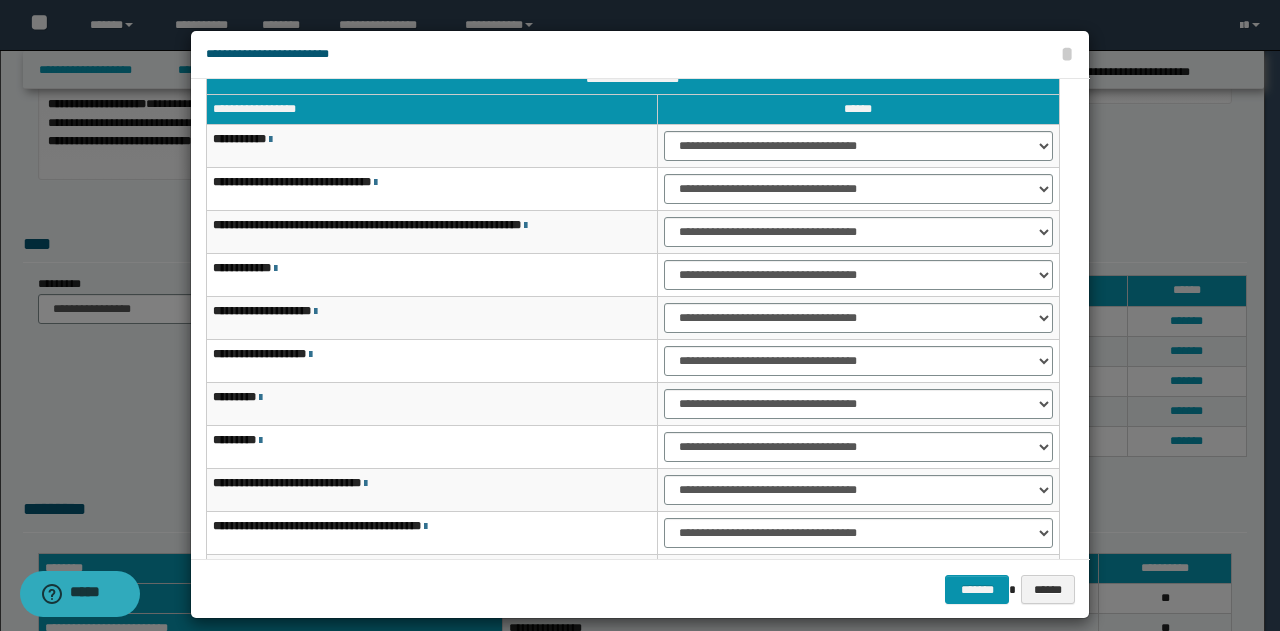 scroll, scrollTop: 0, scrollLeft: 0, axis: both 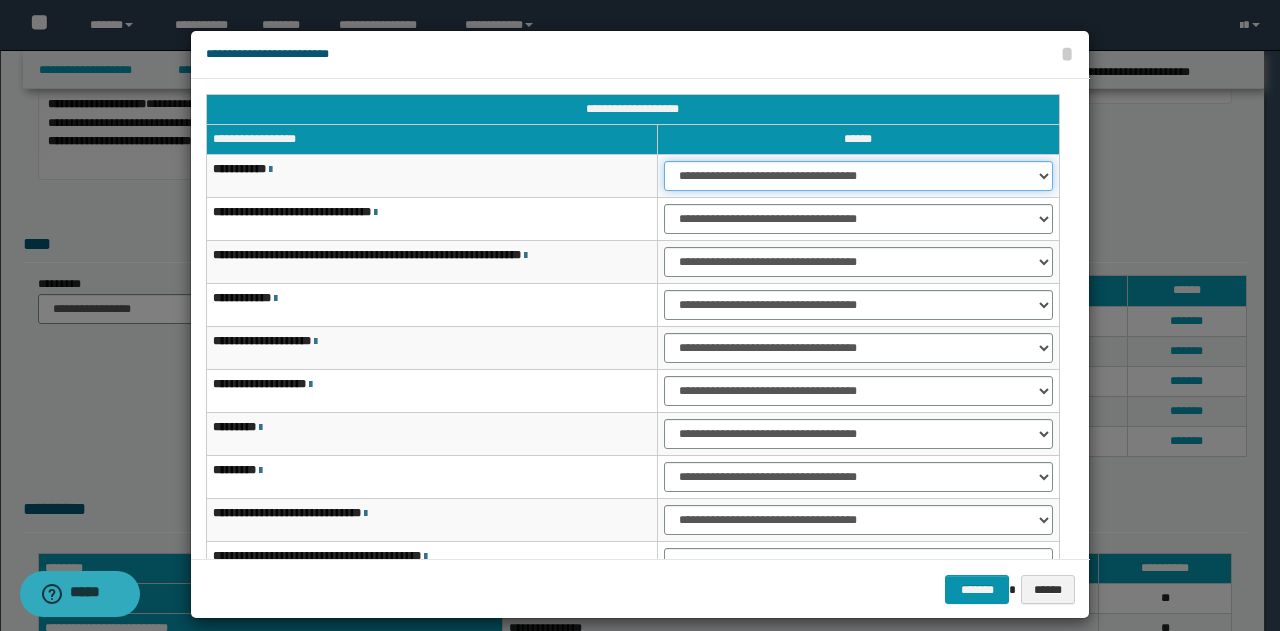 click on "**********" at bounding box center (858, 176) 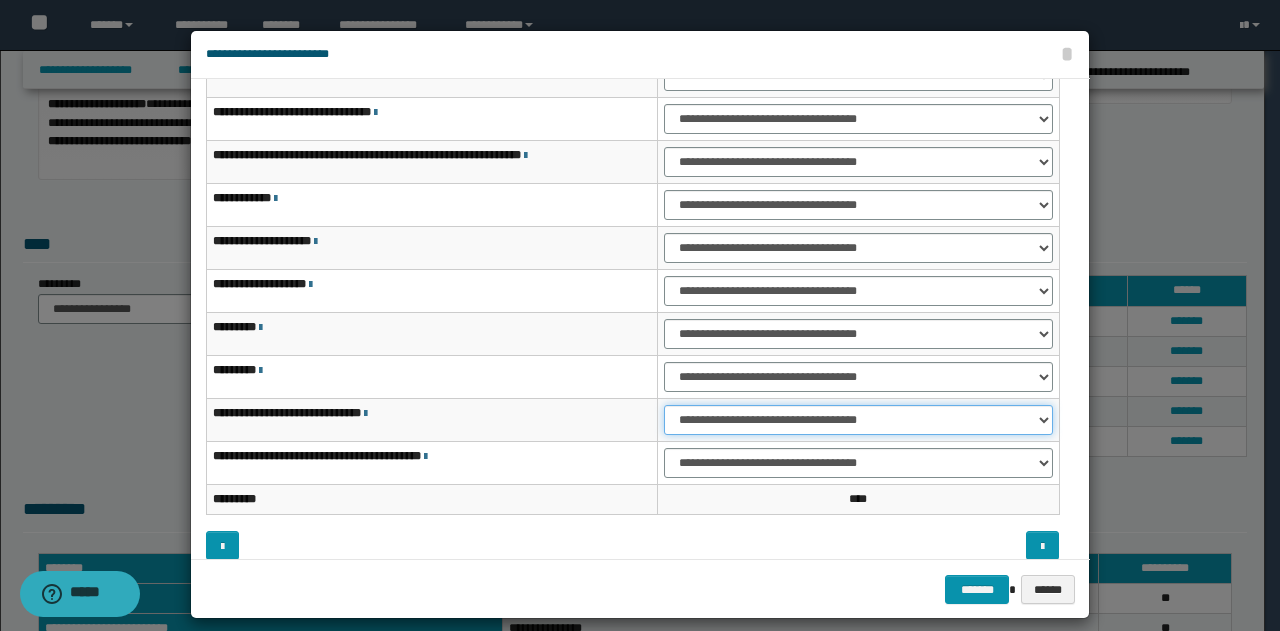 click on "**********" at bounding box center (858, 420) 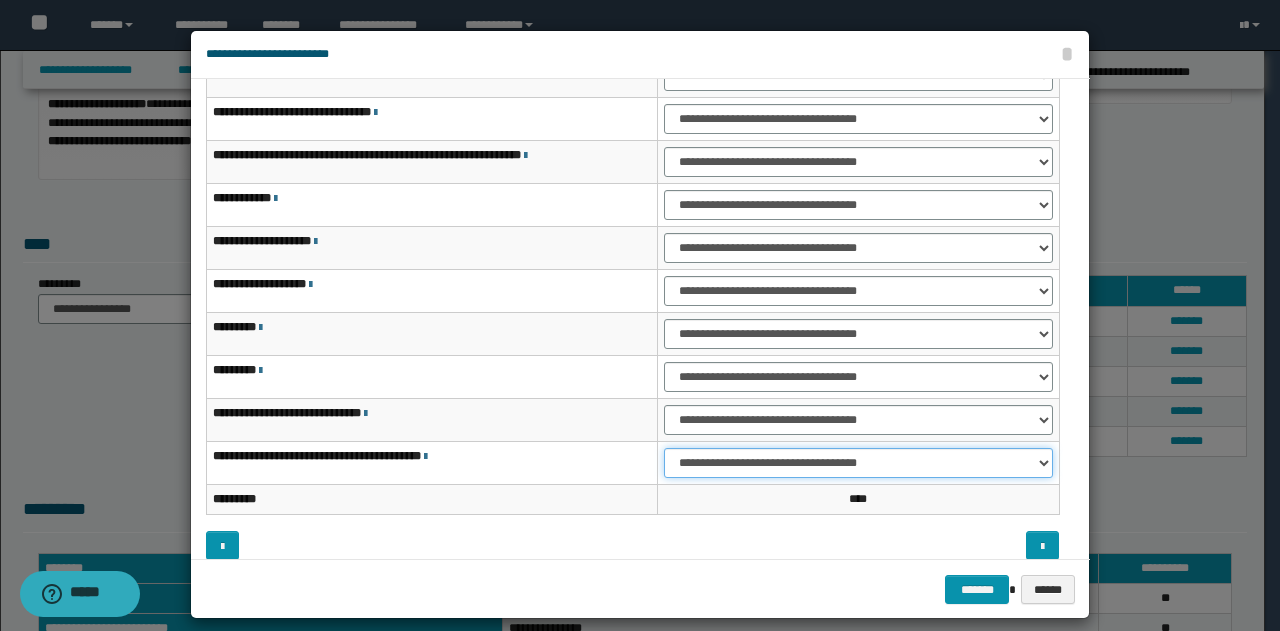 click on "**********" at bounding box center (858, 463) 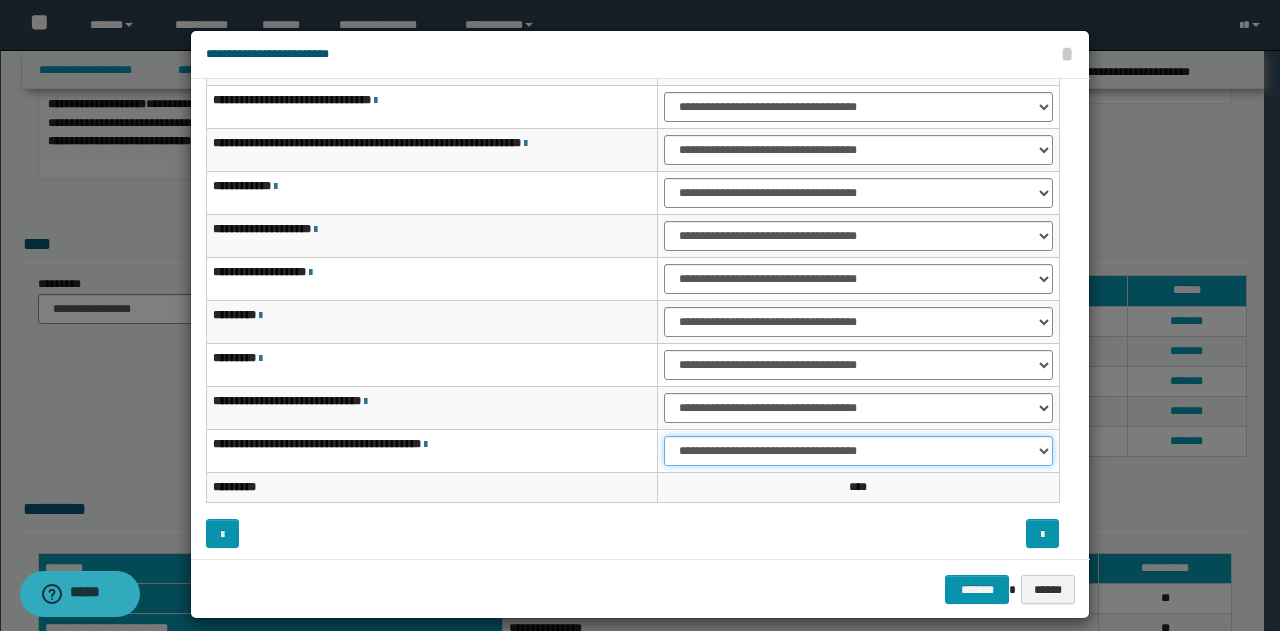 scroll, scrollTop: 116, scrollLeft: 0, axis: vertical 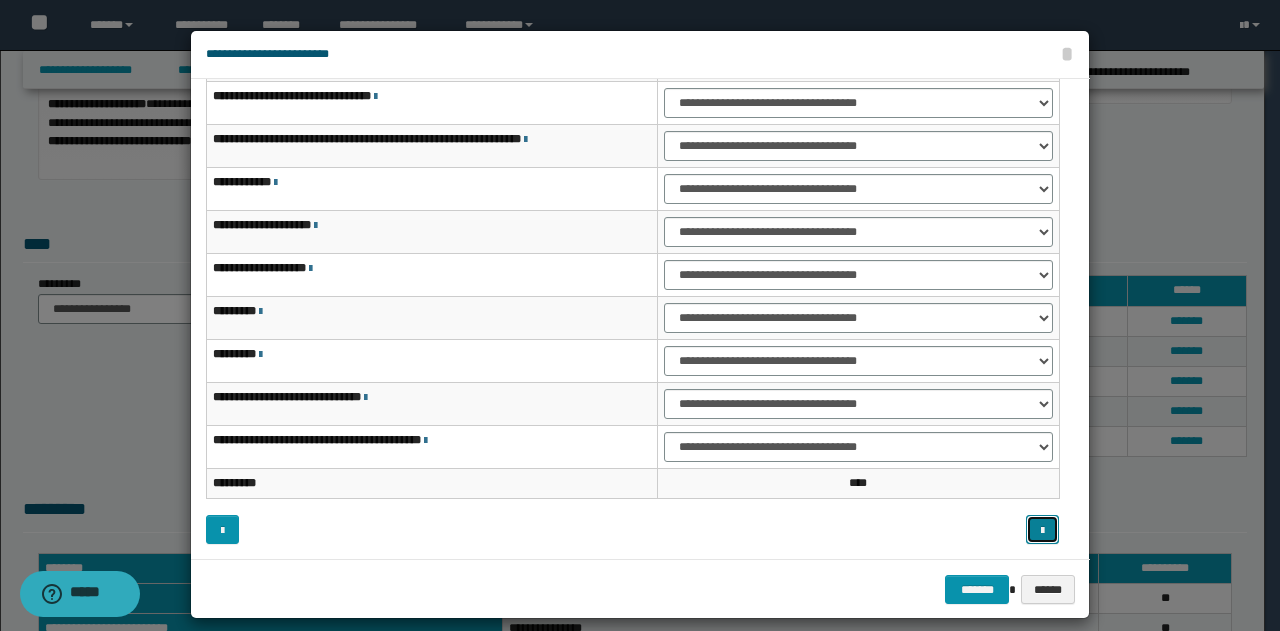 click at bounding box center [1042, 531] 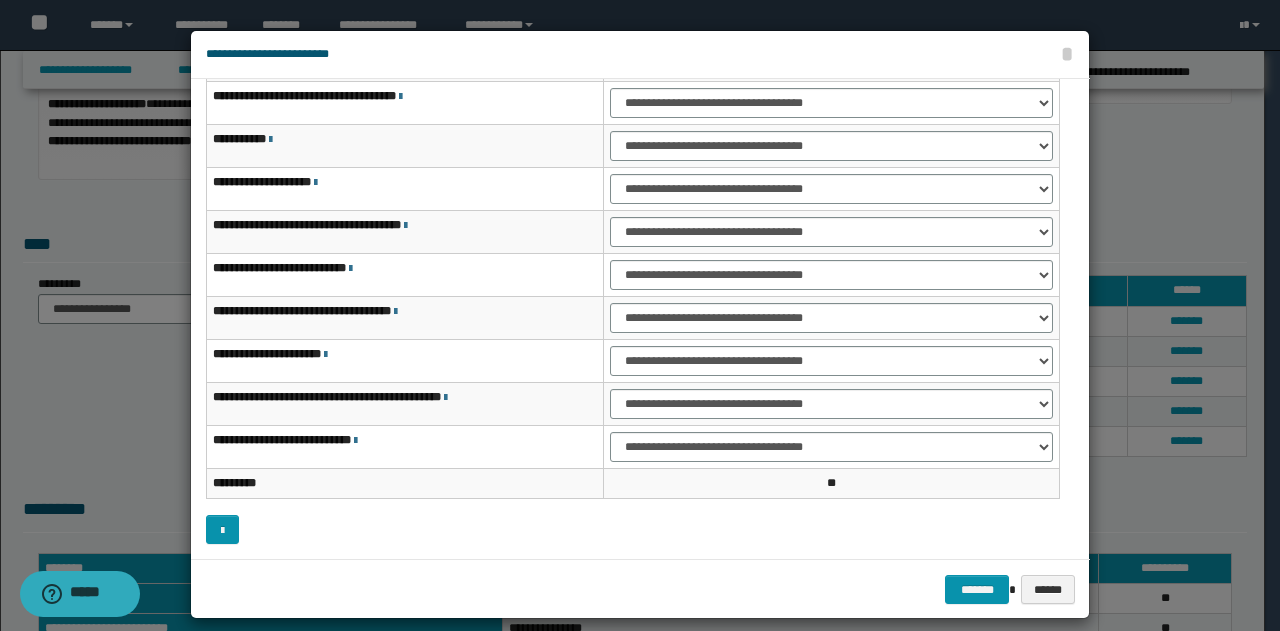scroll, scrollTop: 0, scrollLeft: 0, axis: both 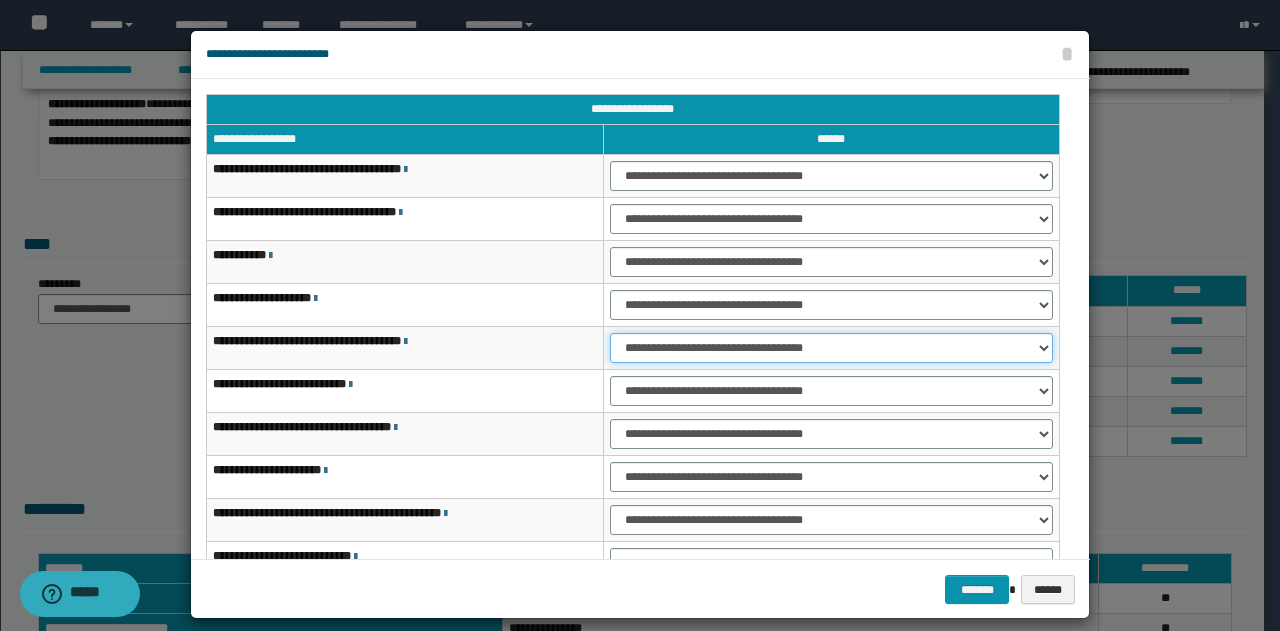 click on "**********" at bounding box center (831, 348) 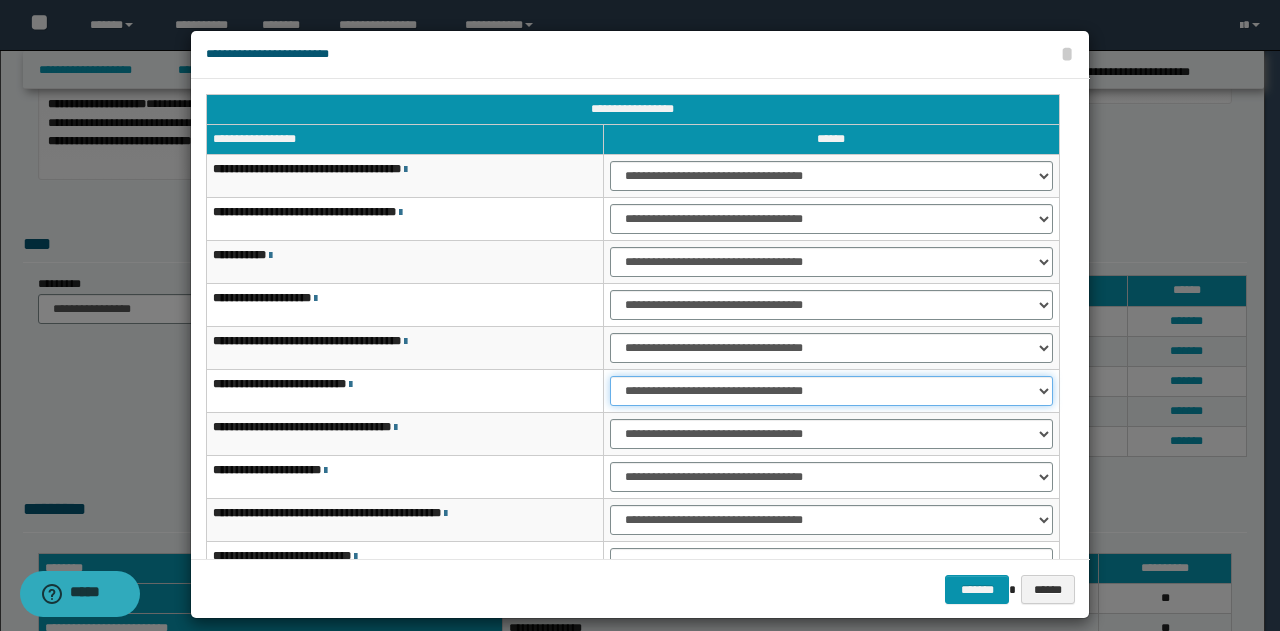 drag, startPoint x: 1039, startPoint y: 389, endPoint x: 1024, endPoint y: 389, distance: 15 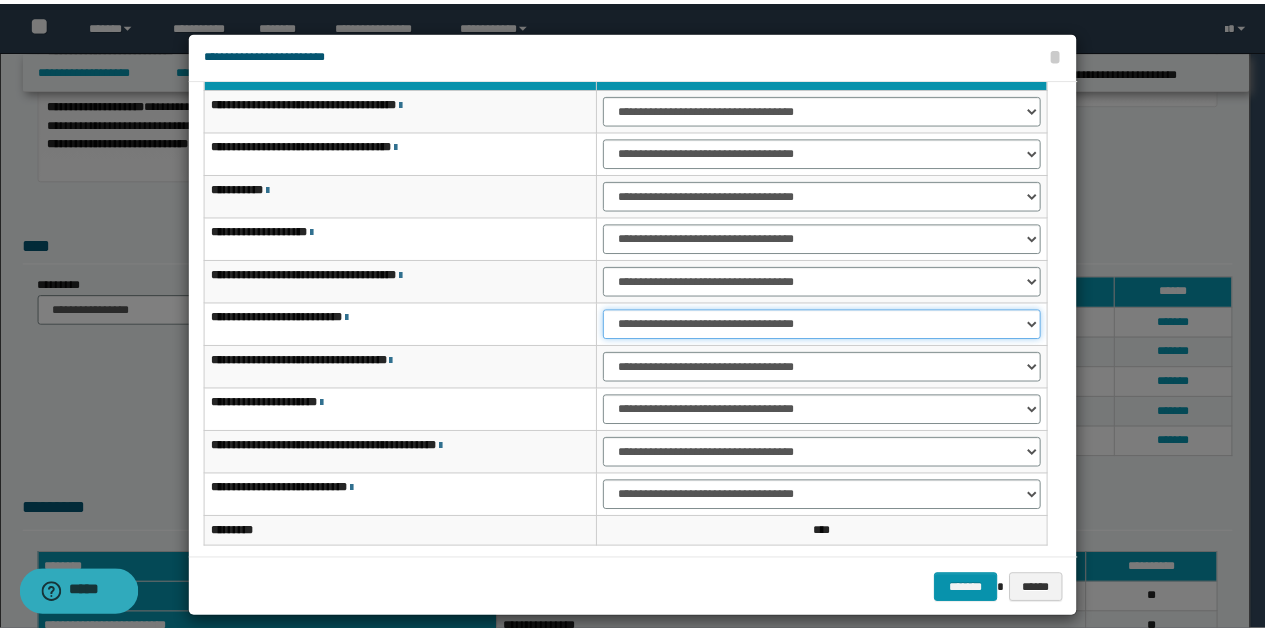 scroll, scrollTop: 116, scrollLeft: 0, axis: vertical 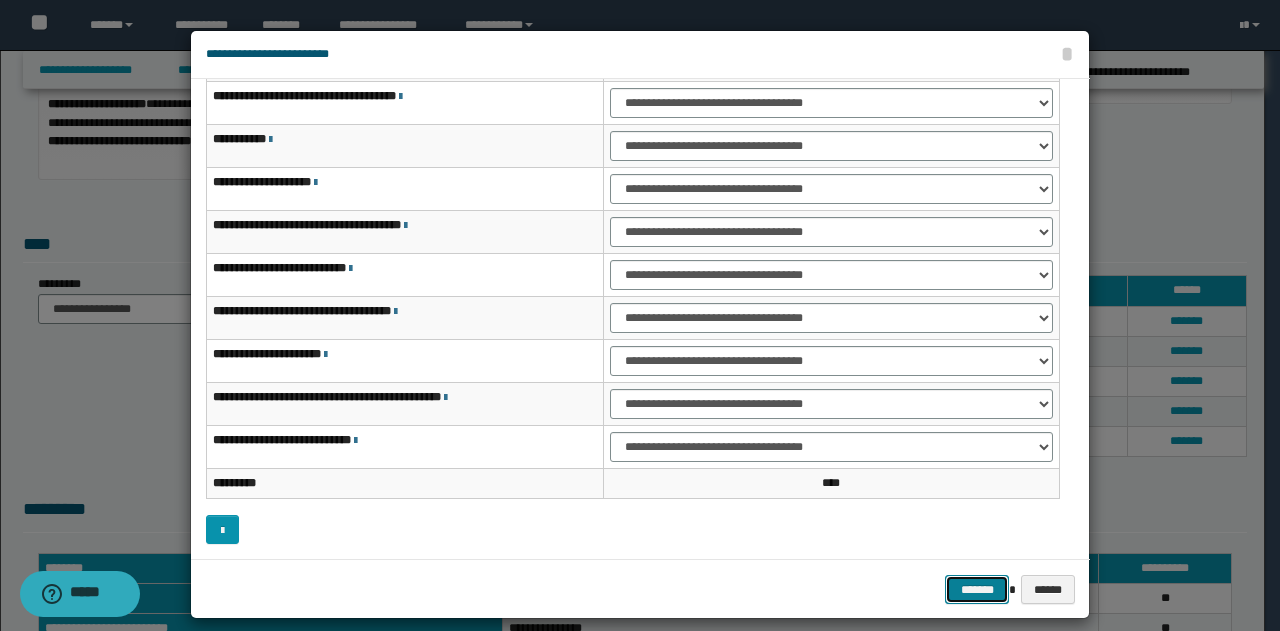 drag, startPoint x: 972, startPoint y: 591, endPoint x: 782, endPoint y: 527, distance: 200.4894 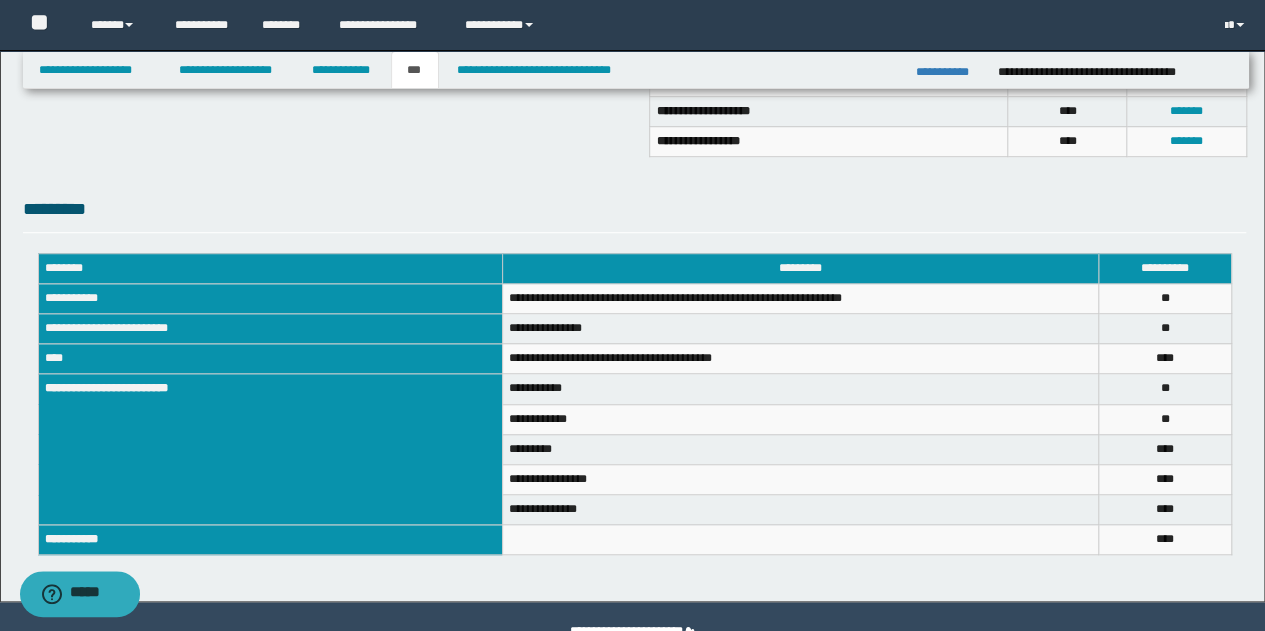 scroll, scrollTop: 300, scrollLeft: 0, axis: vertical 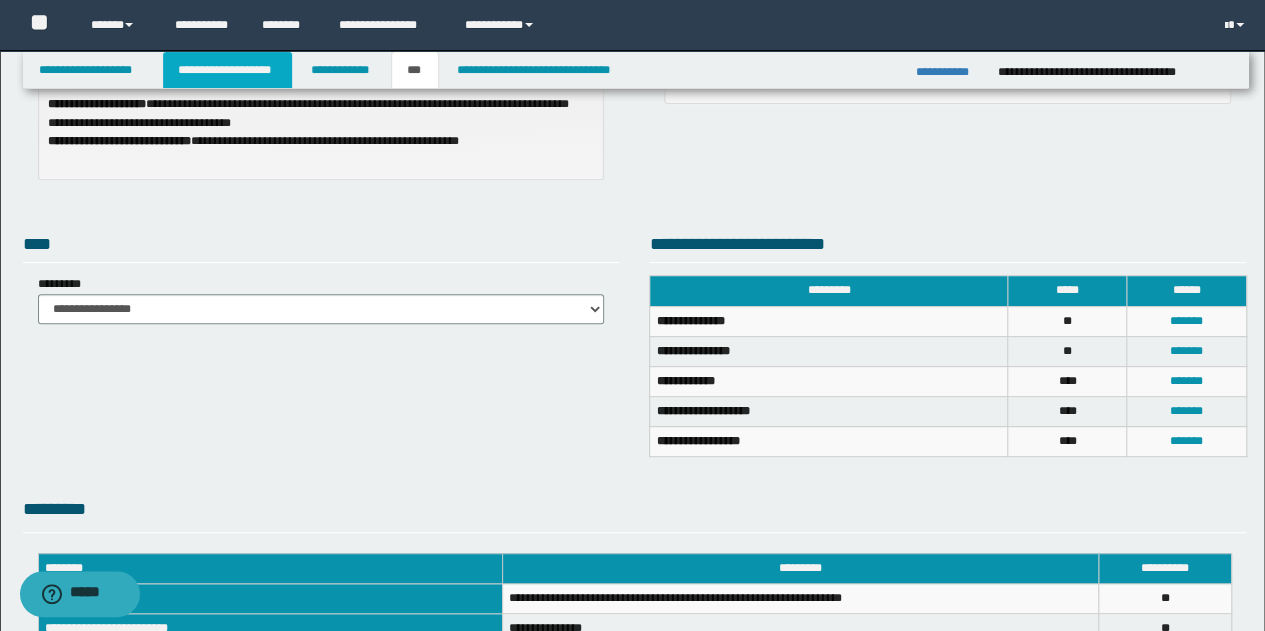 click on "**********" at bounding box center [227, 70] 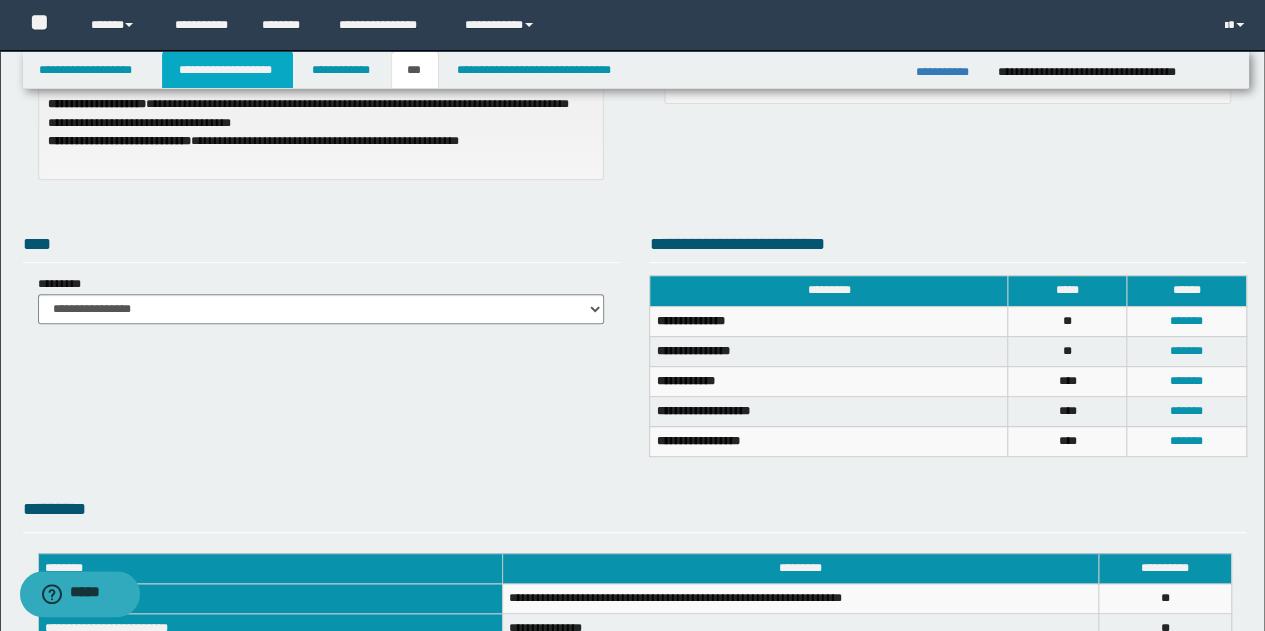 scroll, scrollTop: 330, scrollLeft: 0, axis: vertical 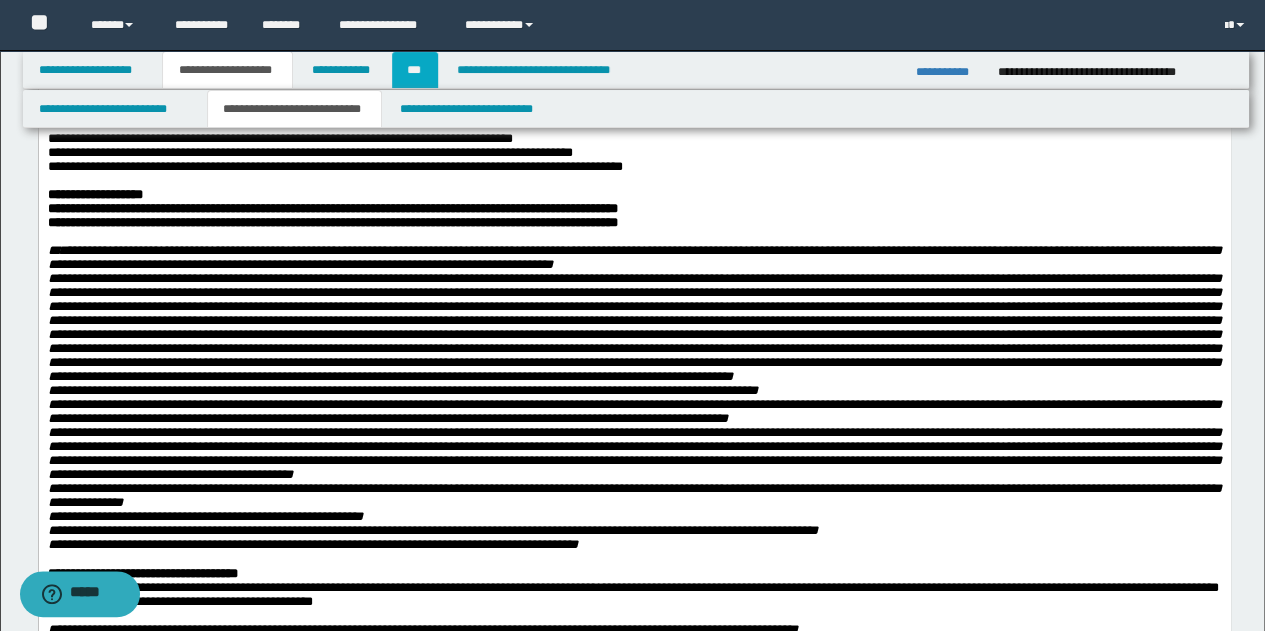 click on "***" at bounding box center (415, 70) 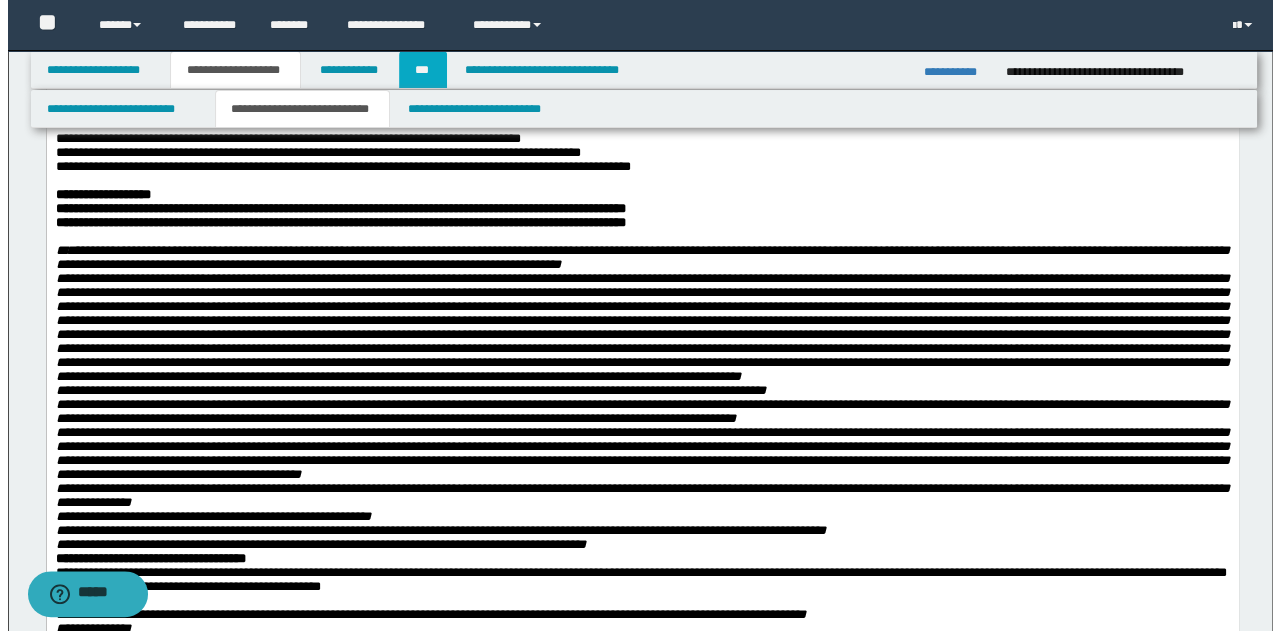 scroll, scrollTop: 300, scrollLeft: 0, axis: vertical 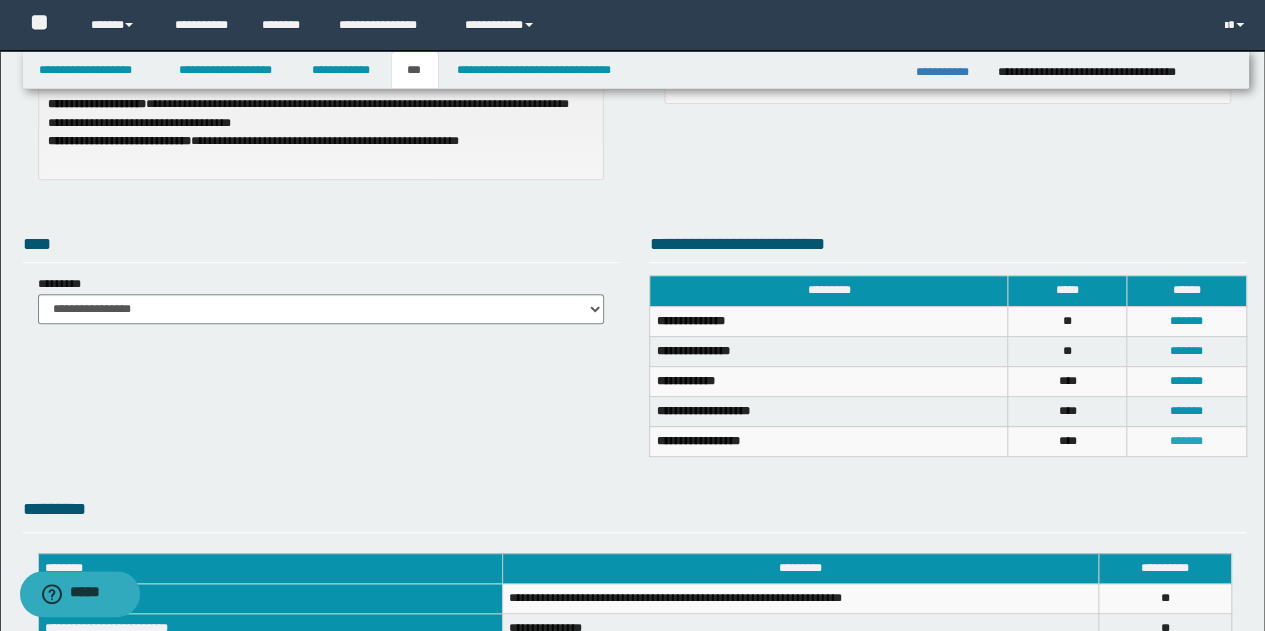 click on "*******" at bounding box center (1186, 441) 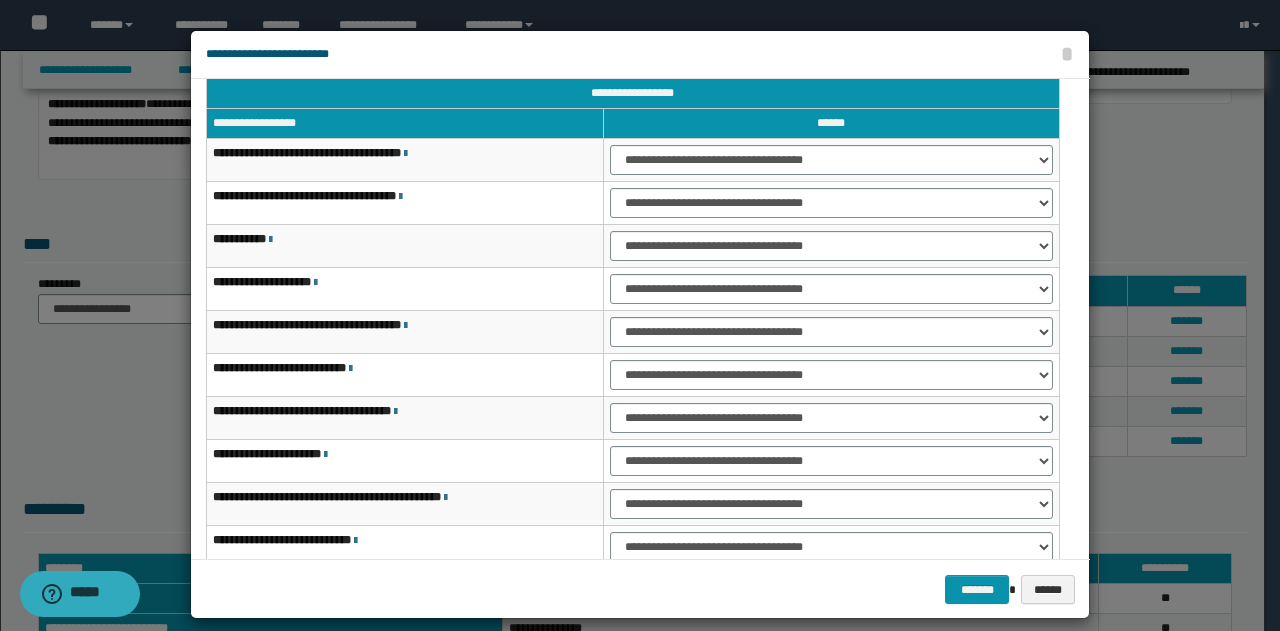 scroll, scrollTop: 116, scrollLeft: 0, axis: vertical 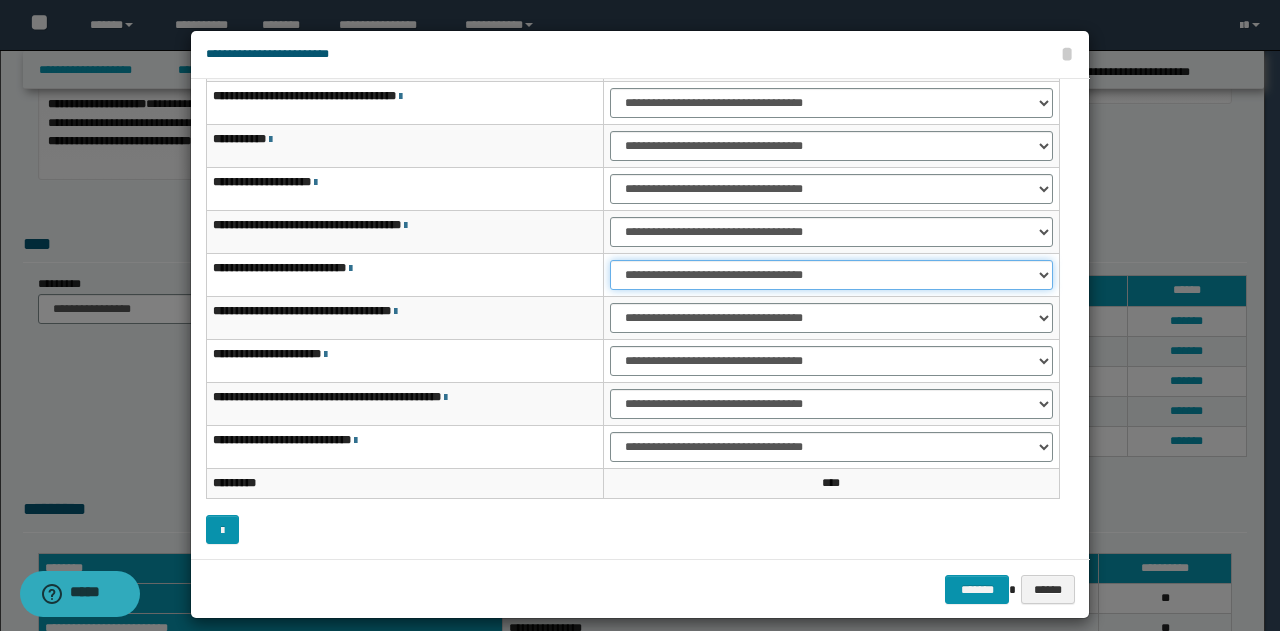 click on "**********" at bounding box center (831, 275) 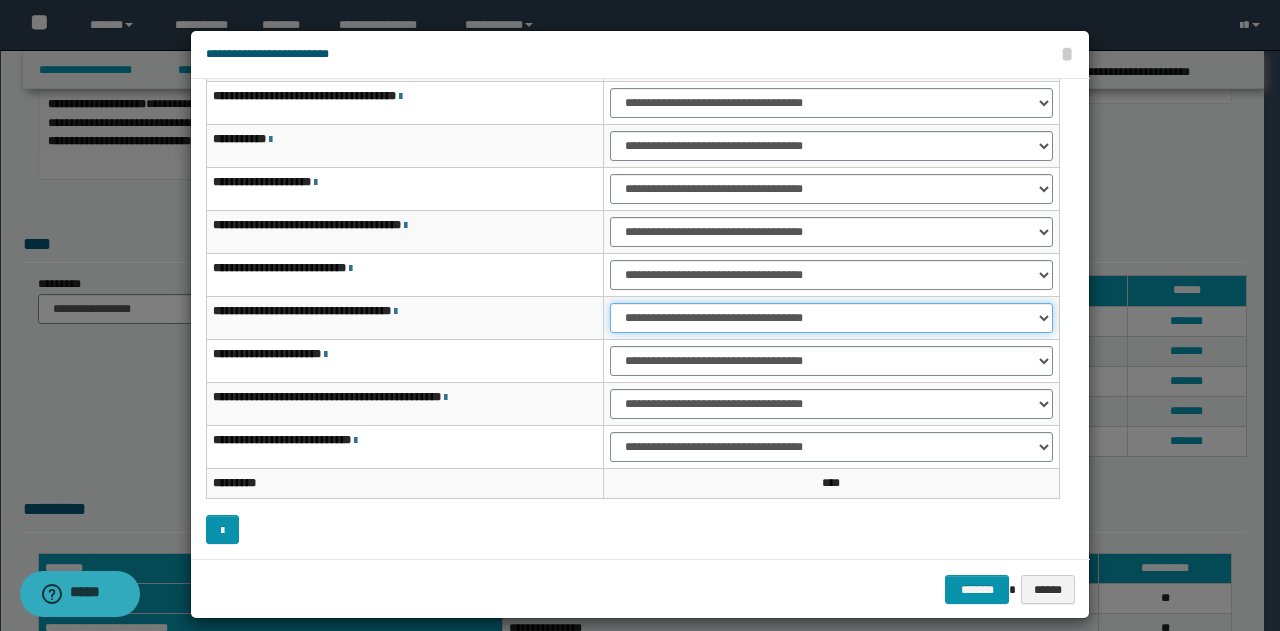 click on "**********" at bounding box center [831, 318] 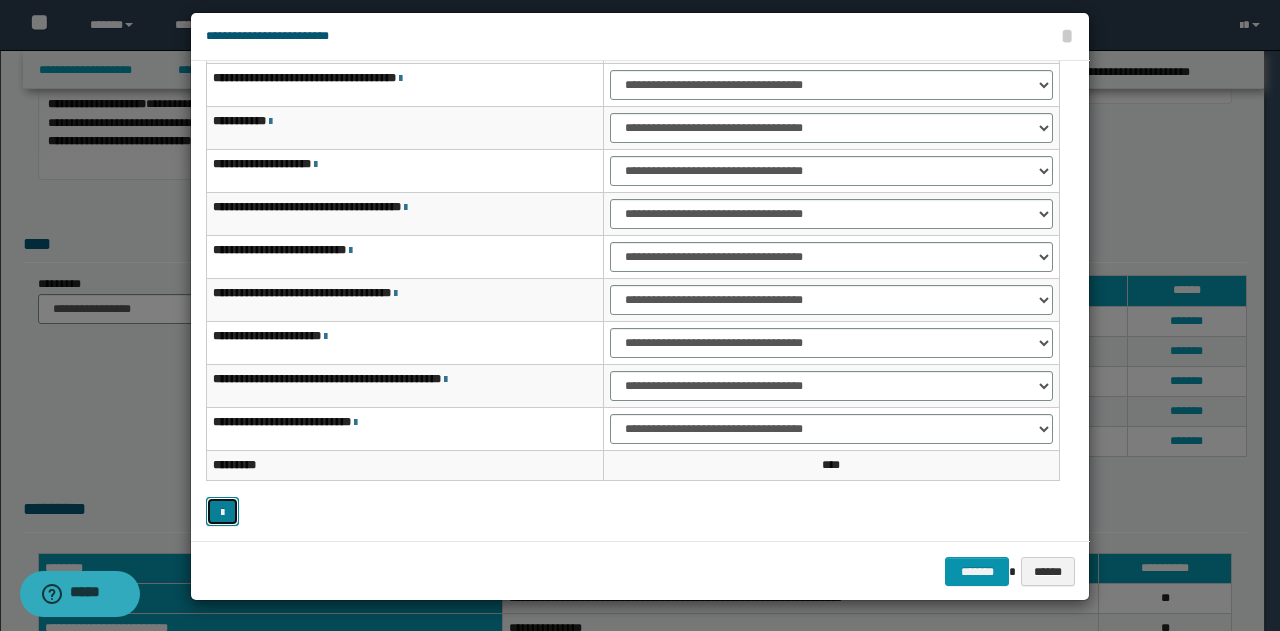 click at bounding box center [222, 513] 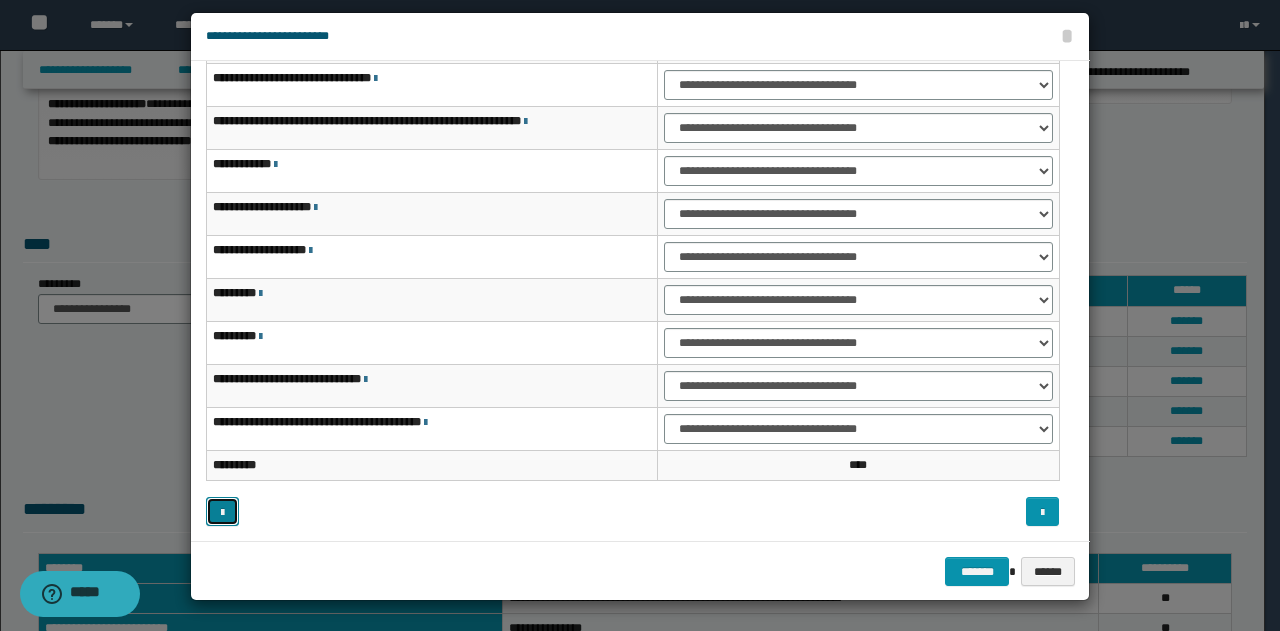 click at bounding box center (222, 513) 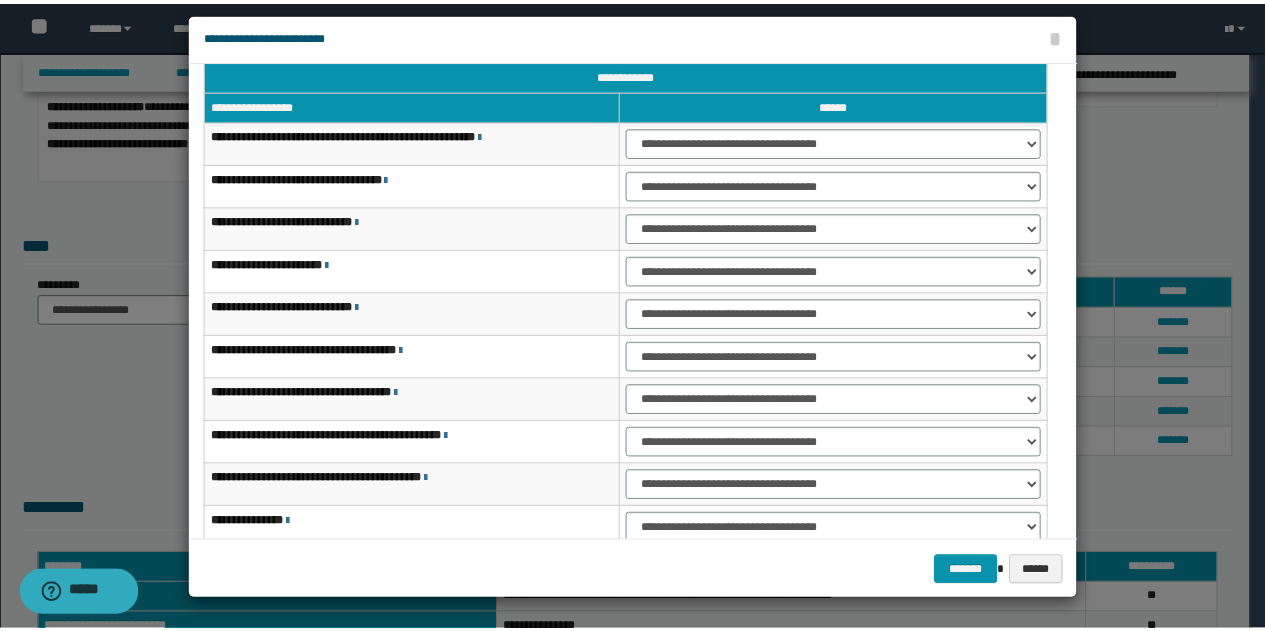 scroll, scrollTop: 116, scrollLeft: 0, axis: vertical 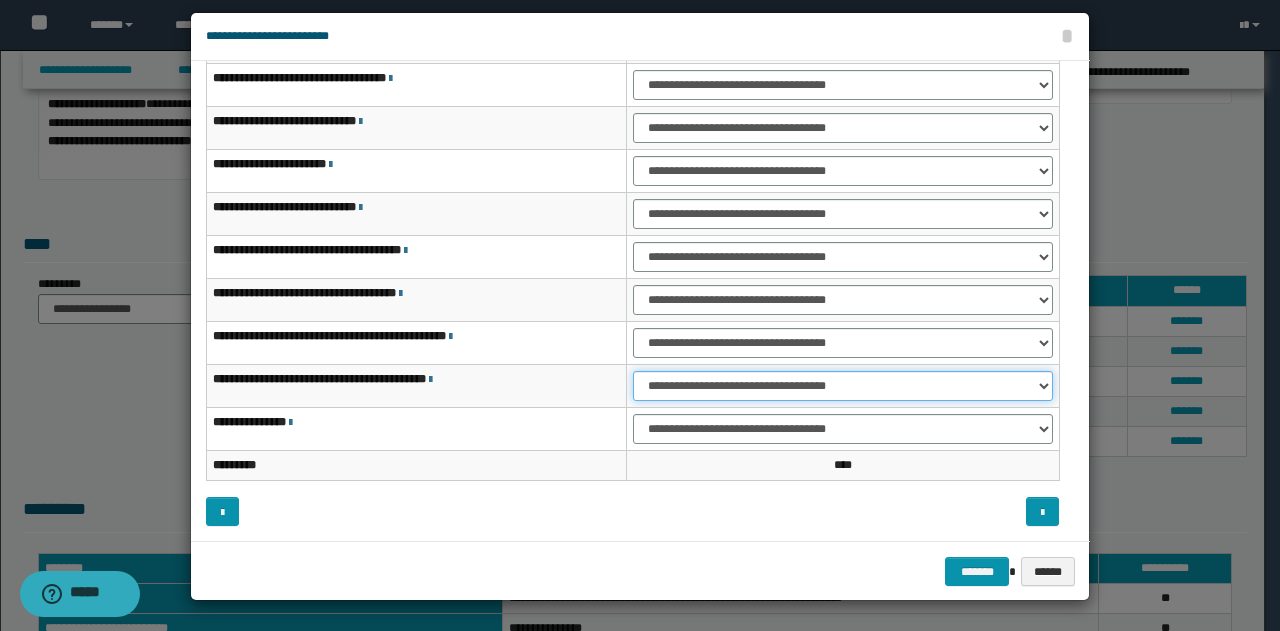 click on "**********" at bounding box center [843, 386] 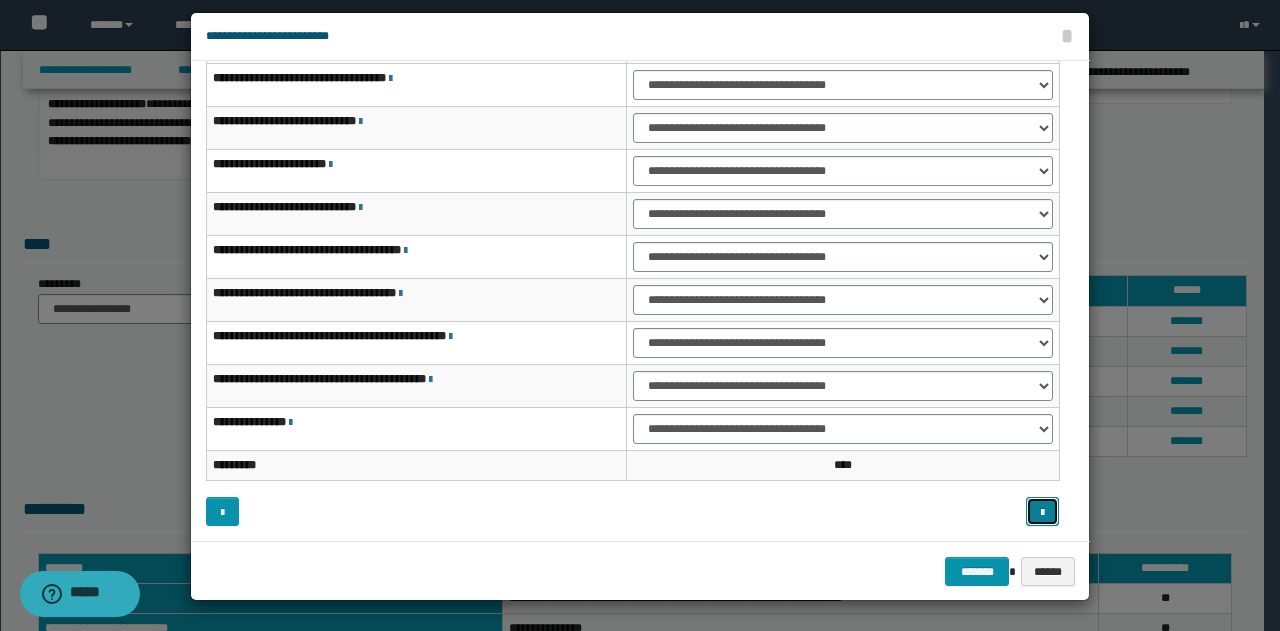 click at bounding box center [1042, 513] 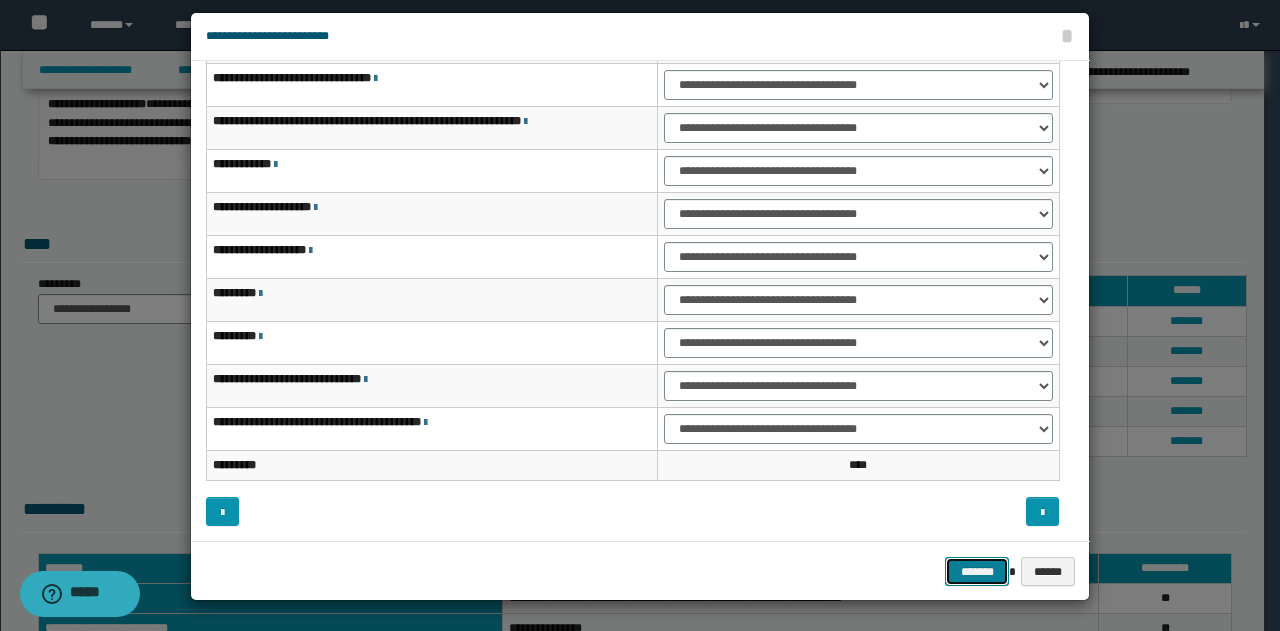 click on "*******" at bounding box center [977, 571] 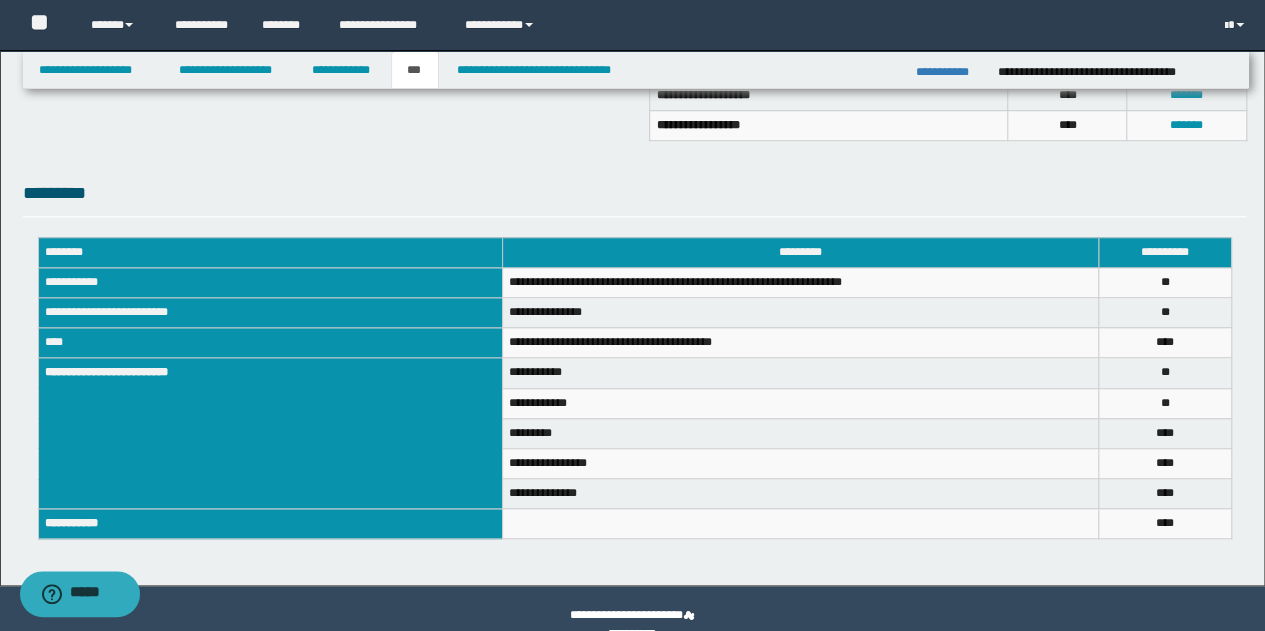 scroll, scrollTop: 648, scrollLeft: 0, axis: vertical 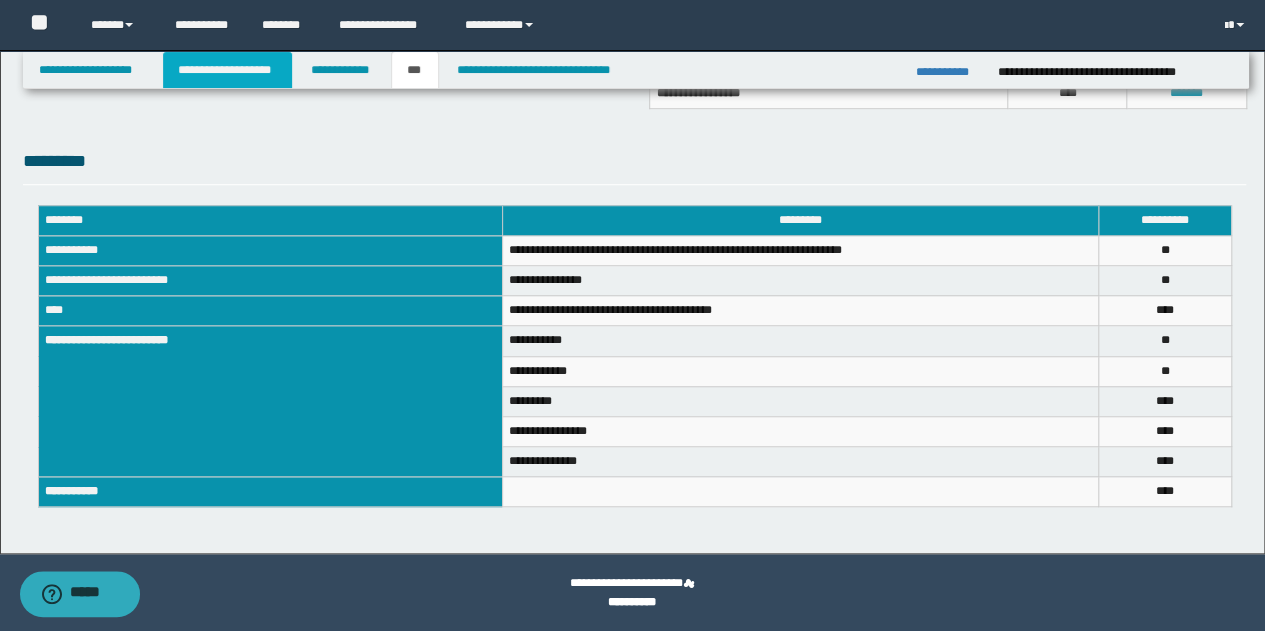 click on "**********" at bounding box center (227, 70) 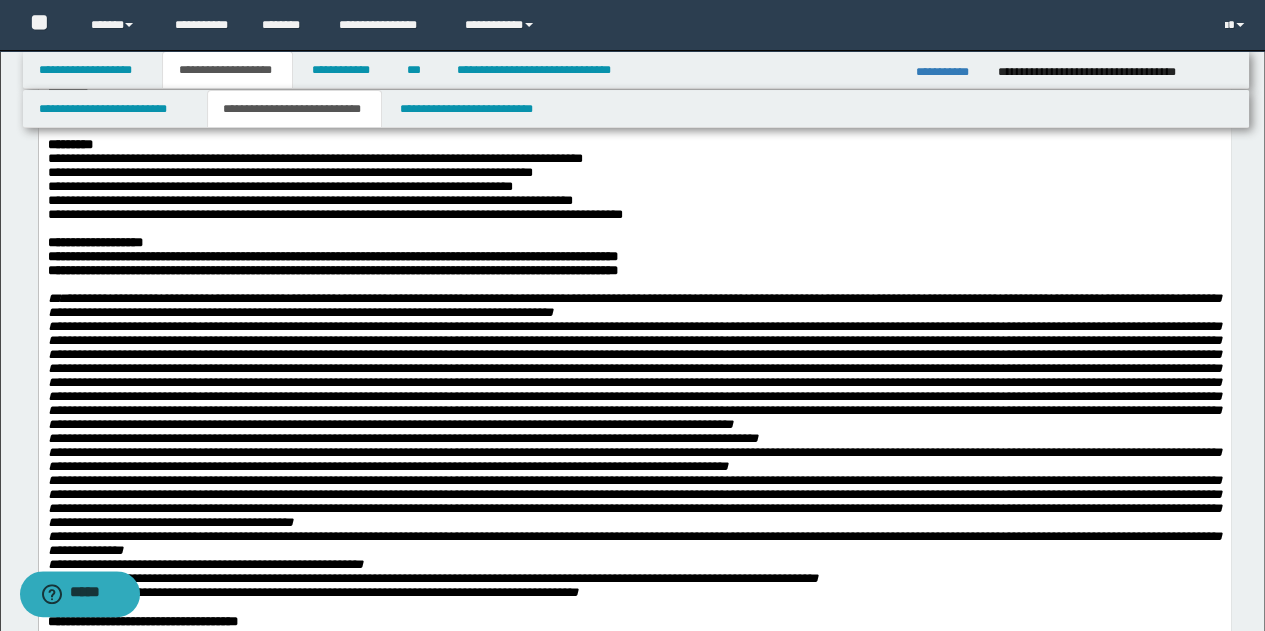 scroll, scrollTop: 278, scrollLeft: 0, axis: vertical 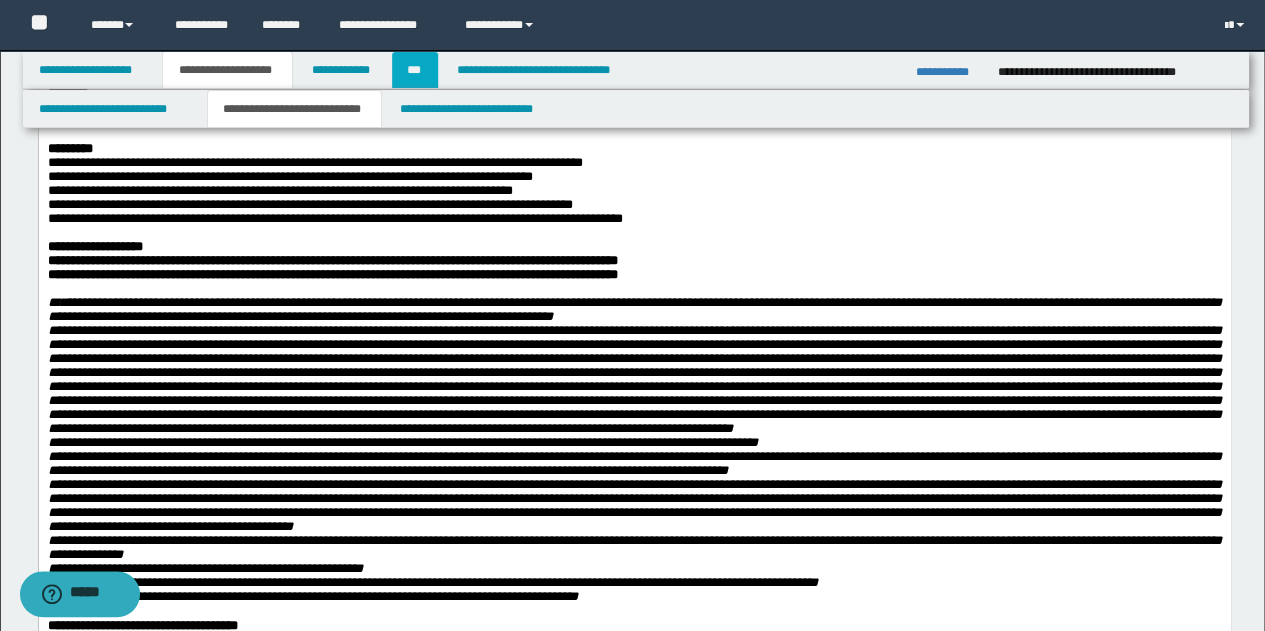 click on "***" at bounding box center [415, 70] 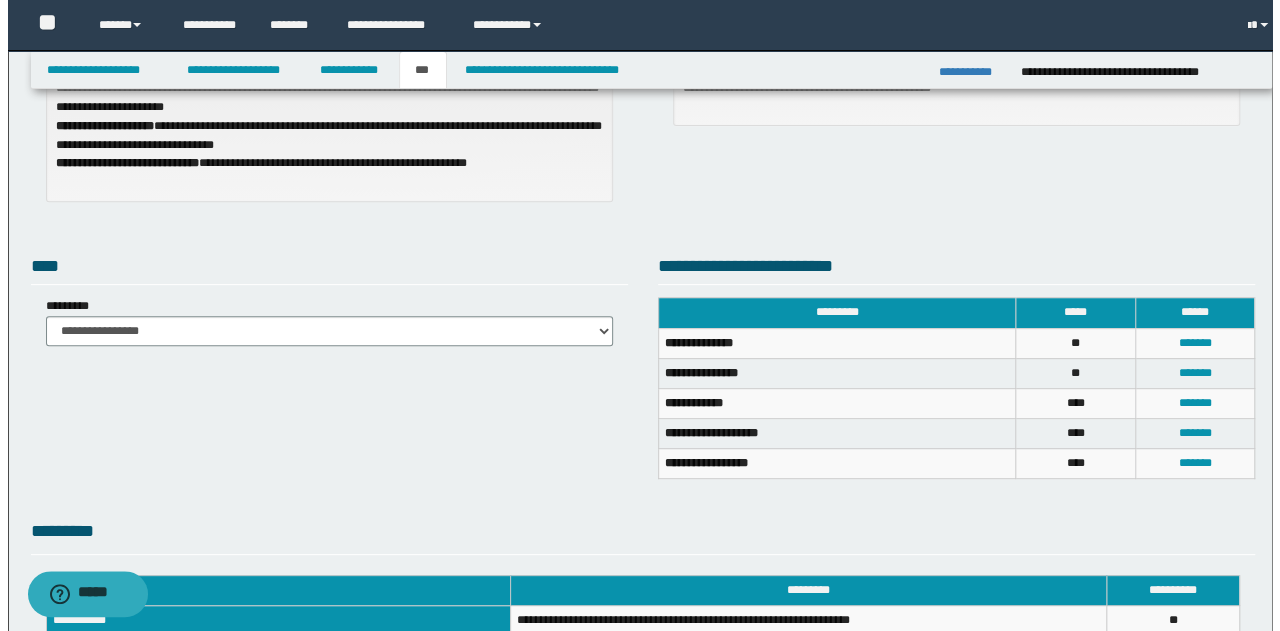 scroll, scrollTop: 248, scrollLeft: 0, axis: vertical 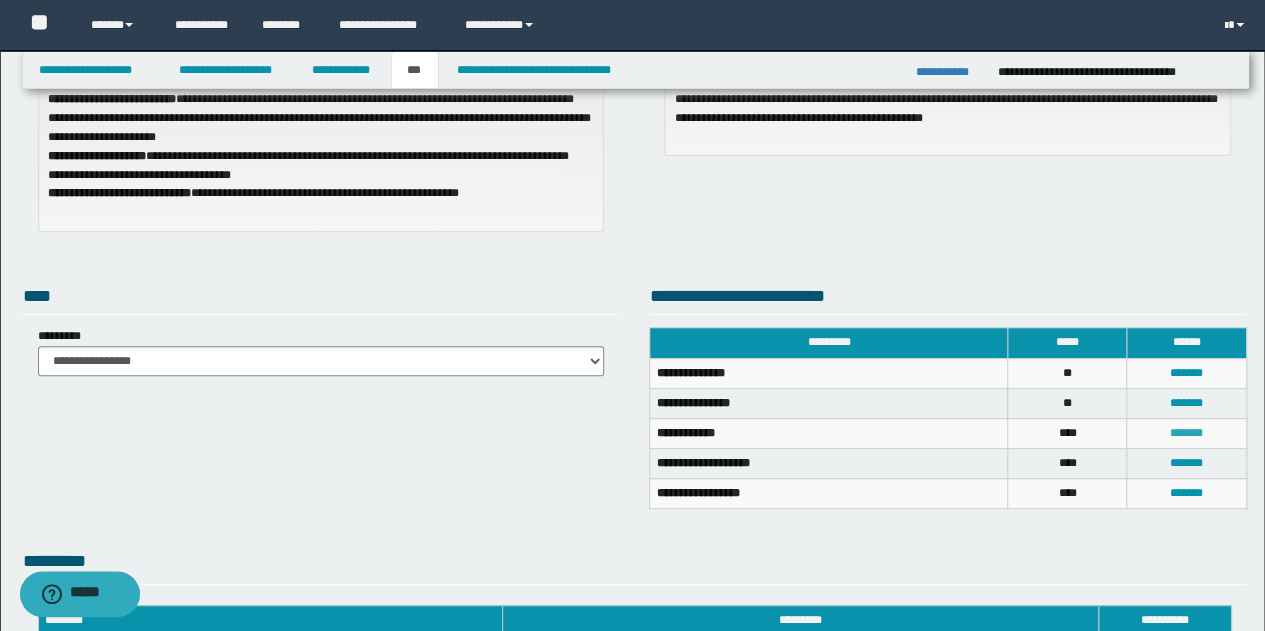 click on "*******" at bounding box center [1186, 433] 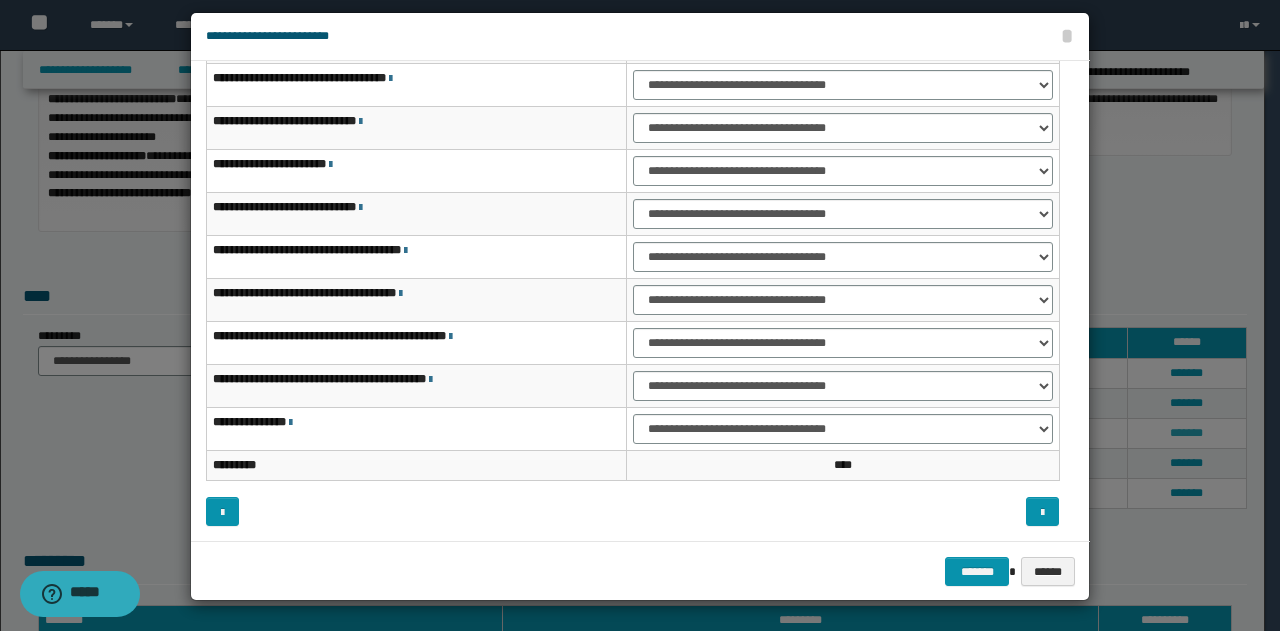 scroll, scrollTop: 0, scrollLeft: 0, axis: both 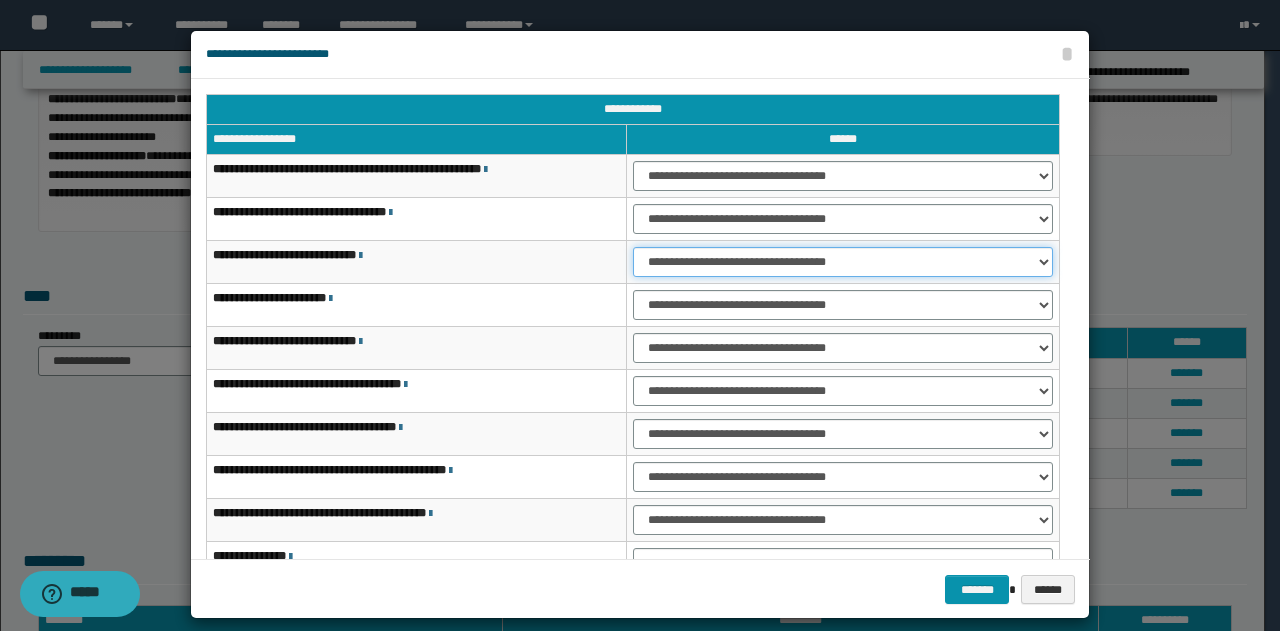 click on "**********" at bounding box center [843, 262] 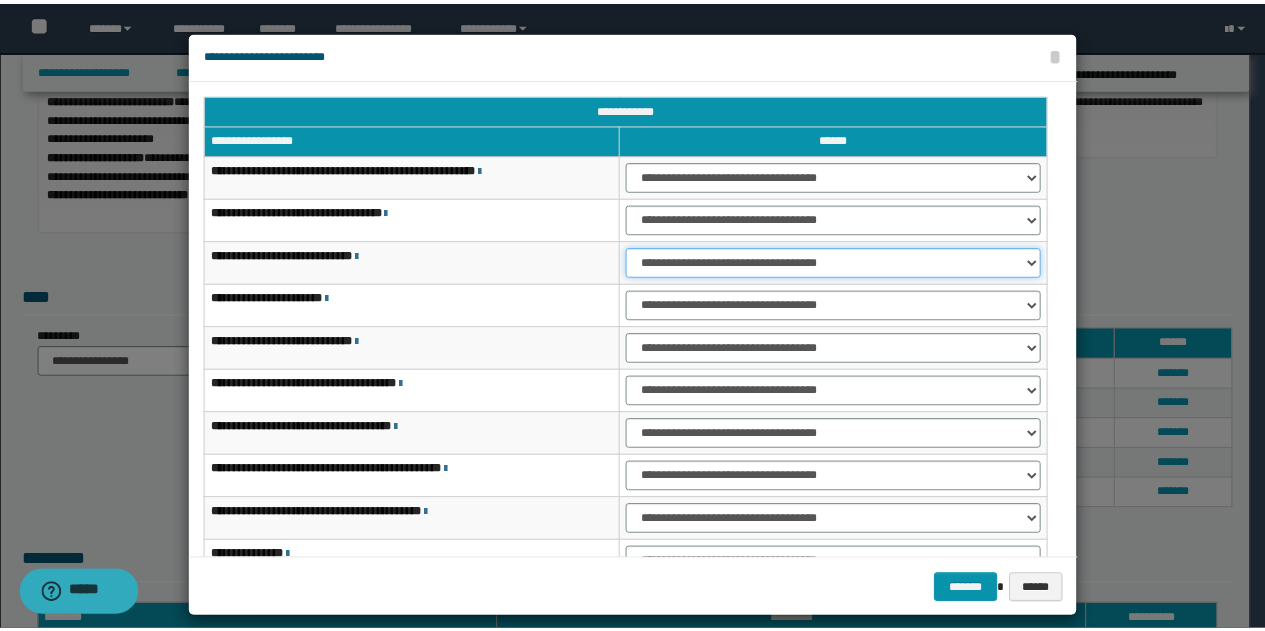 scroll, scrollTop: 116, scrollLeft: 0, axis: vertical 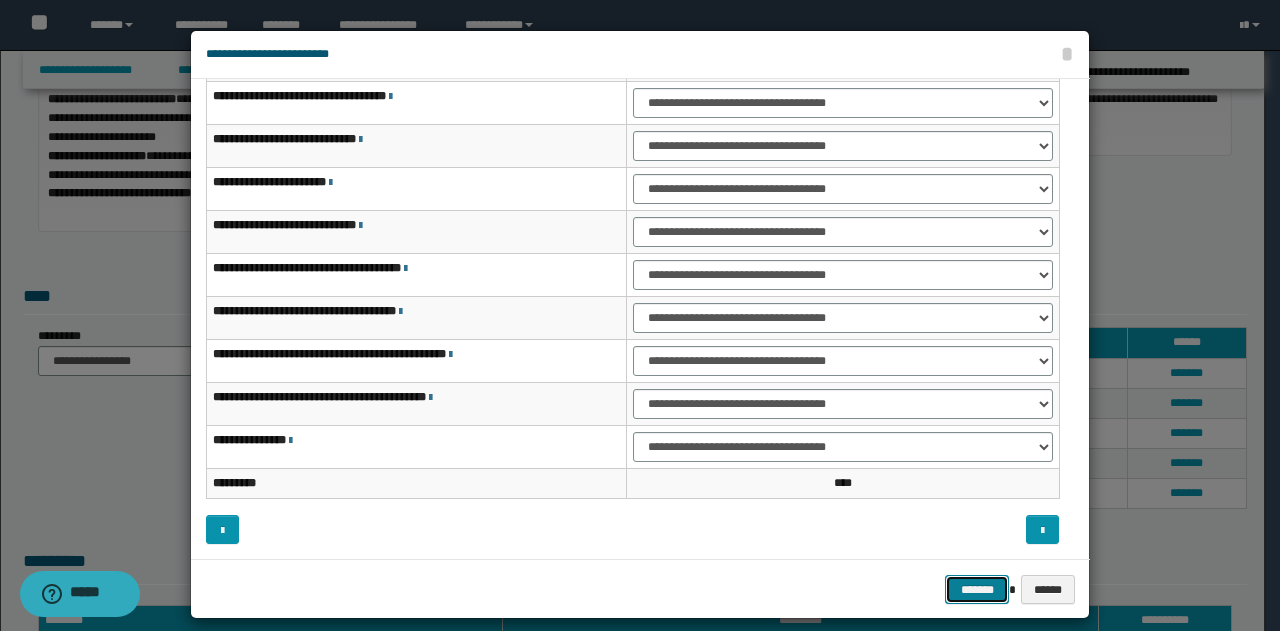 click on "*******" at bounding box center (977, 589) 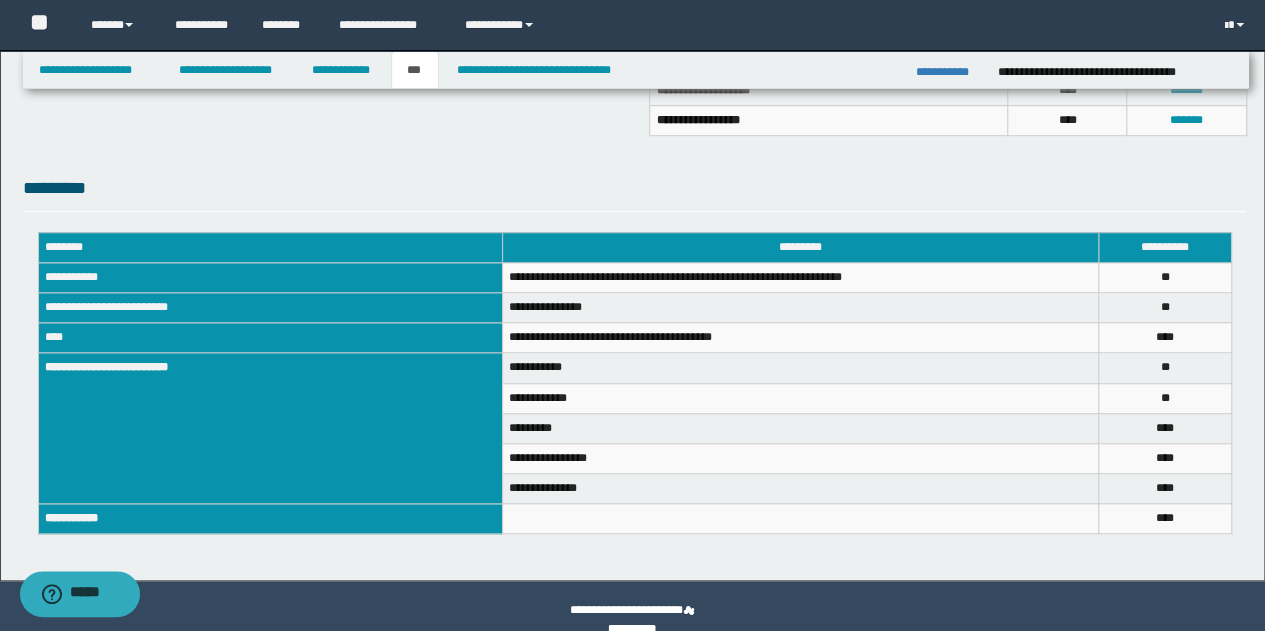 scroll, scrollTop: 648, scrollLeft: 0, axis: vertical 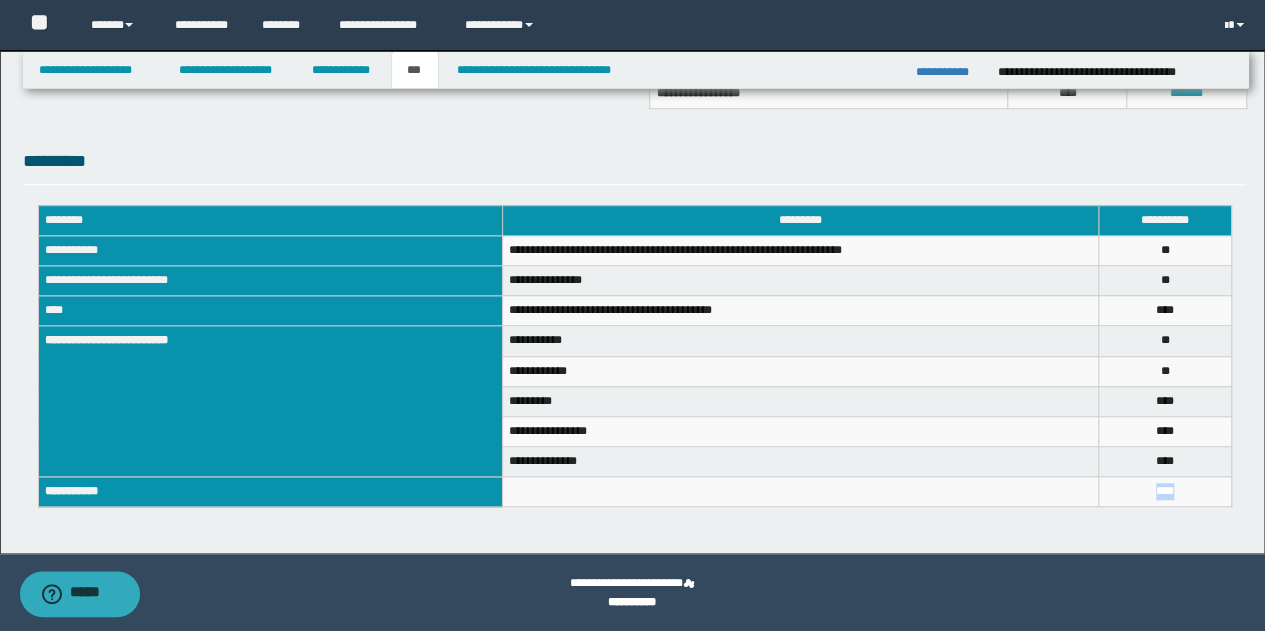 drag, startPoint x: 1202, startPoint y: 484, endPoint x: 1120, endPoint y: 495, distance: 82.73451 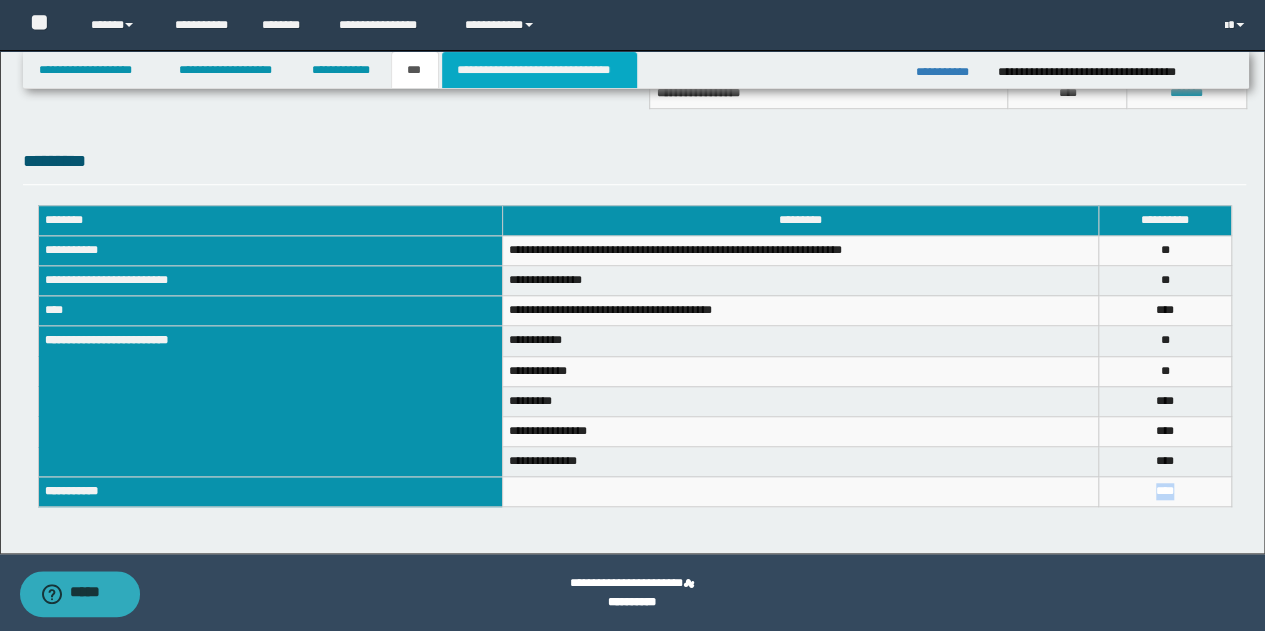 click on "**********" at bounding box center [539, 70] 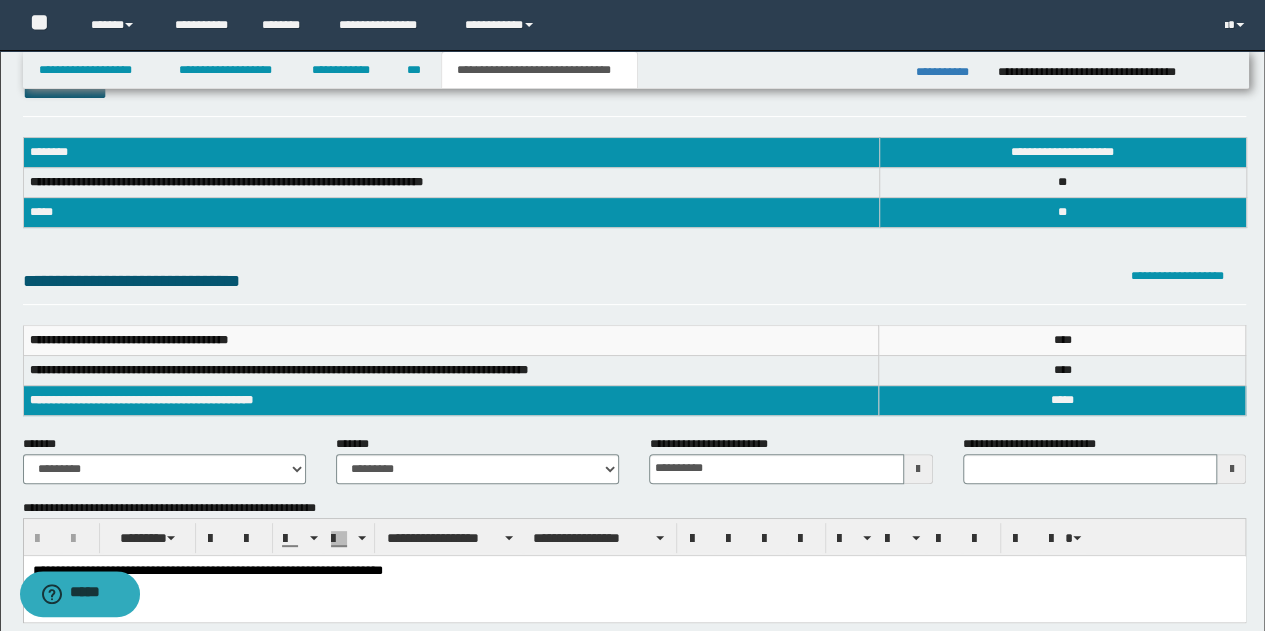 scroll, scrollTop: 48, scrollLeft: 0, axis: vertical 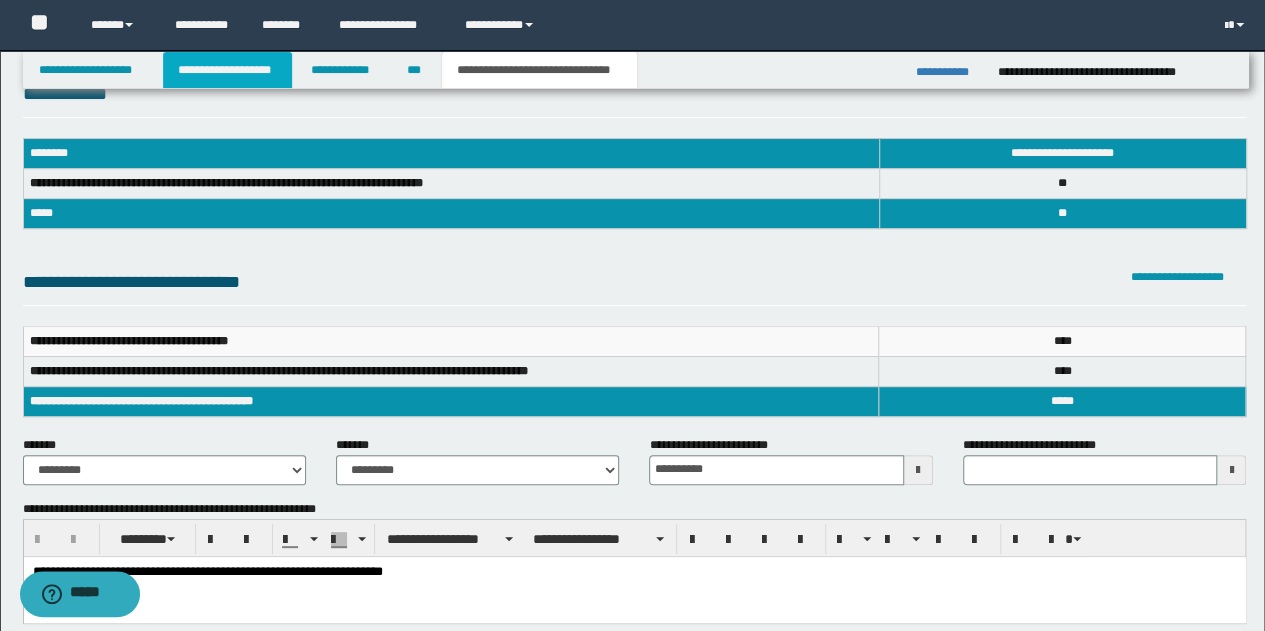 click on "**********" at bounding box center [227, 70] 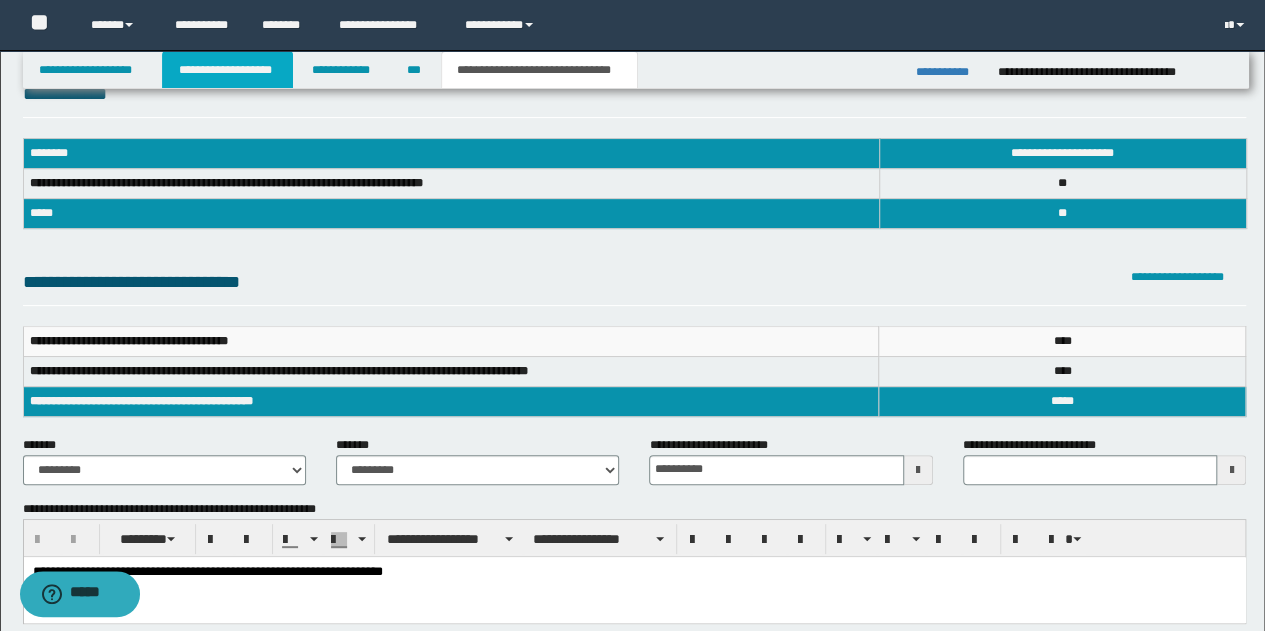 scroll, scrollTop: 78, scrollLeft: 0, axis: vertical 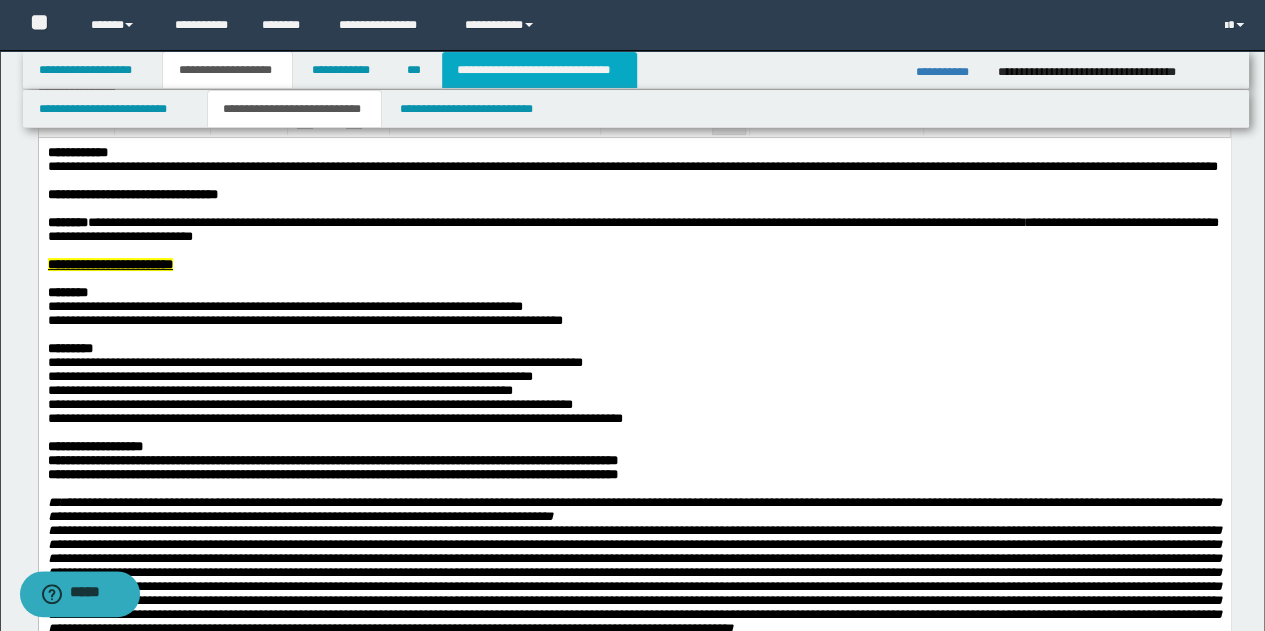 click on "**********" at bounding box center [539, 70] 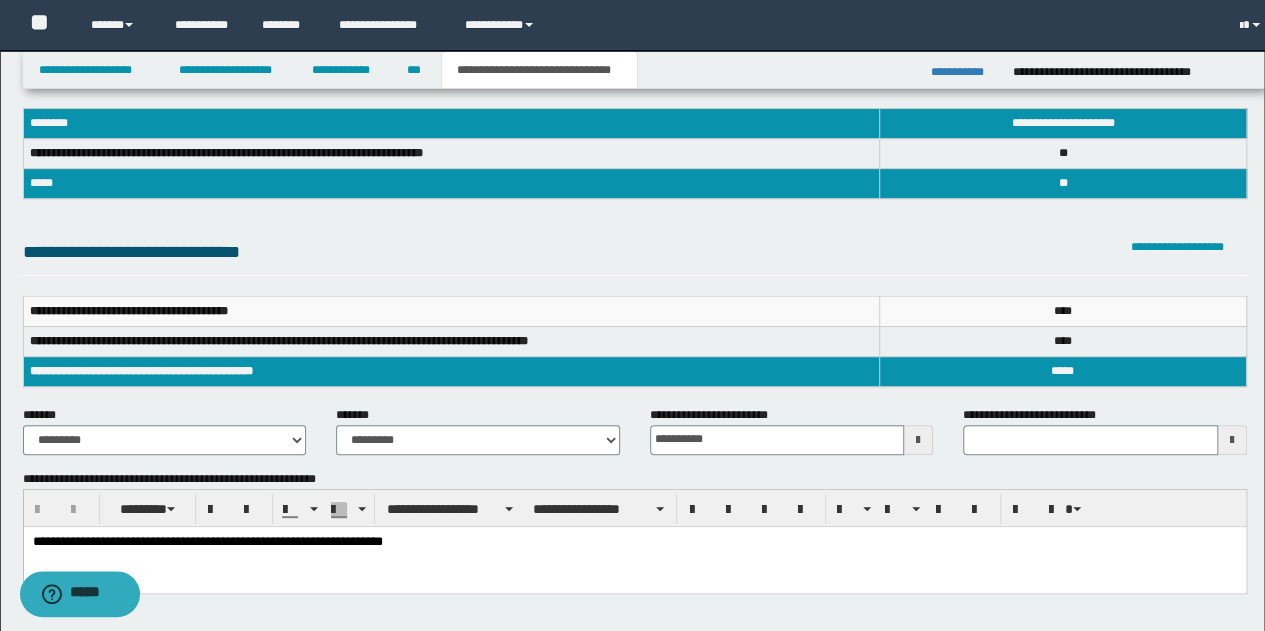scroll, scrollTop: 48, scrollLeft: 0, axis: vertical 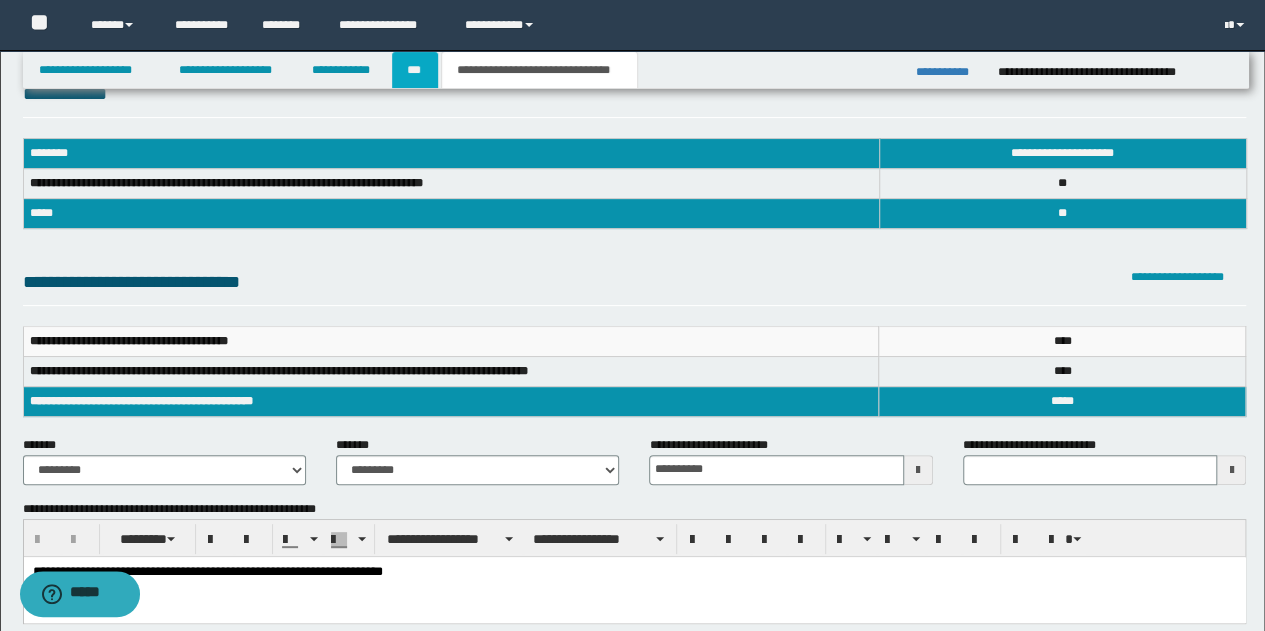 click on "***" at bounding box center [415, 70] 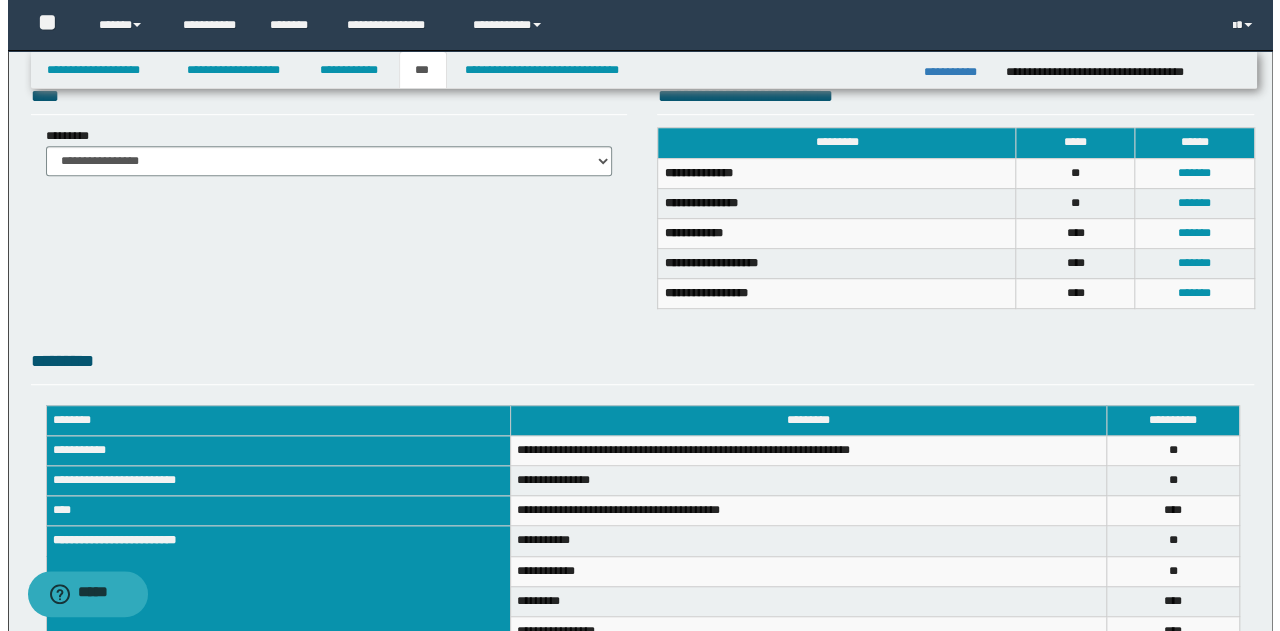 scroll, scrollTop: 648, scrollLeft: 0, axis: vertical 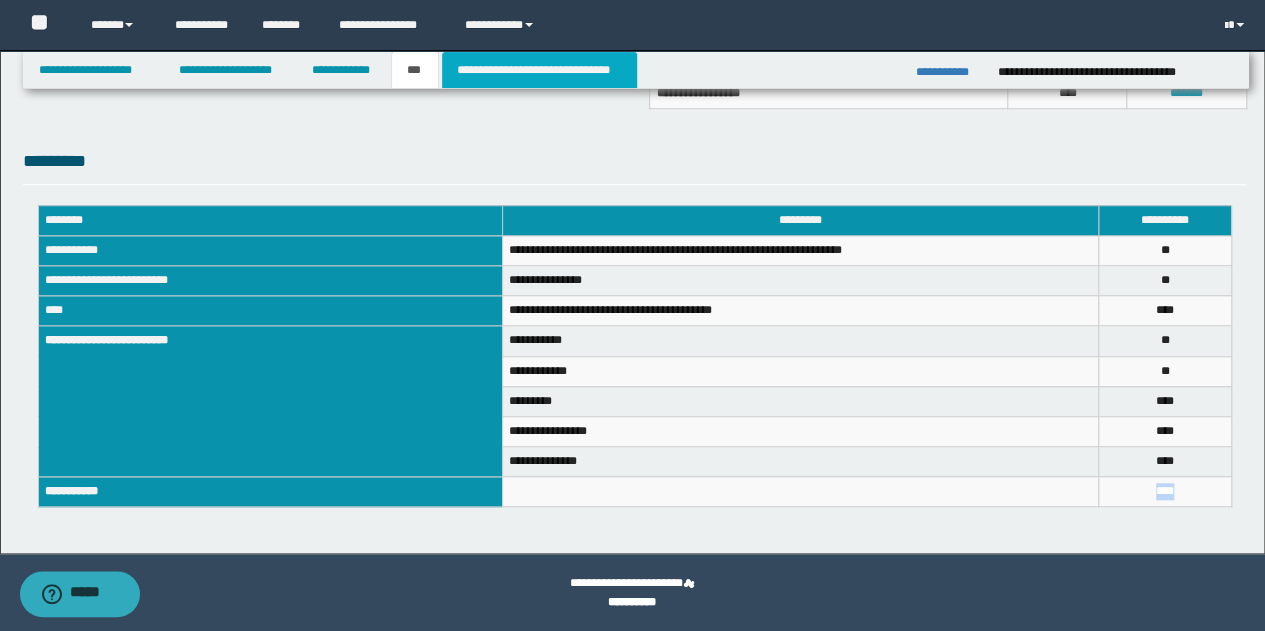 click on "**********" at bounding box center (539, 70) 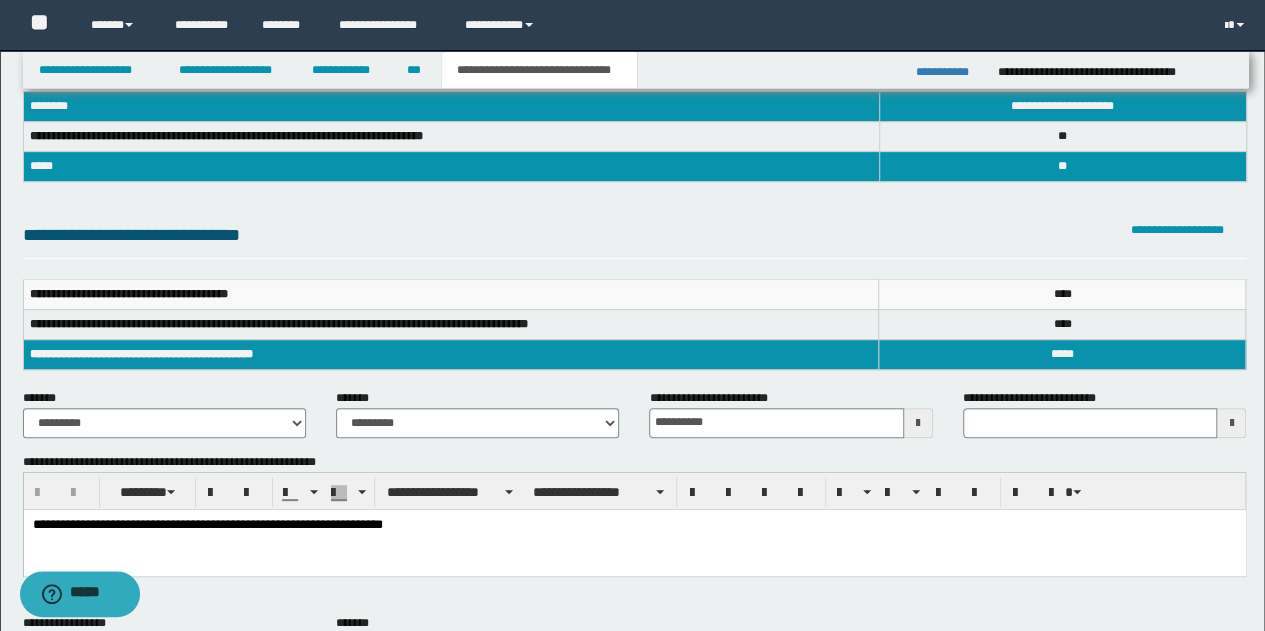 scroll, scrollTop: 0, scrollLeft: 0, axis: both 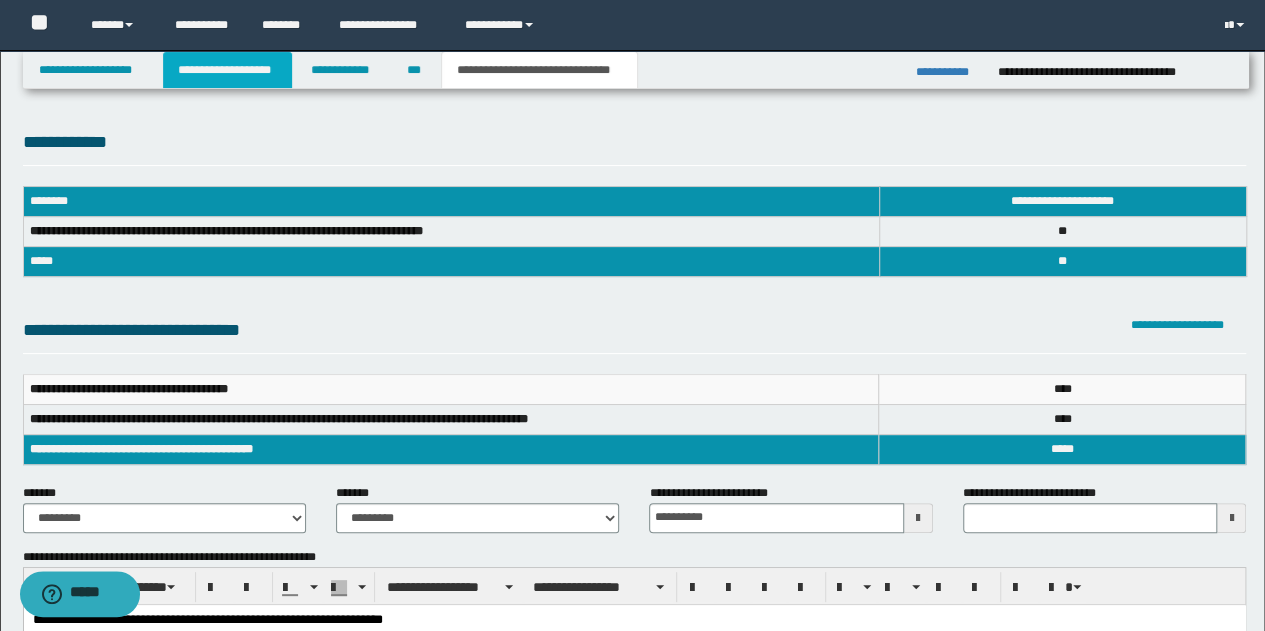 click on "**********" at bounding box center (227, 70) 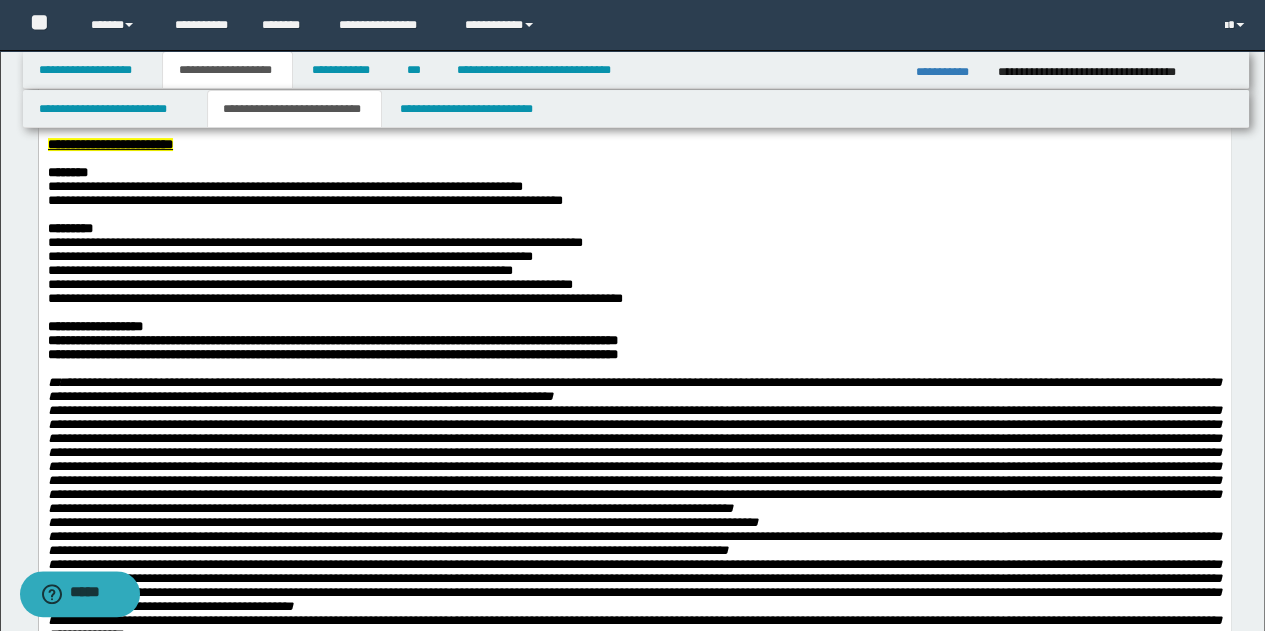 scroll, scrollTop: 200, scrollLeft: 0, axis: vertical 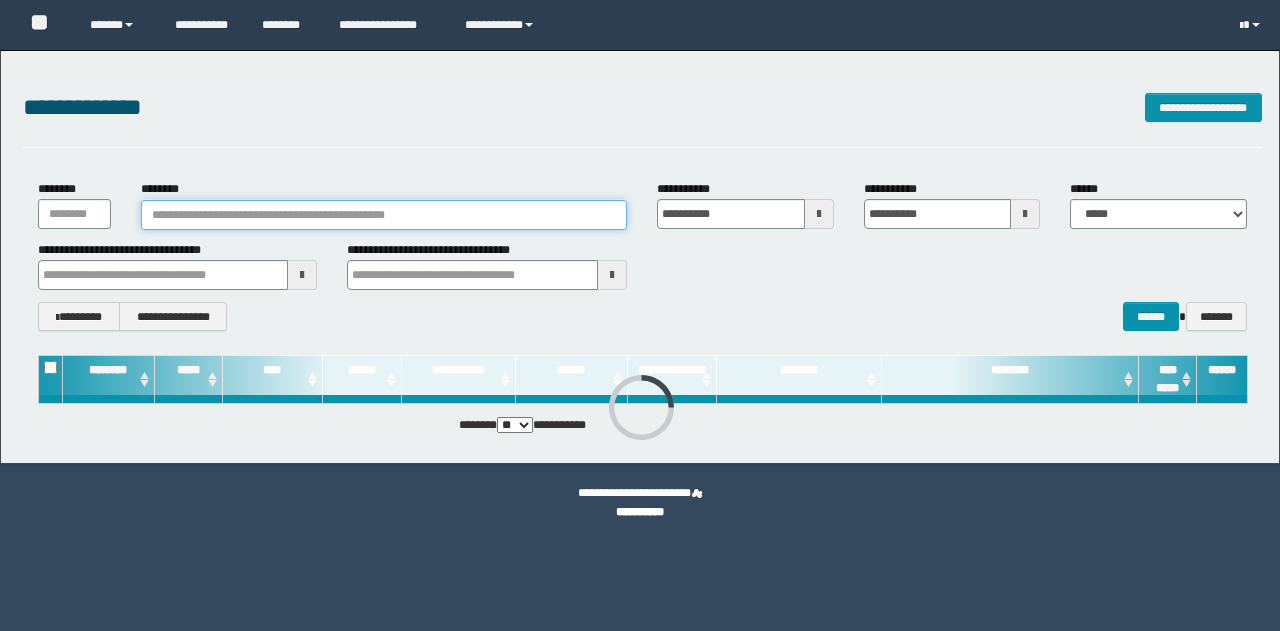 click on "********" at bounding box center [384, 215] 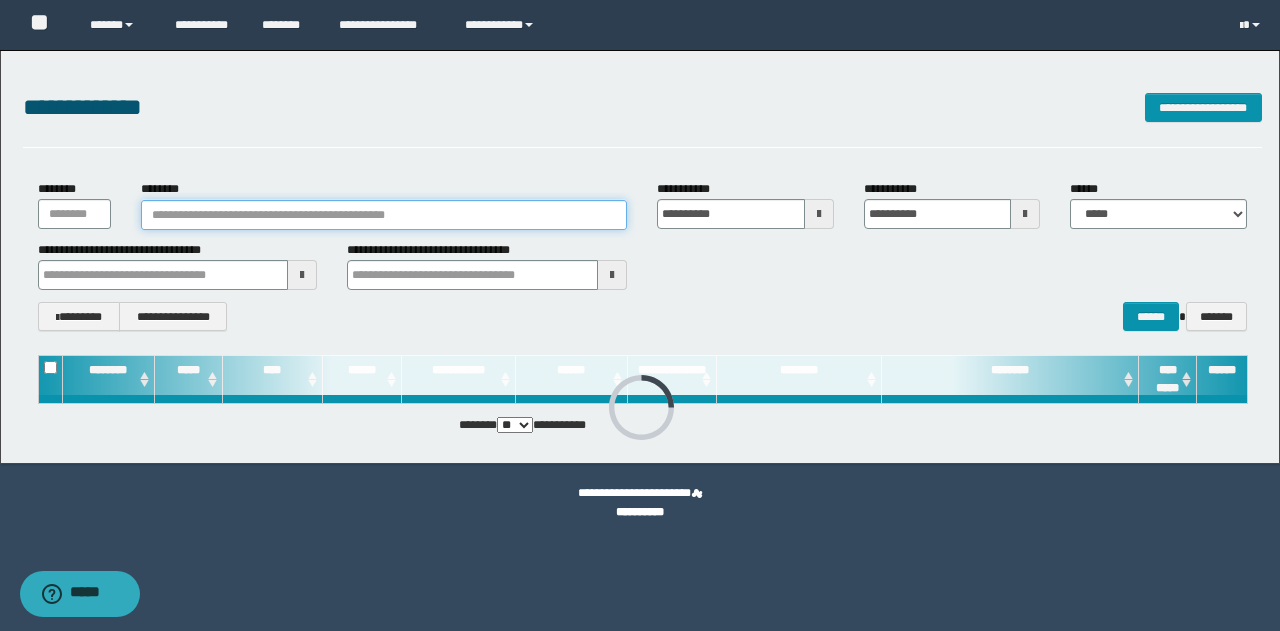 paste on "********" 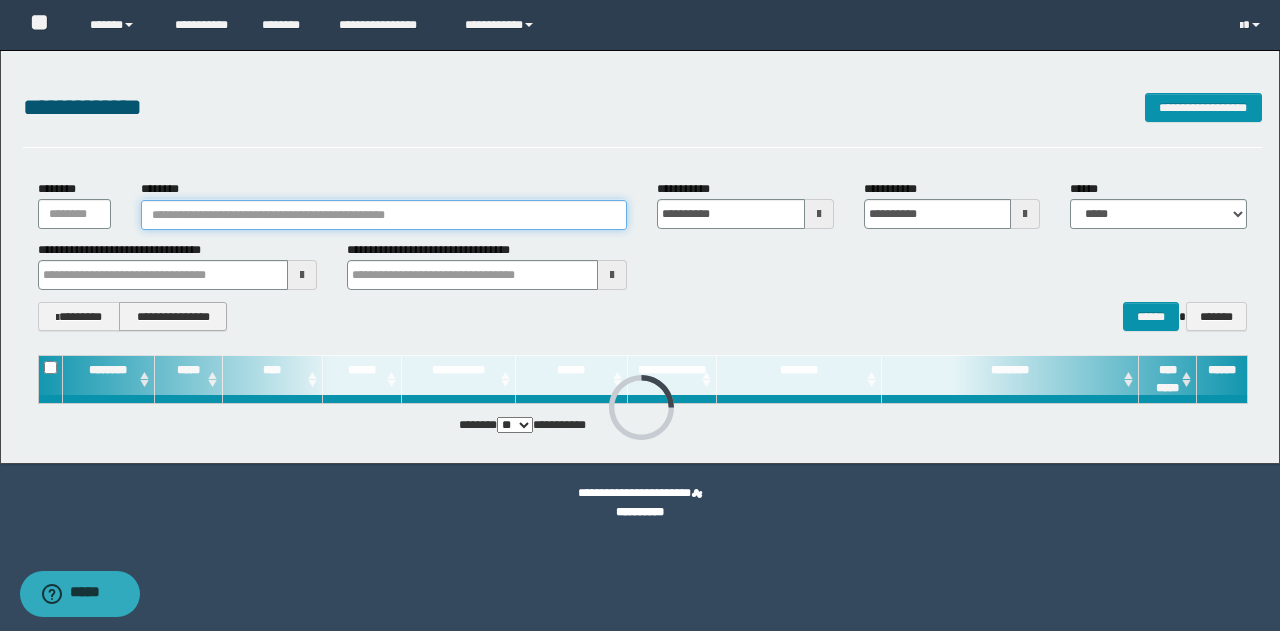 type on "********" 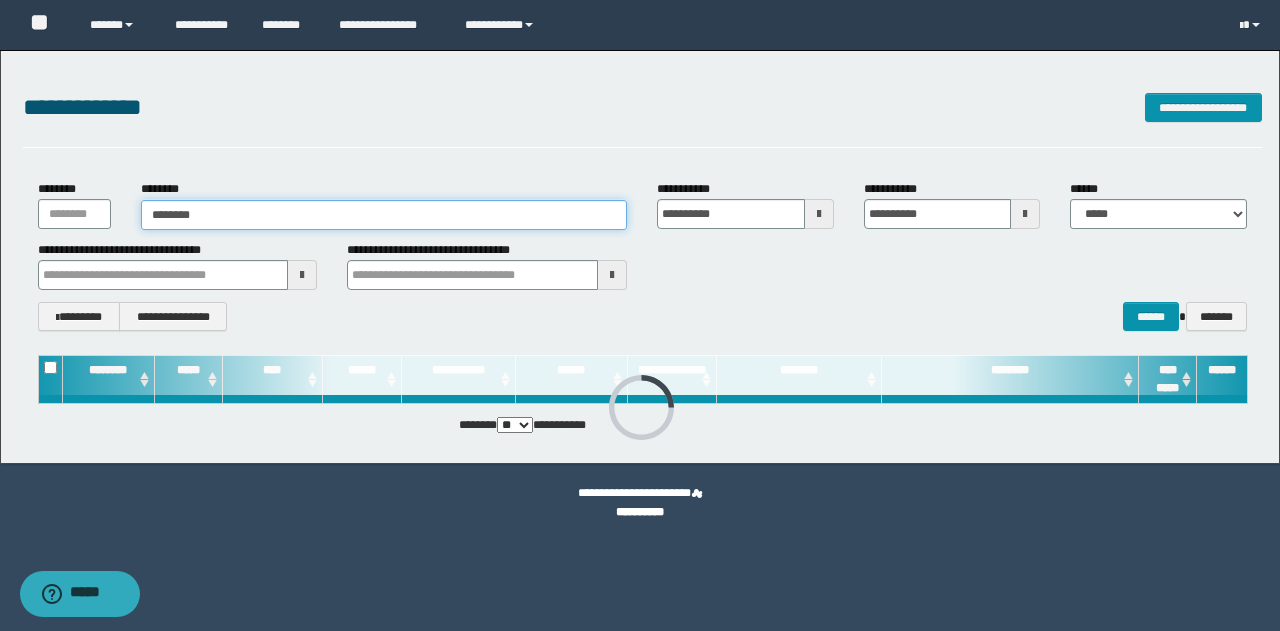 type on "********" 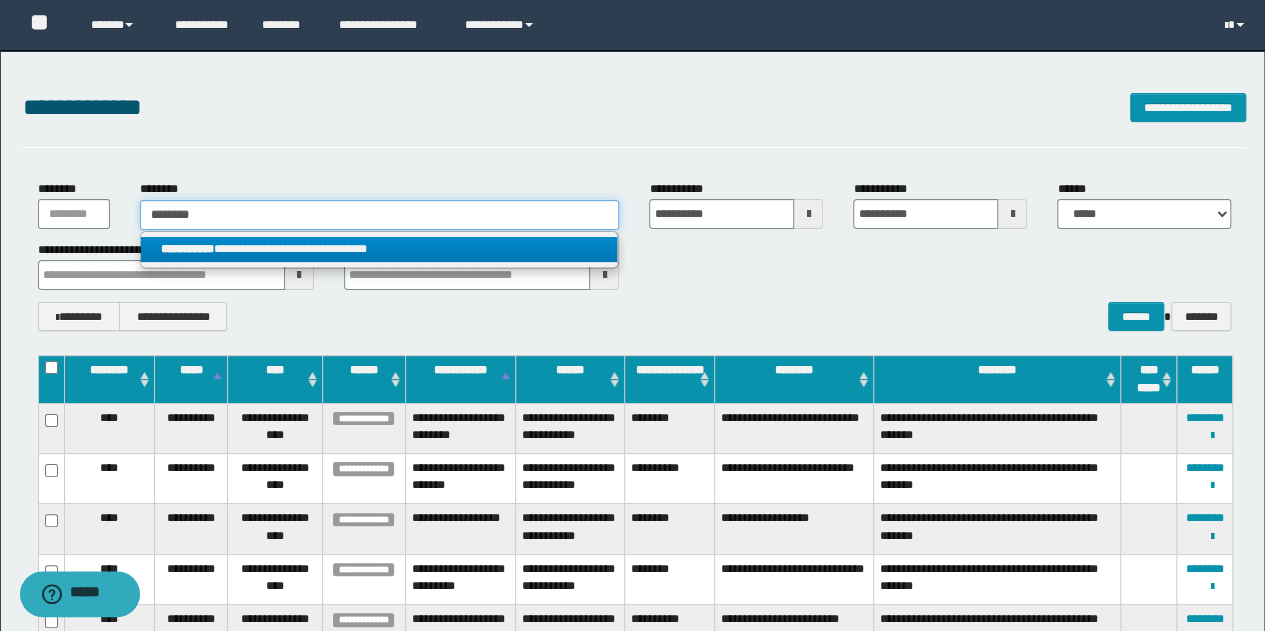 type on "********" 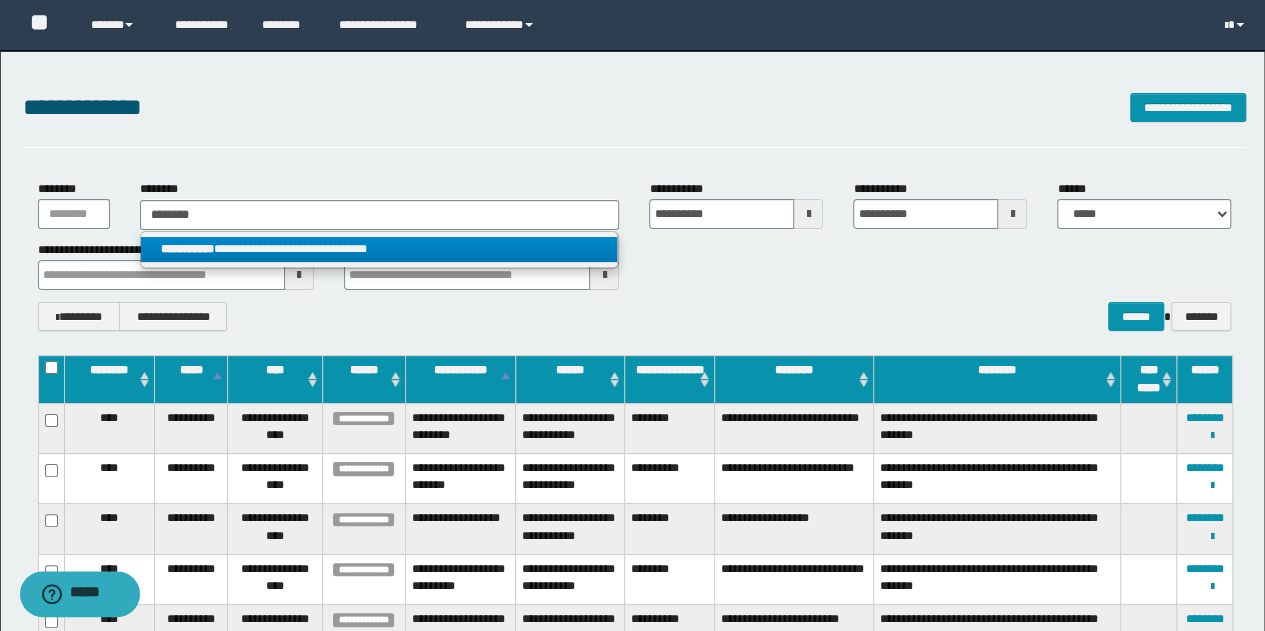 click on "**********" at bounding box center [379, 249] 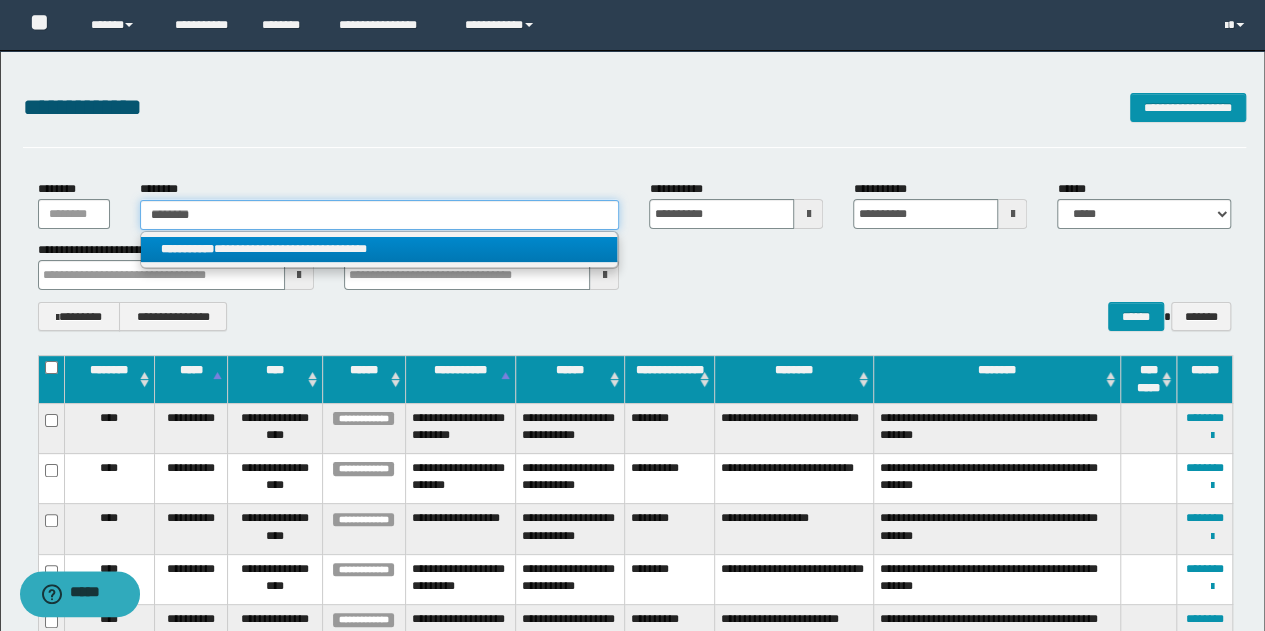 type 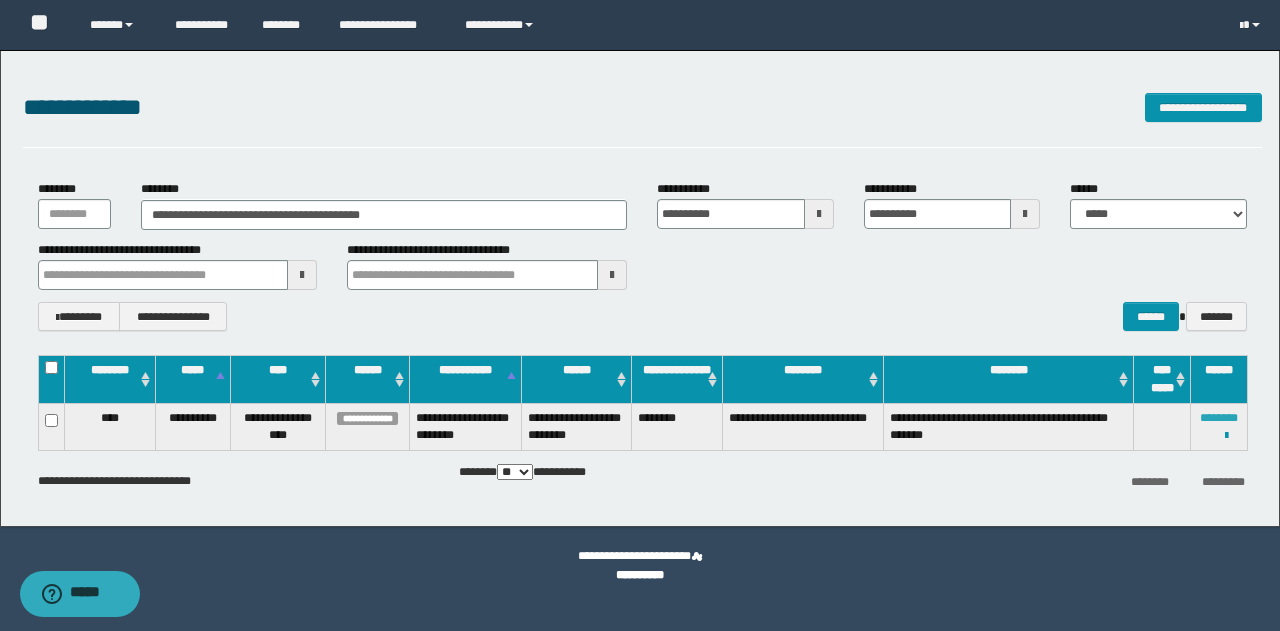 click on "********" at bounding box center [1219, 418] 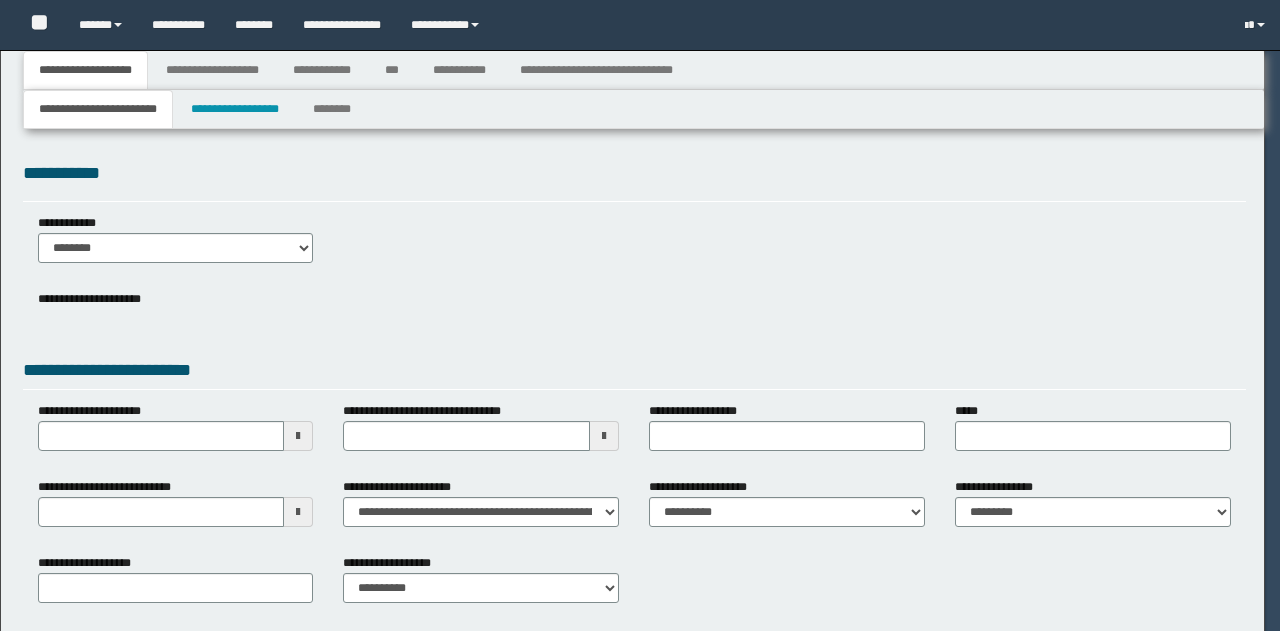 scroll, scrollTop: 0, scrollLeft: 0, axis: both 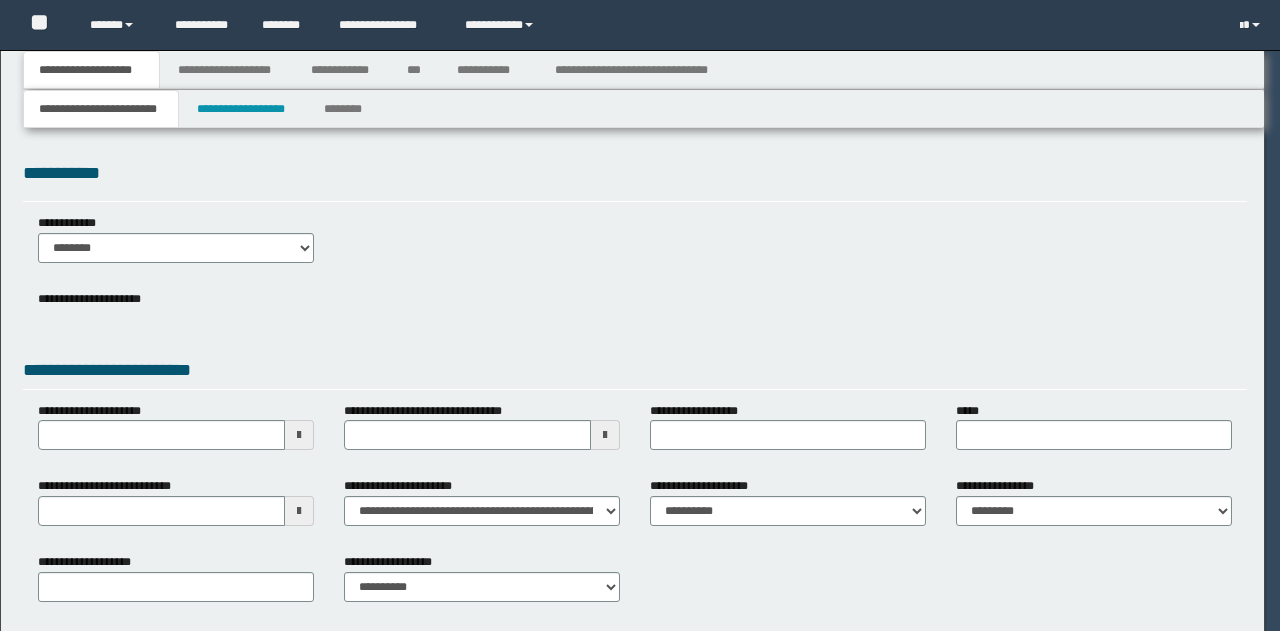type on "********" 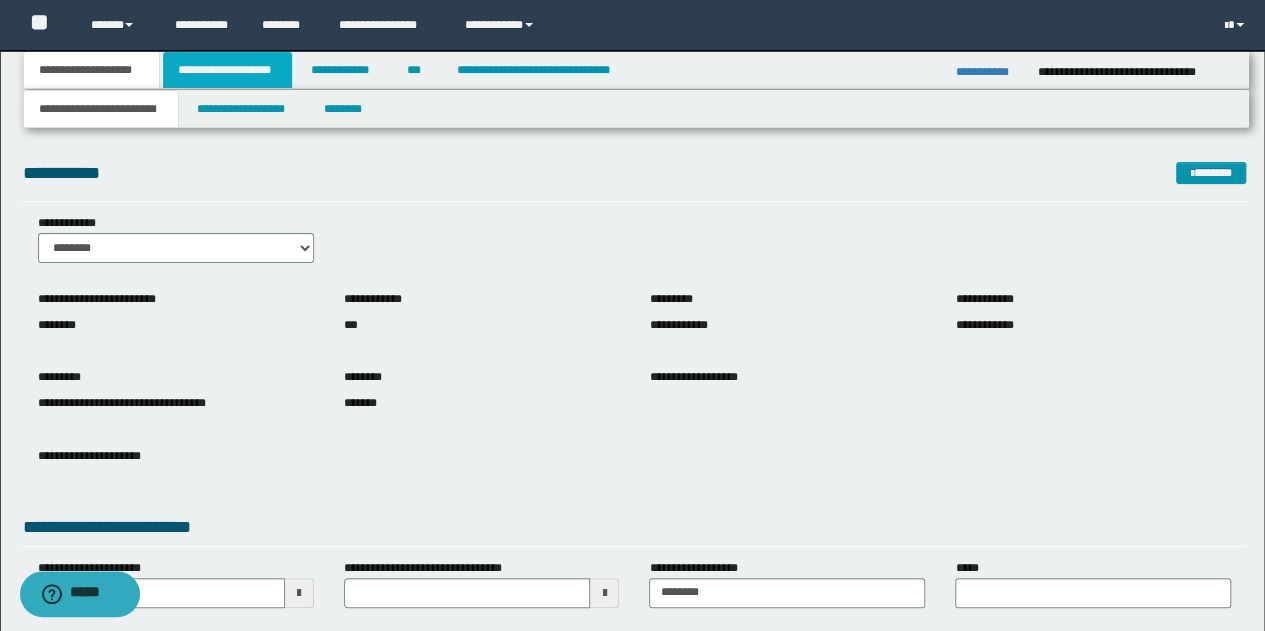 click on "**********" at bounding box center [227, 70] 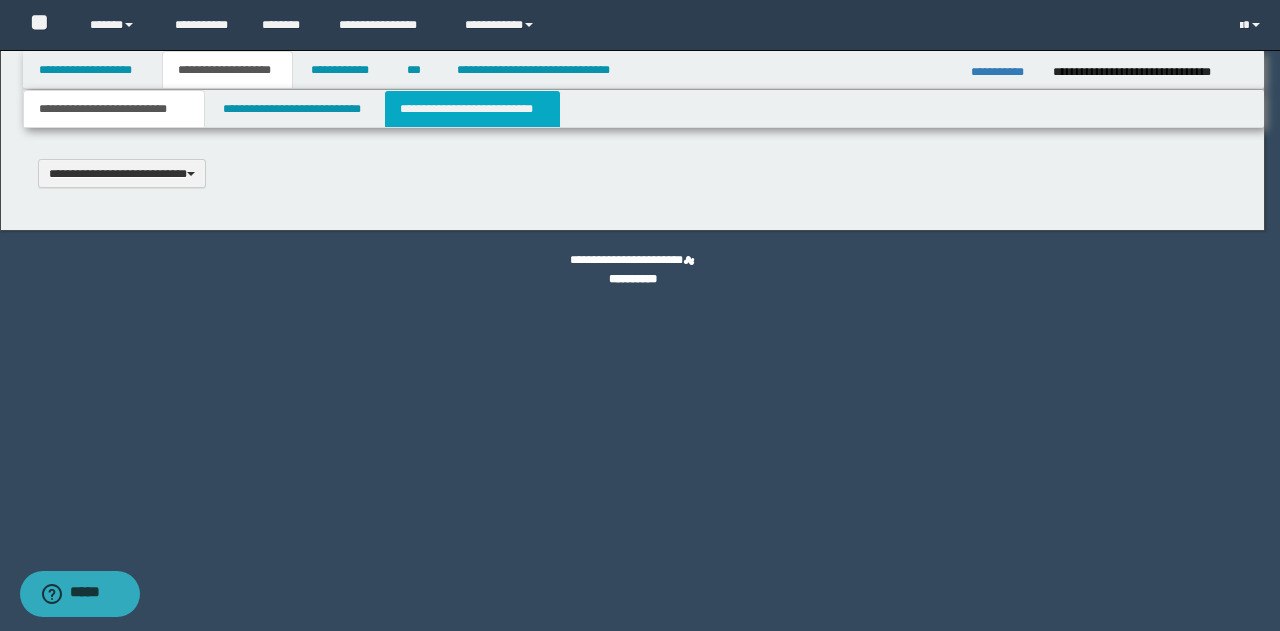 scroll, scrollTop: 0, scrollLeft: 0, axis: both 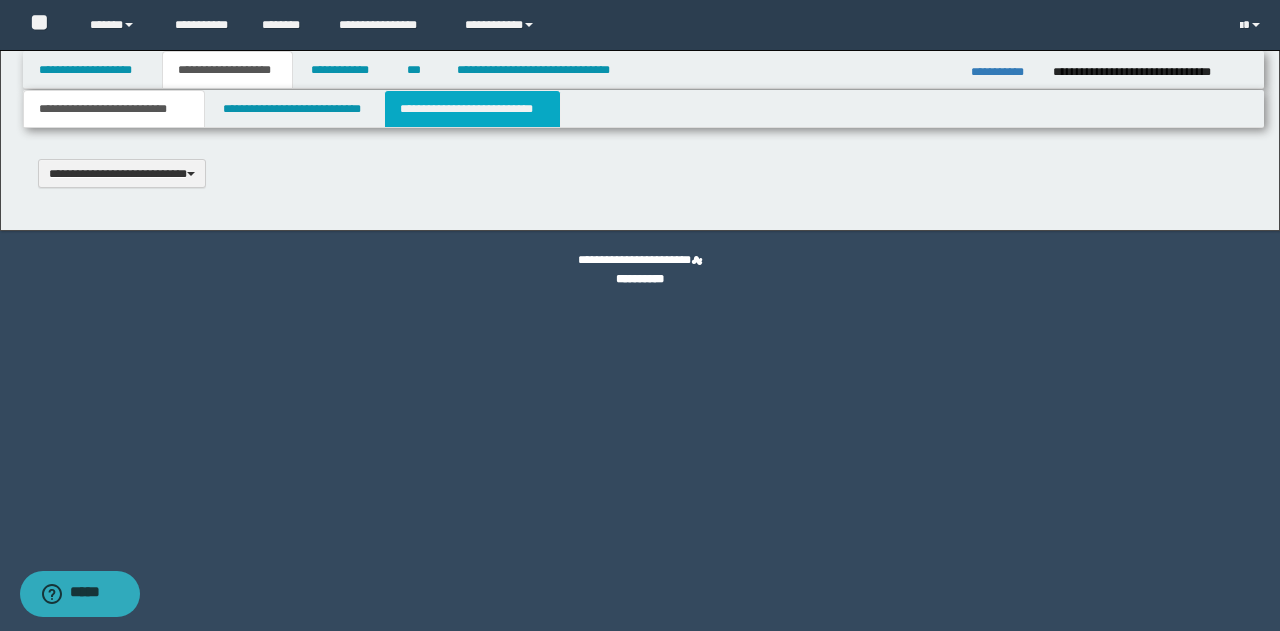 click on "**********" at bounding box center (472, 109) 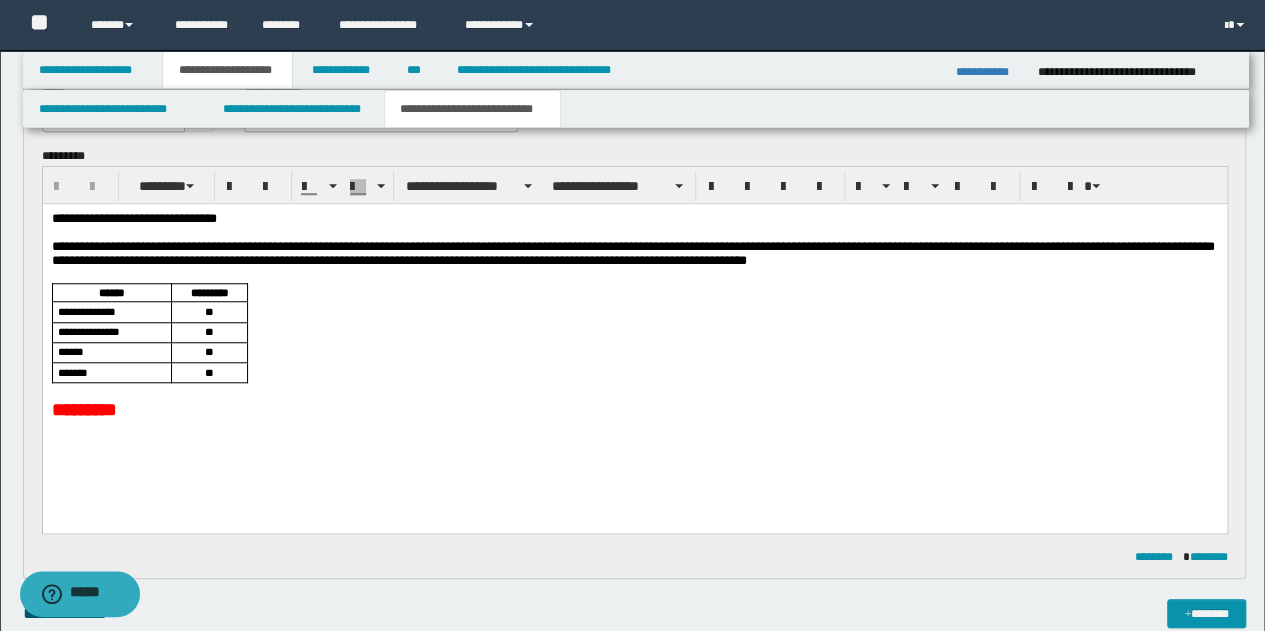 scroll, scrollTop: 500, scrollLeft: 0, axis: vertical 